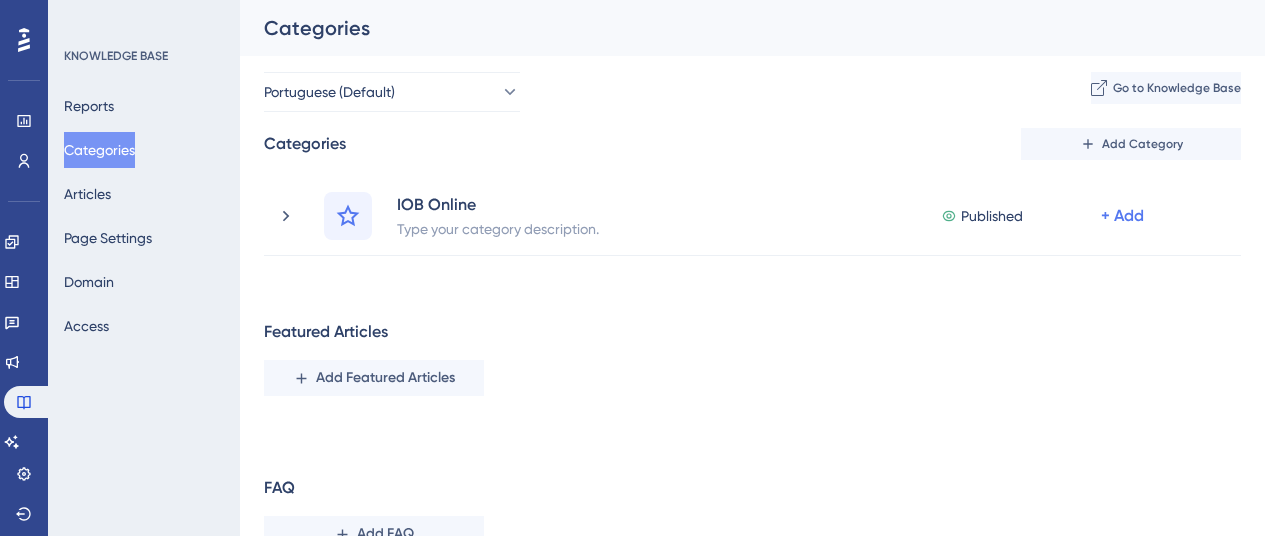 scroll, scrollTop: 0, scrollLeft: 0, axis: both 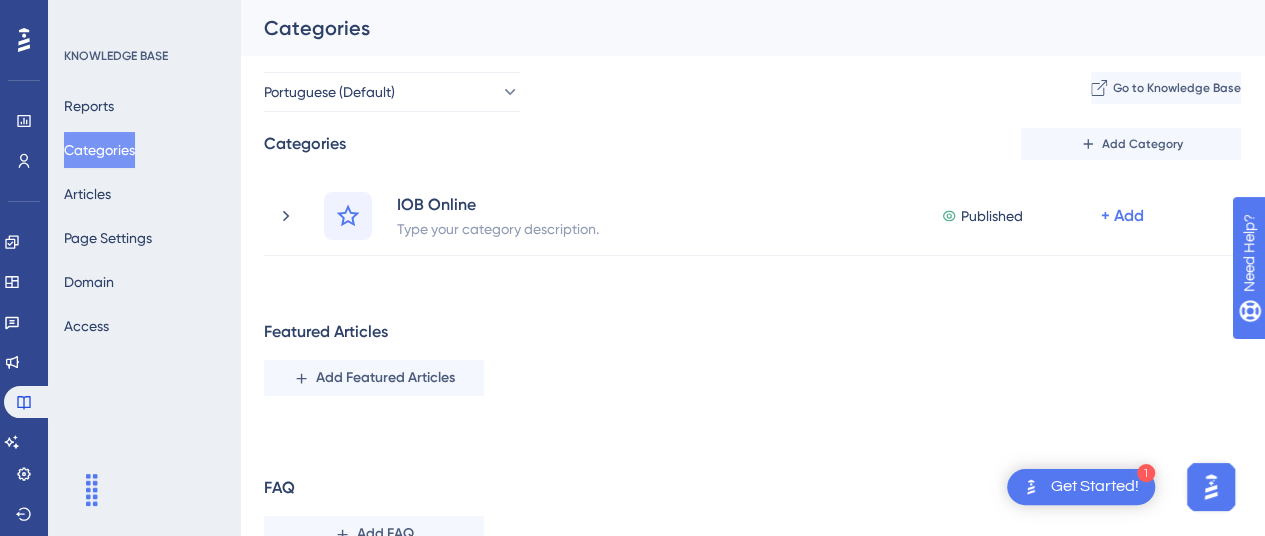 click on "Portuguese (Default) Go to Knowledge Base Categories Add Category IOB Online Type your category description.   Published + Add Delete Teste Ferramenta Reforma Tributária   Published with pending draft + Add Delete Featured Articles Add Featured Articles FAQ Add FAQ" at bounding box center (752, 320) 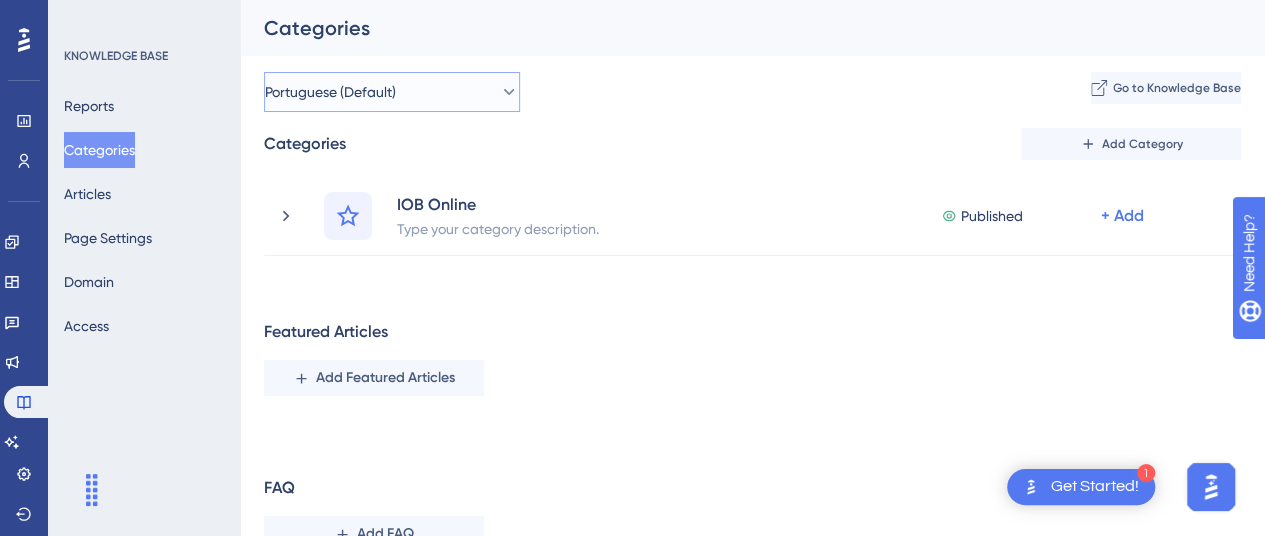 click on "Portuguese (Default)" at bounding box center [392, 92] 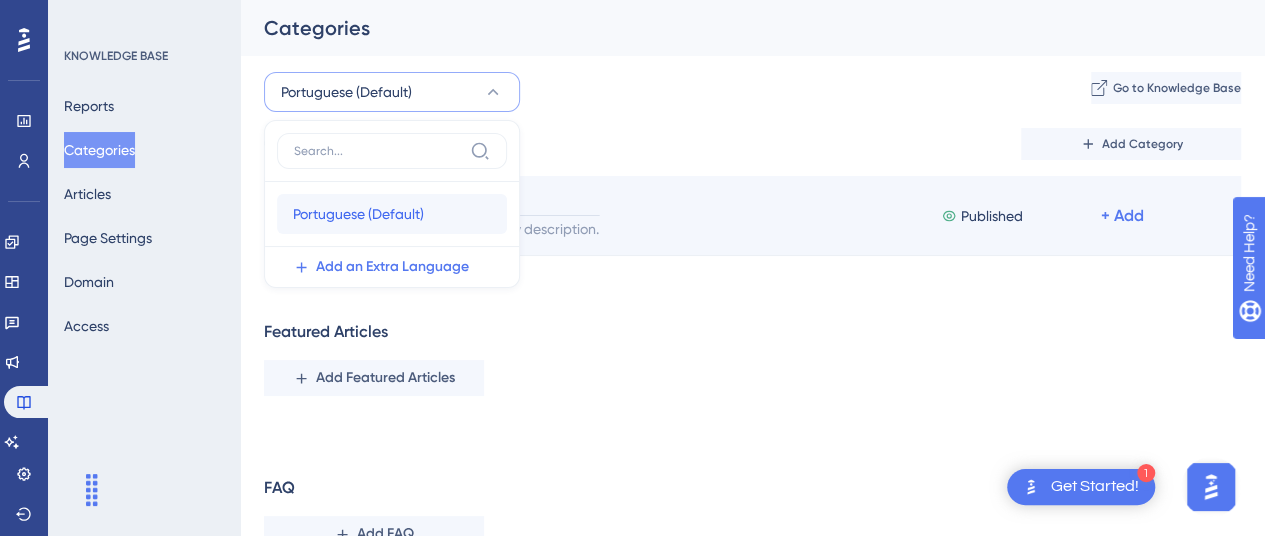 click on "Portuguese (Default) Portuguese (Default)" at bounding box center [392, 214] 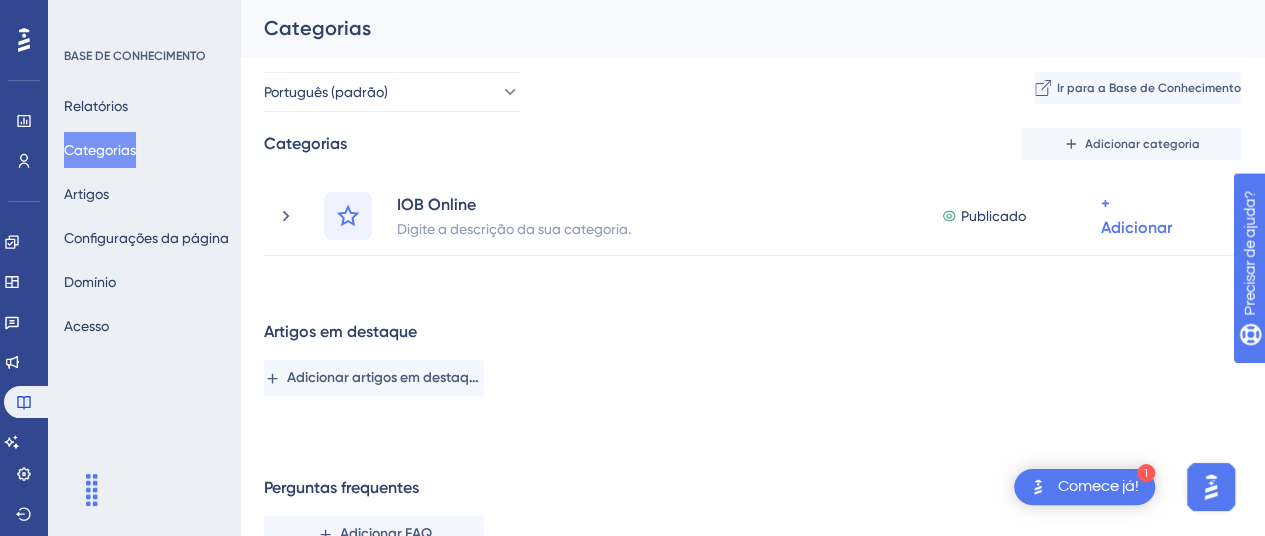 scroll, scrollTop: 0, scrollLeft: 0, axis: both 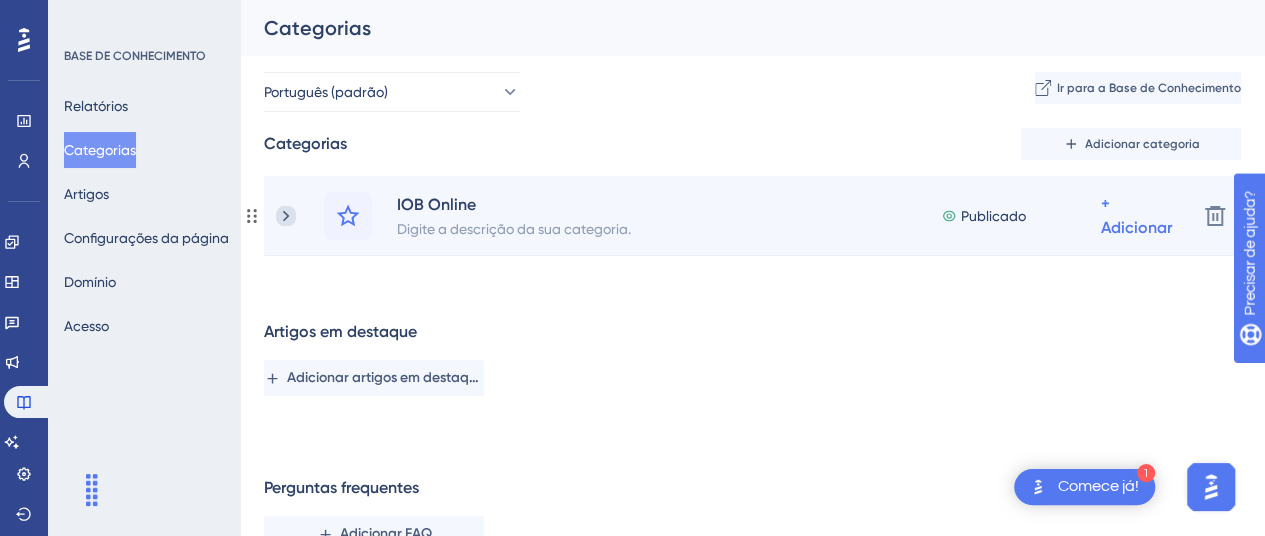 click 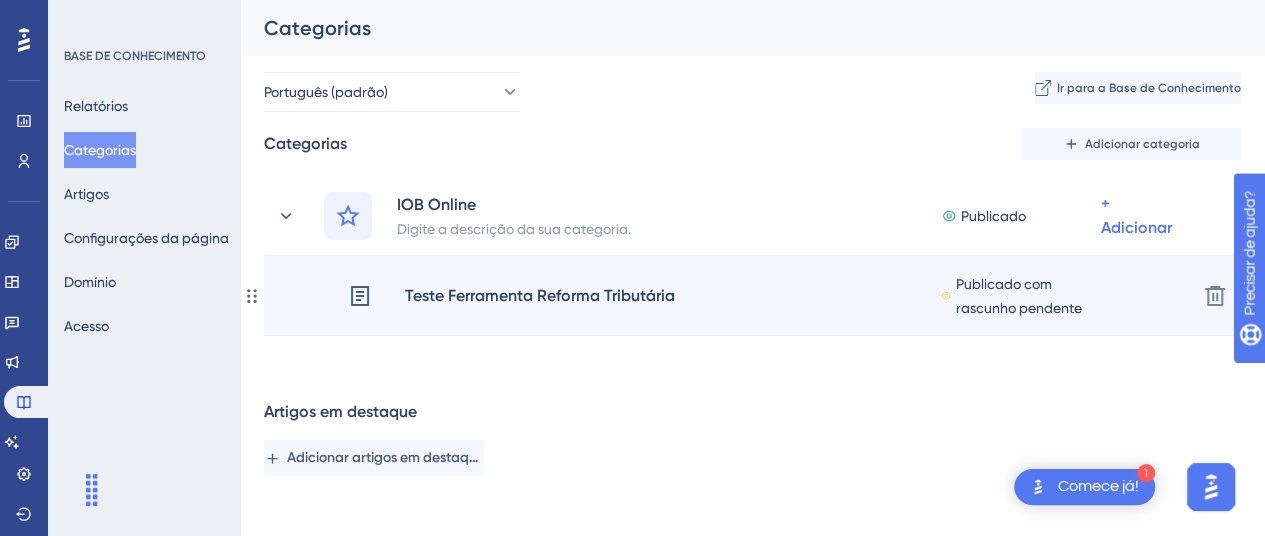 click 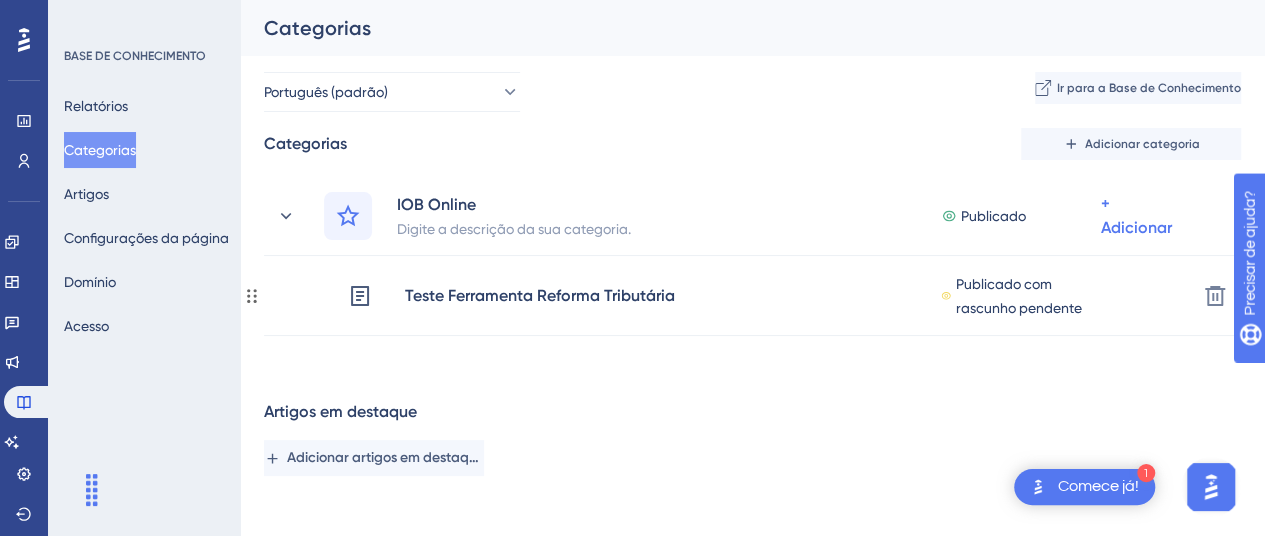 click 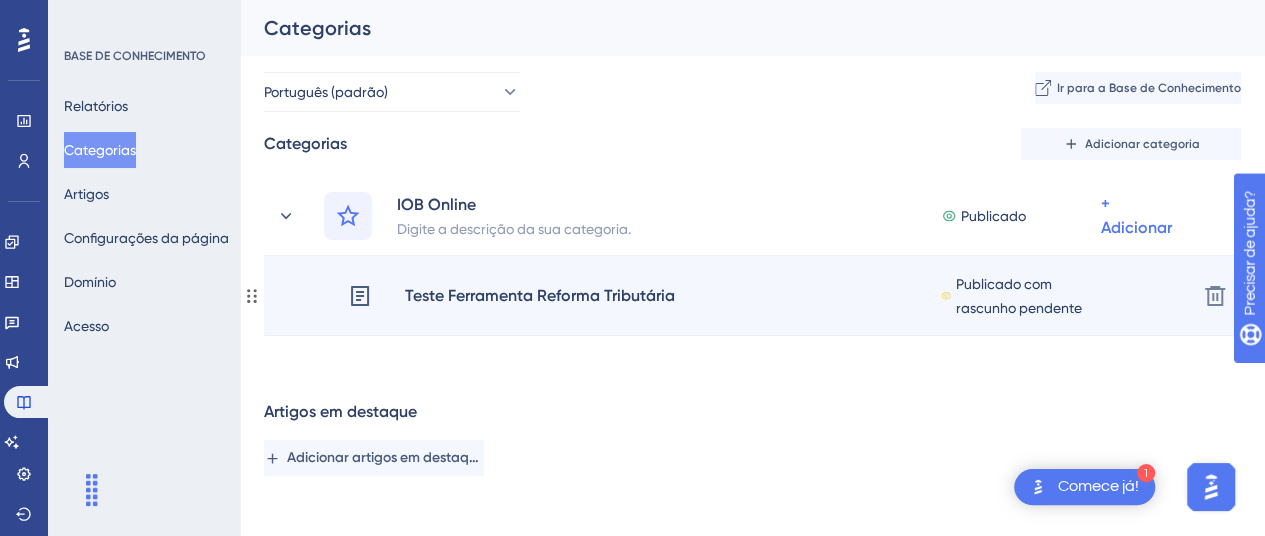 click 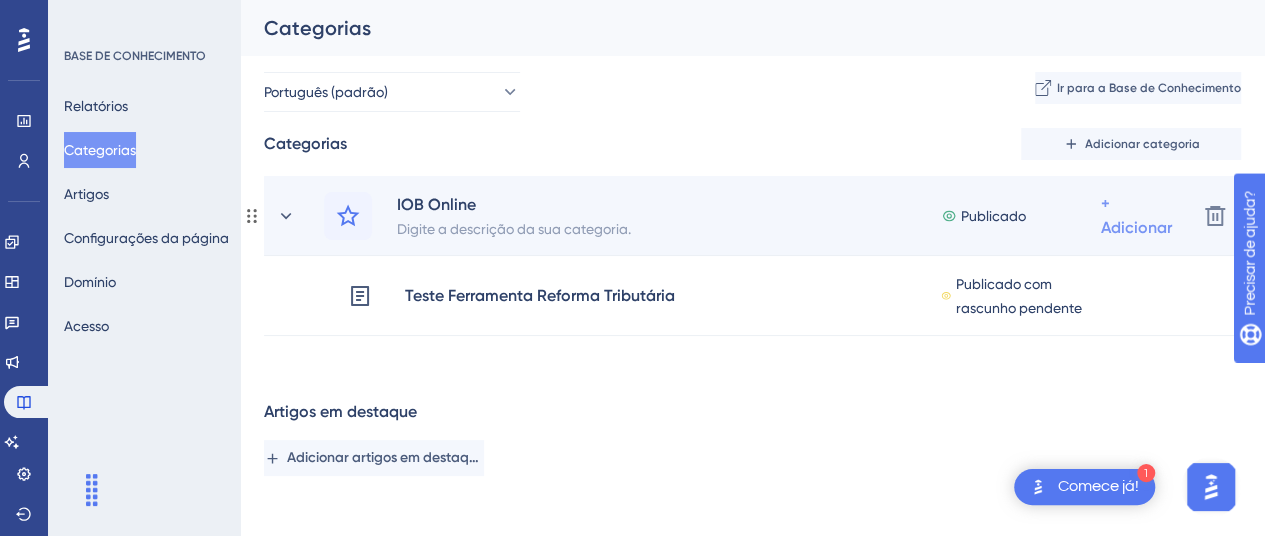 click on "+ Adicionar" at bounding box center [1136, 215] 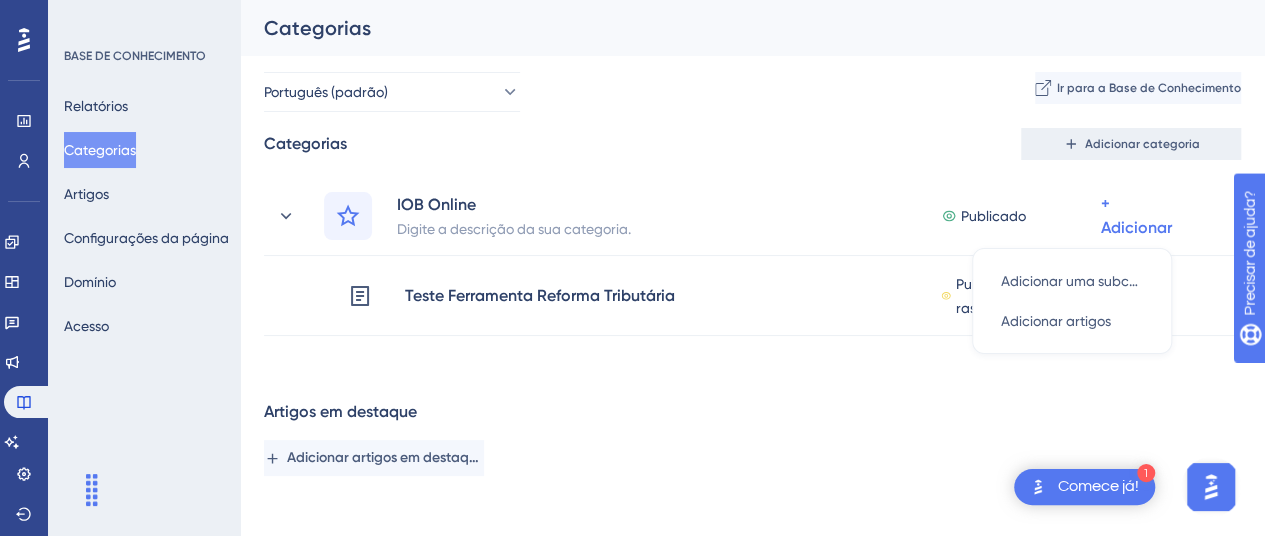 click on "Adicionar categoria" at bounding box center [1142, 144] 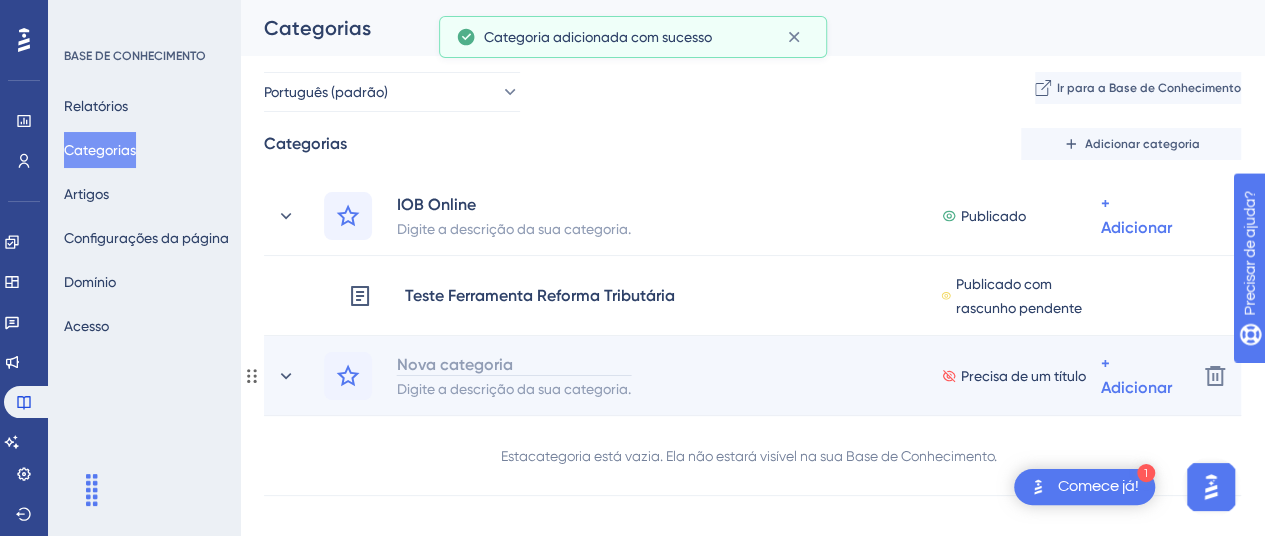 click on "Nova categoria" at bounding box center [455, 364] 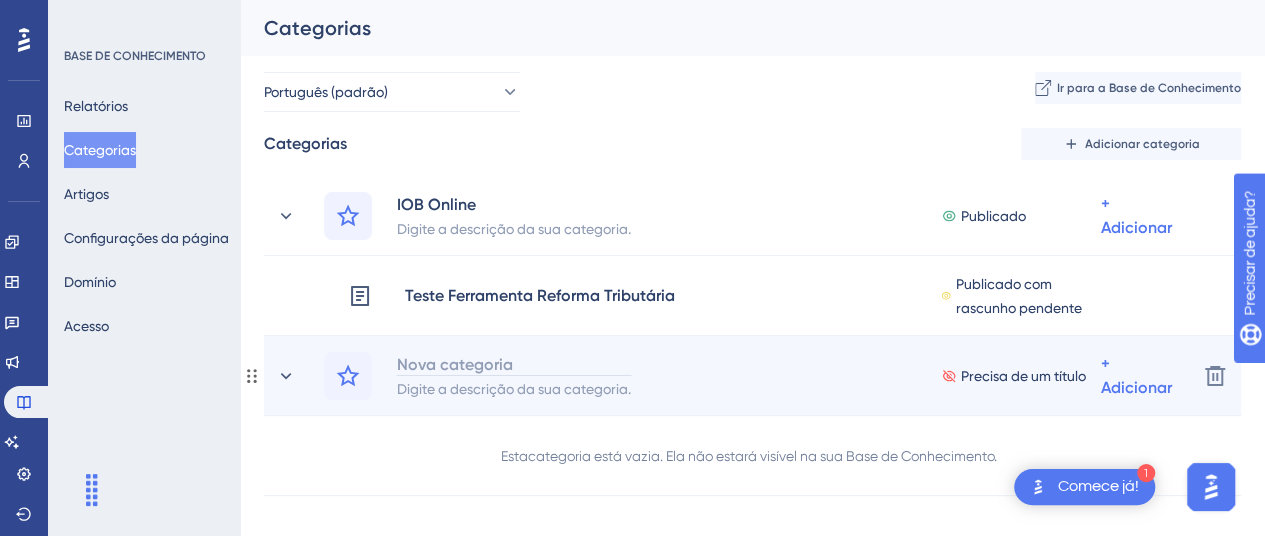 click on "Nova categoria" at bounding box center [455, 364] 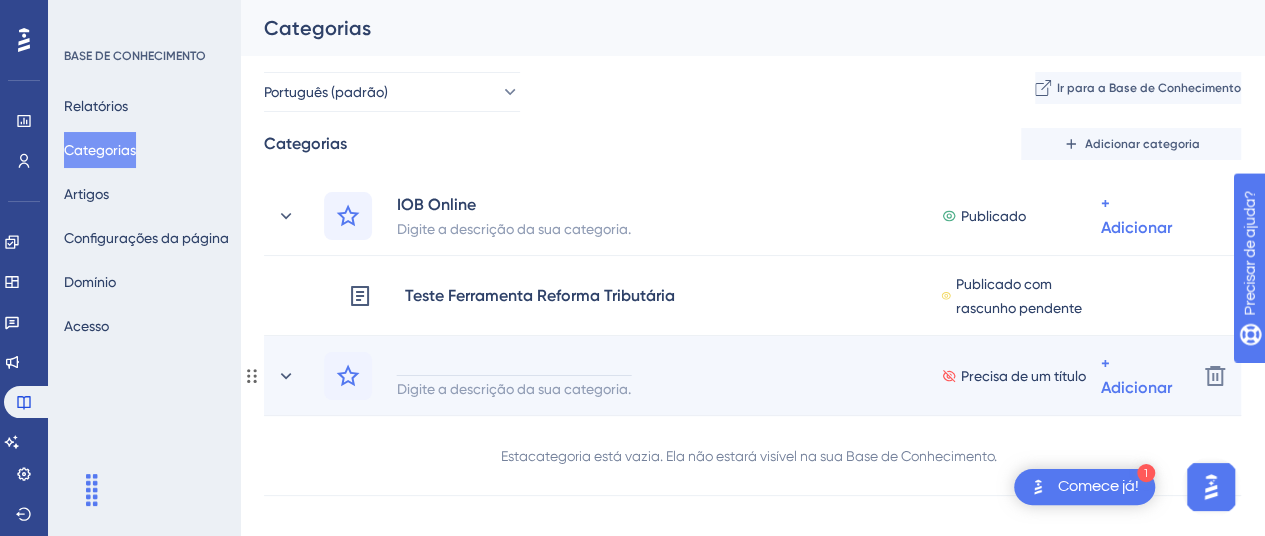 type 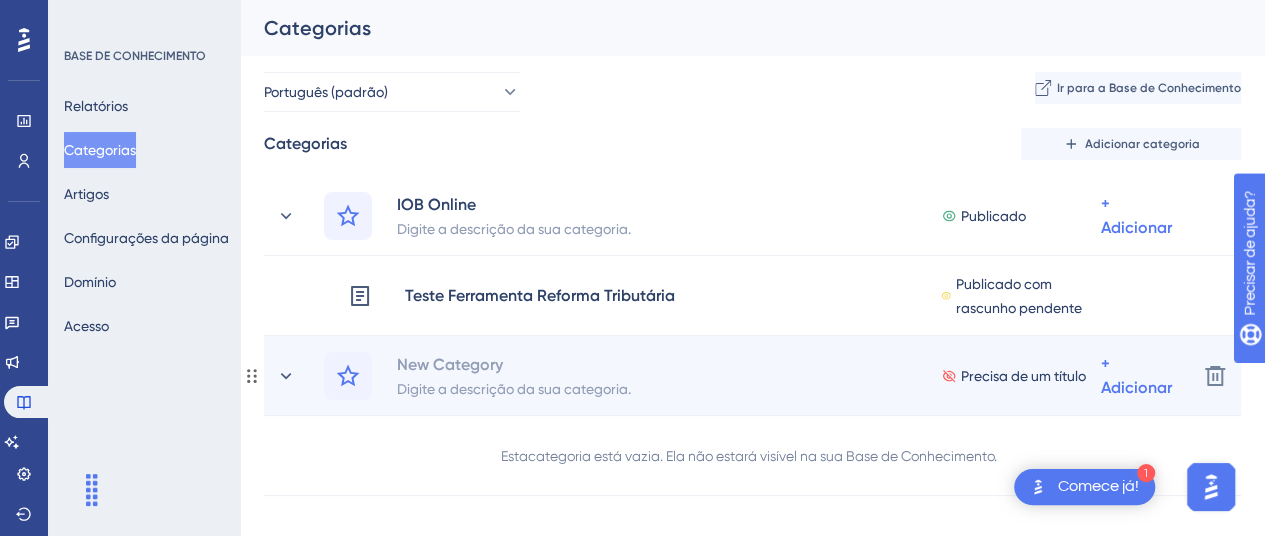 click 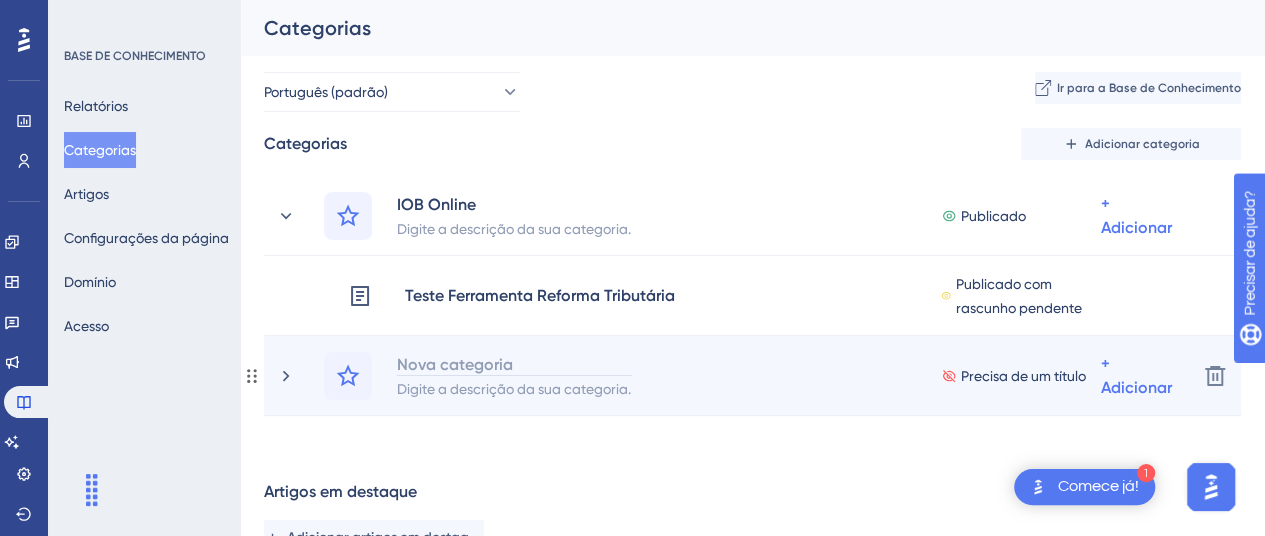 click on "Nova categoria" at bounding box center [455, 364] 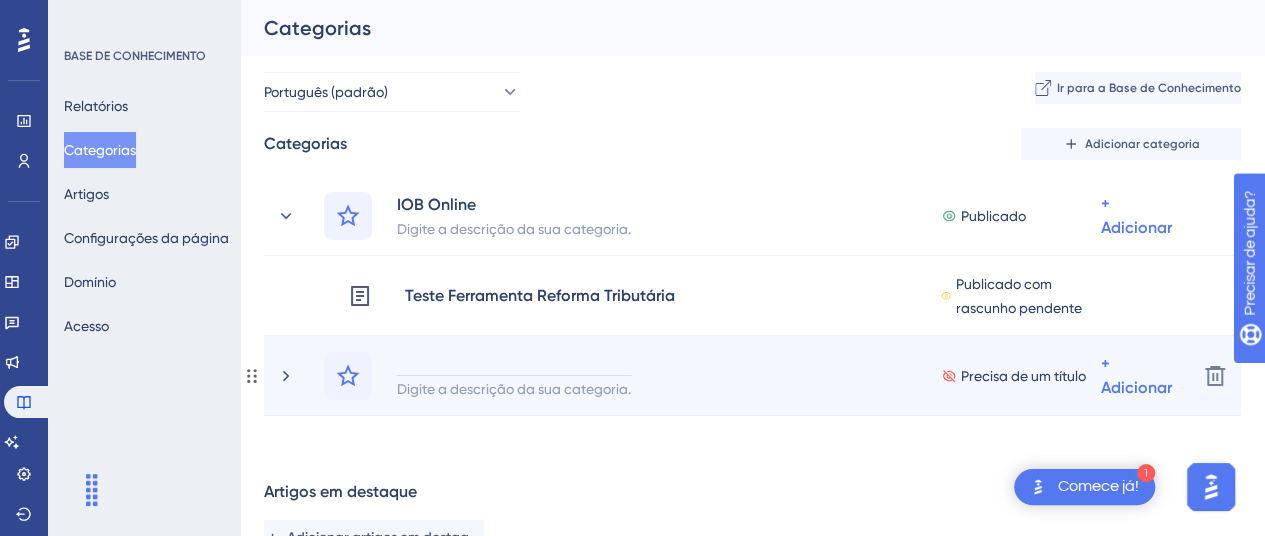 type 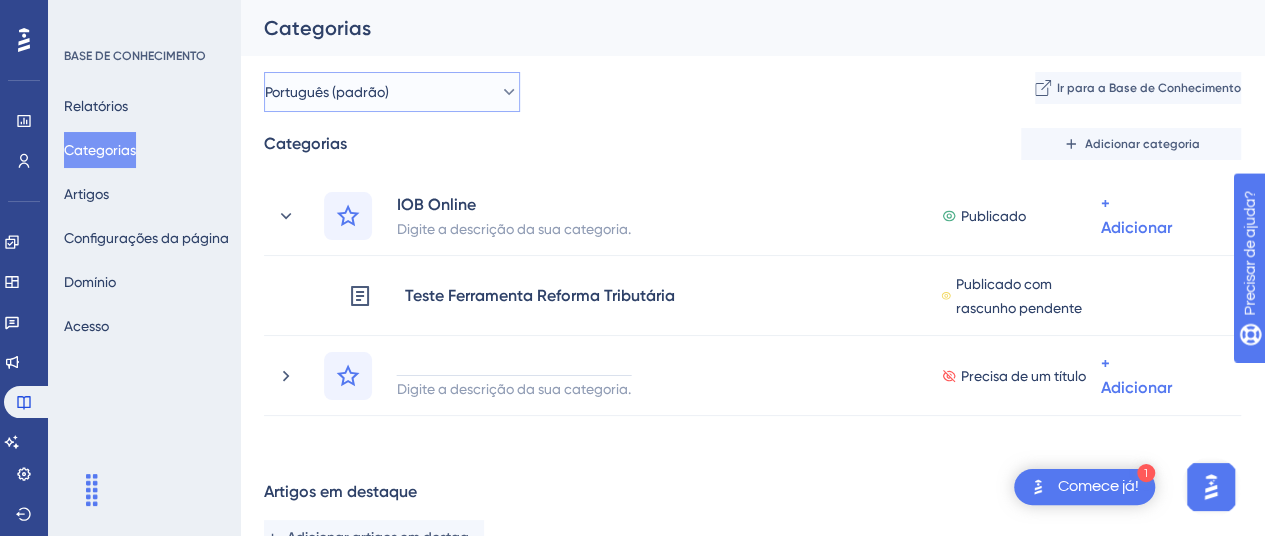 click on "Português (padrão)" at bounding box center (392, 92) 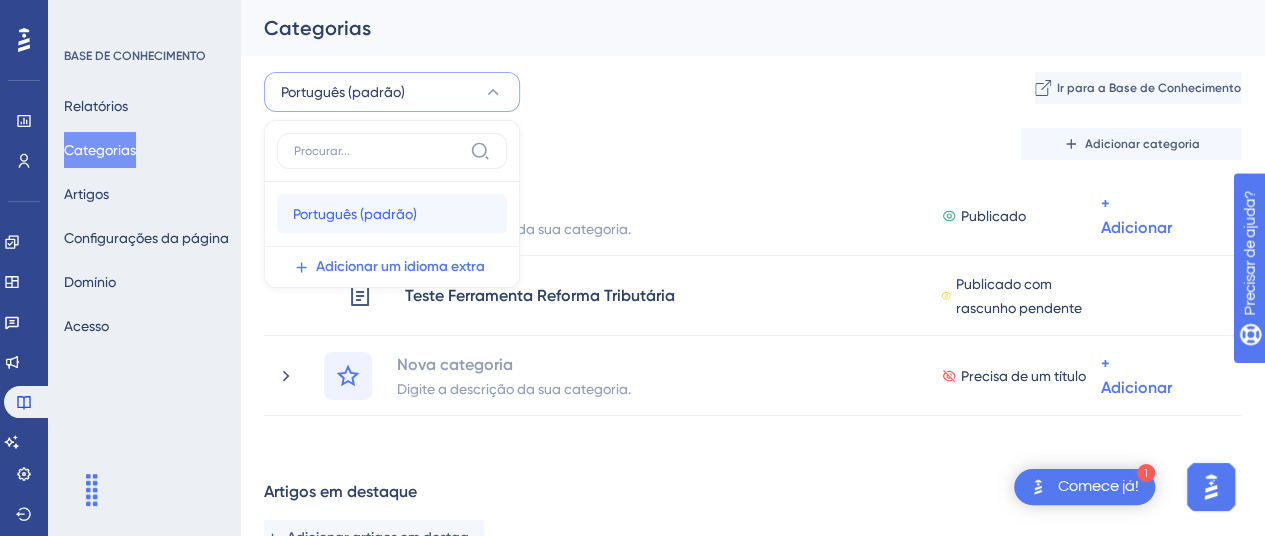 click on "Português (padrão)" at bounding box center (355, 214) 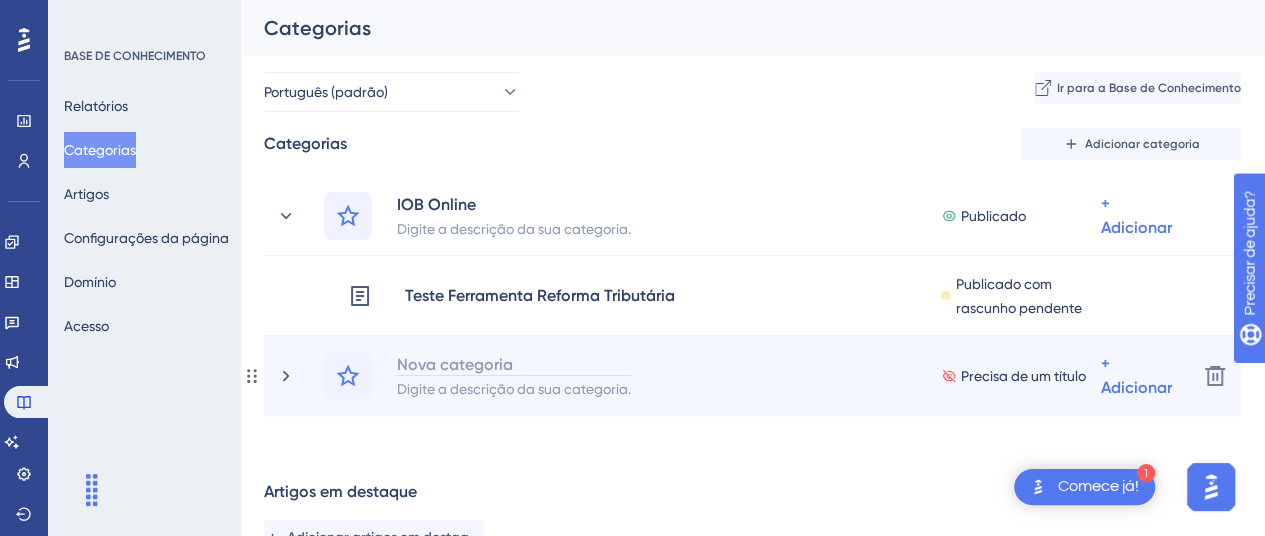 click on "Nova categoria" at bounding box center [455, 364] 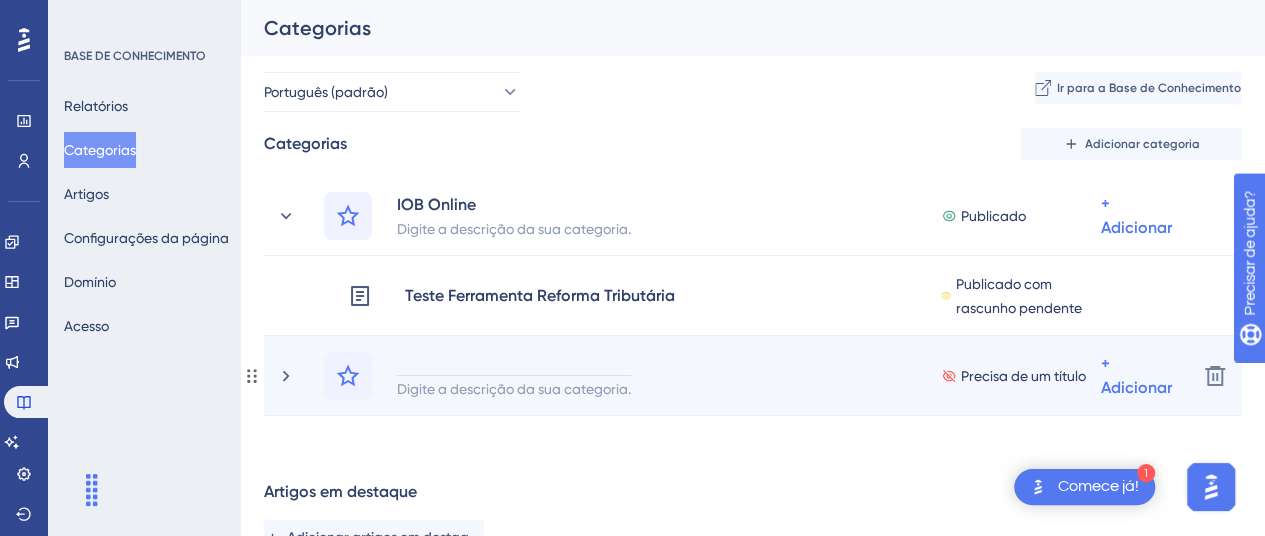 click at bounding box center (514, 364) 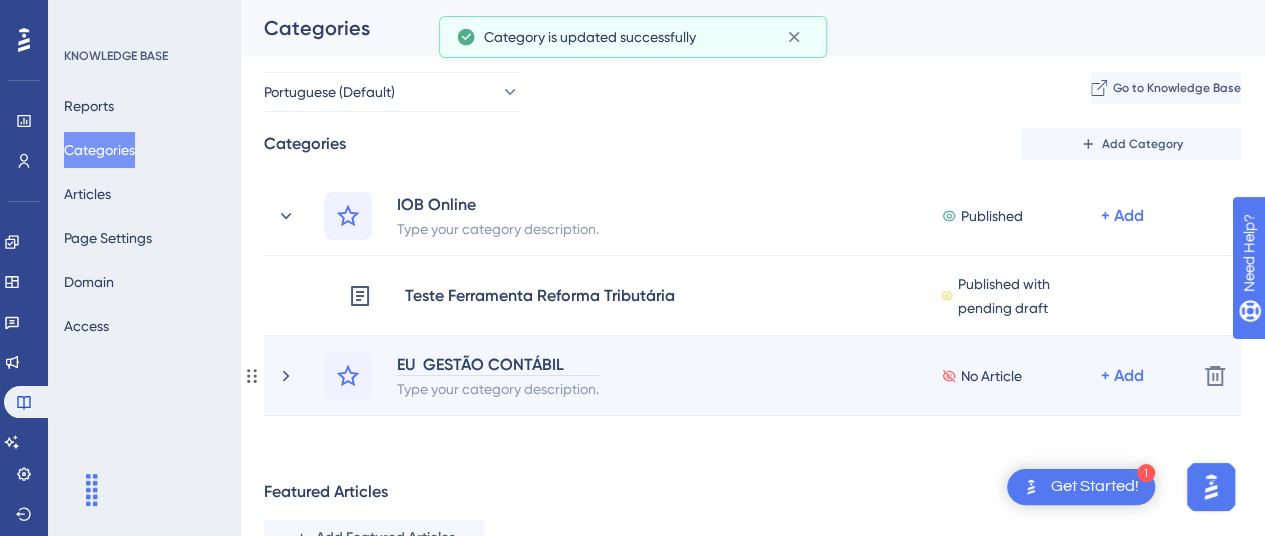 click on "EU  GESTÃO CONTÁBIL" at bounding box center (498, 364) 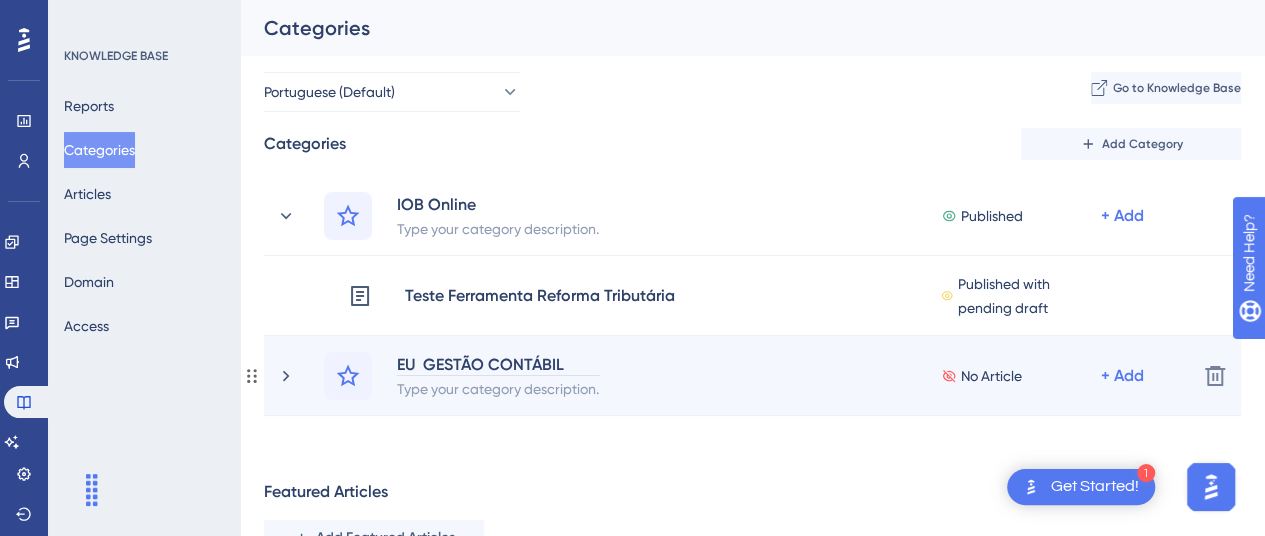 type 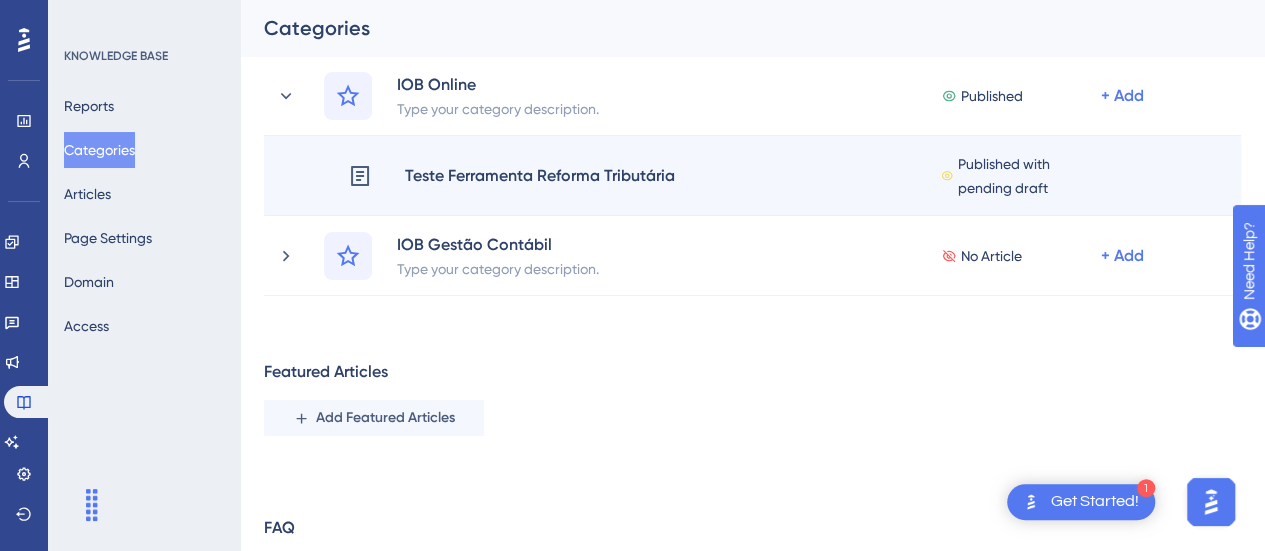 scroll, scrollTop: 100, scrollLeft: 0, axis: vertical 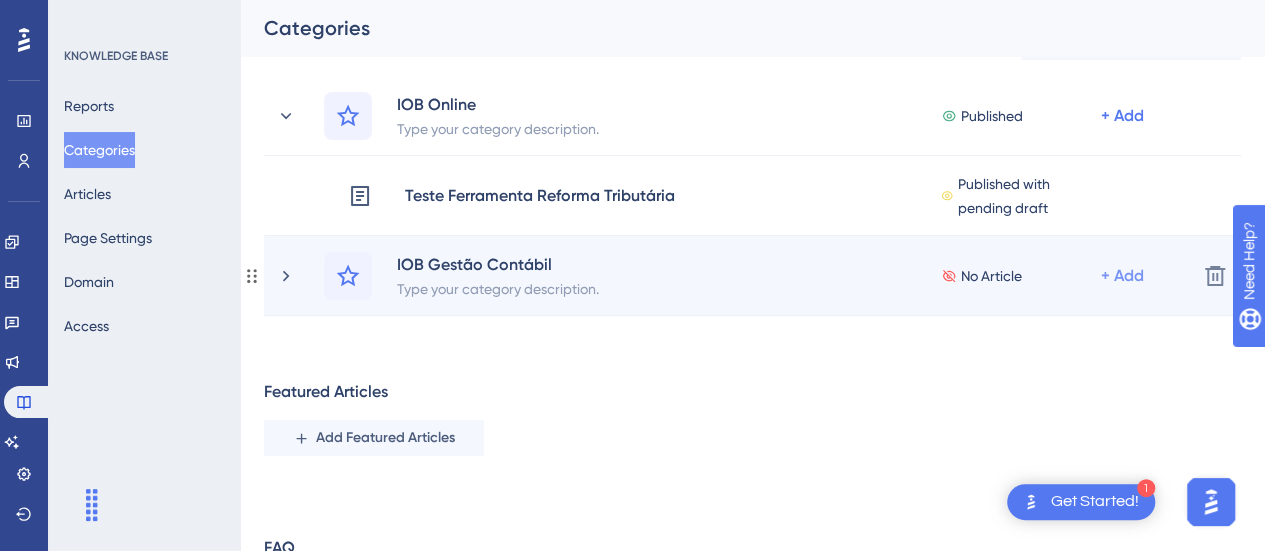 click on "+ Add" at bounding box center [1122, 116] 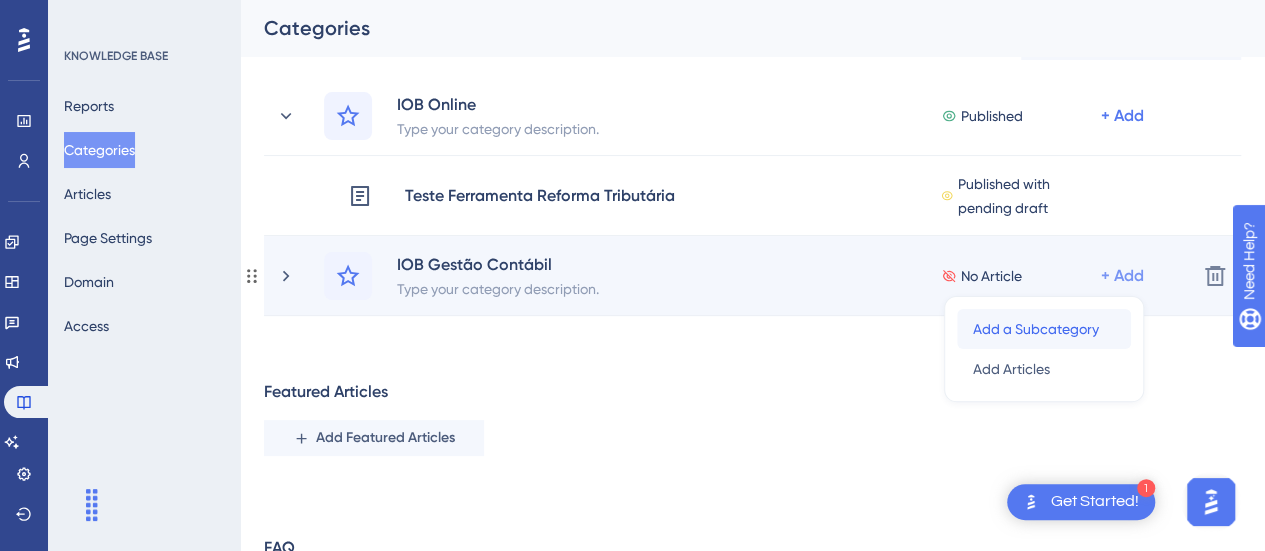 click on "Add a Subcategory" at bounding box center [1036, 329] 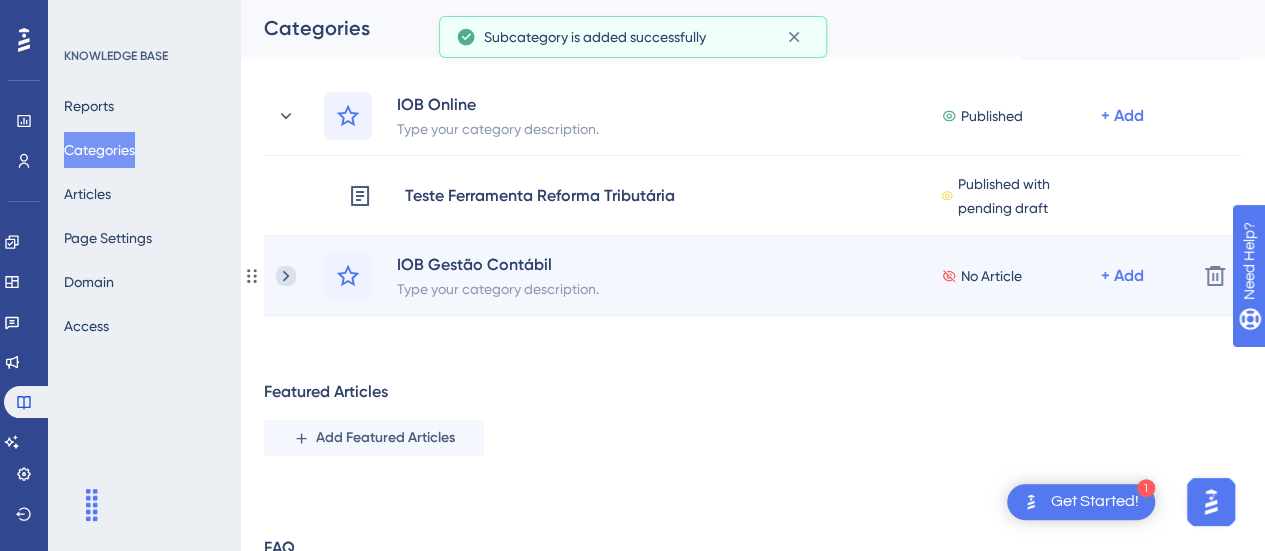 click 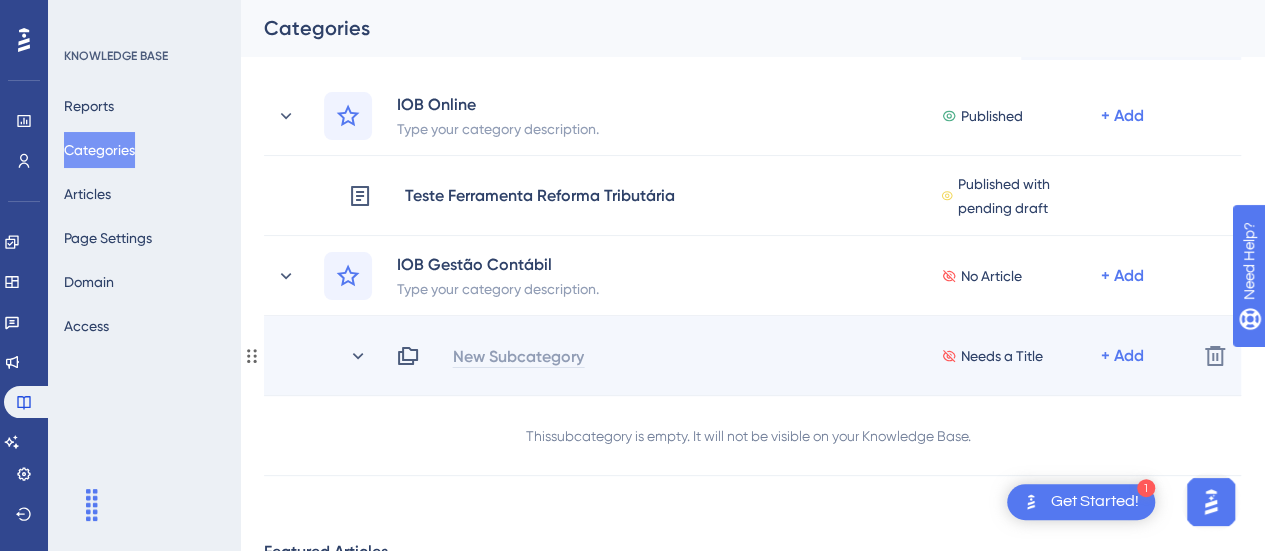 click on "New Subcategory" at bounding box center [518, 356] 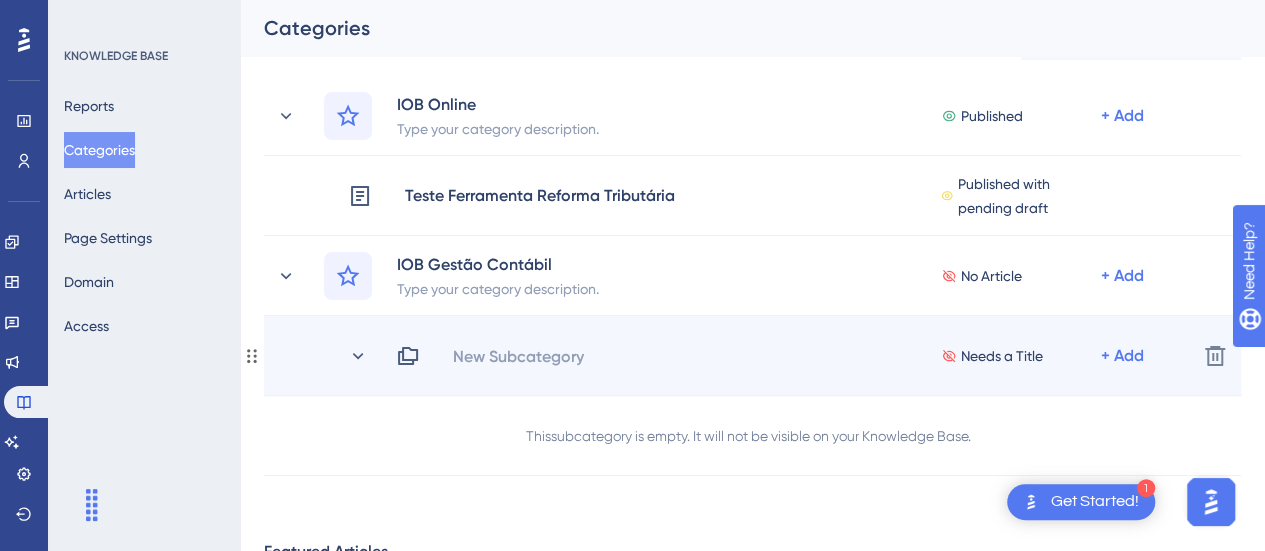 click on "New Subcategory   Needs a Title + Add" at bounding box center (788, 356) 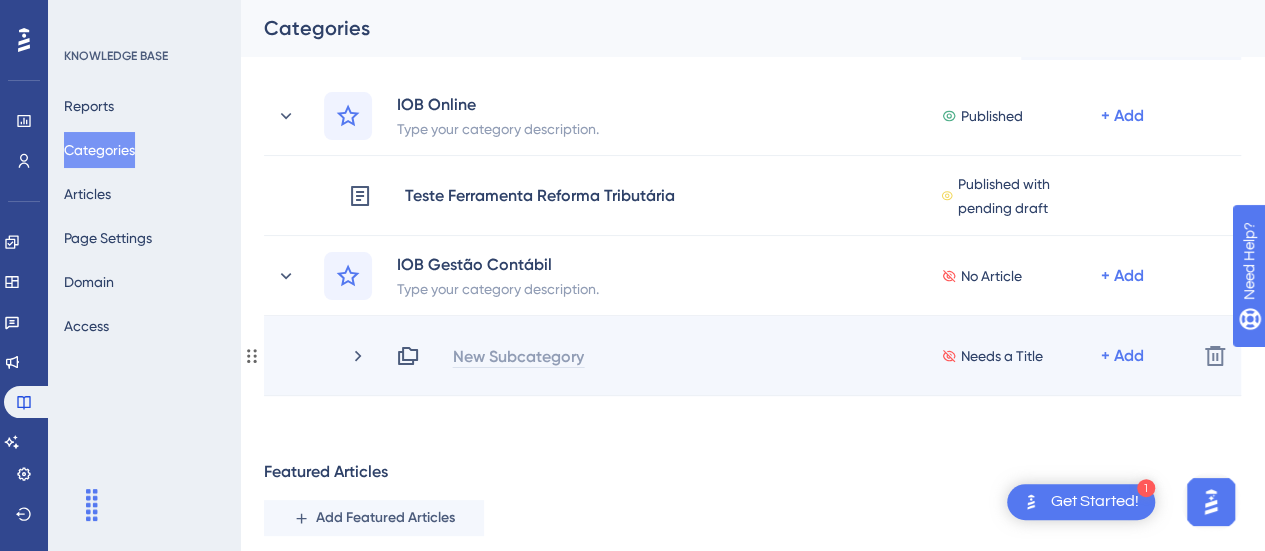click on "New Subcategory" at bounding box center (518, 356) 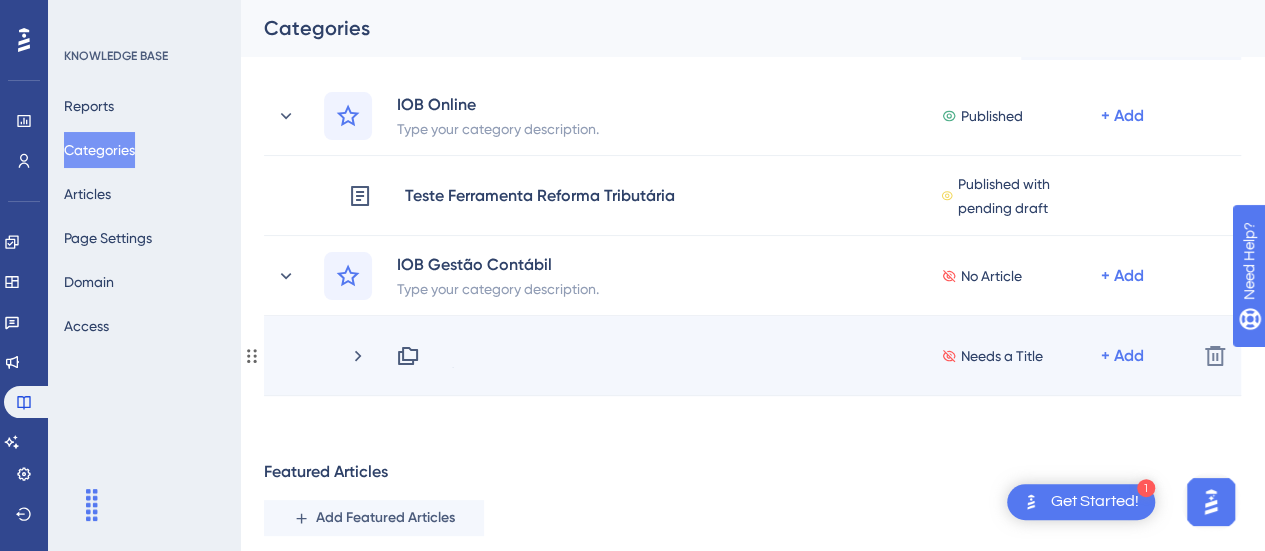 click on "Needs a Title + Add" at bounding box center (788, 356) 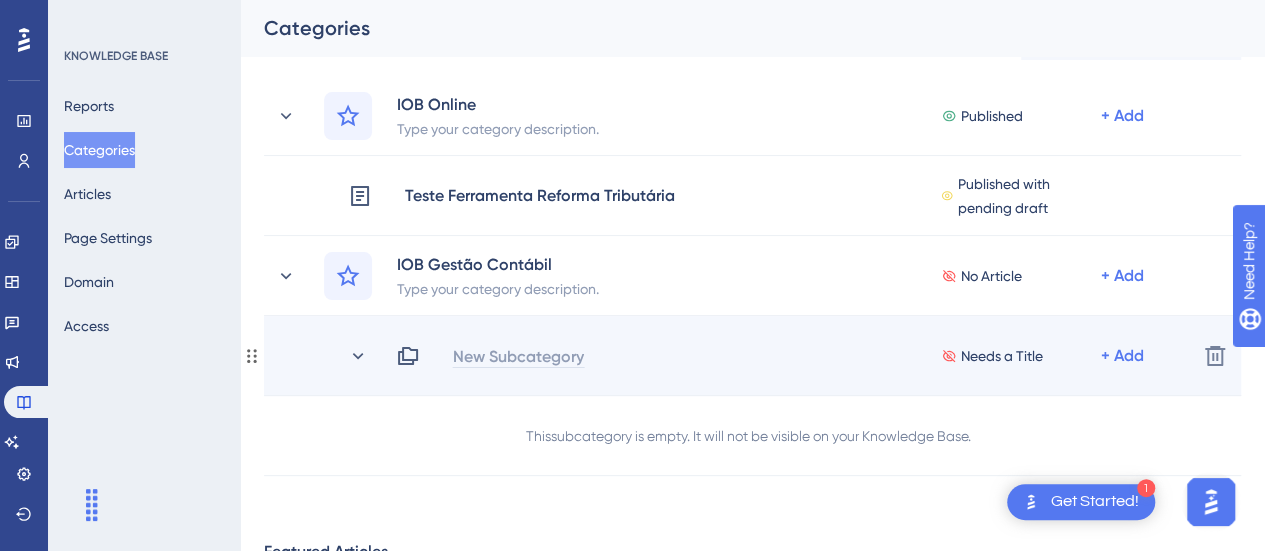 click on "New Subcategory" at bounding box center [518, 356] 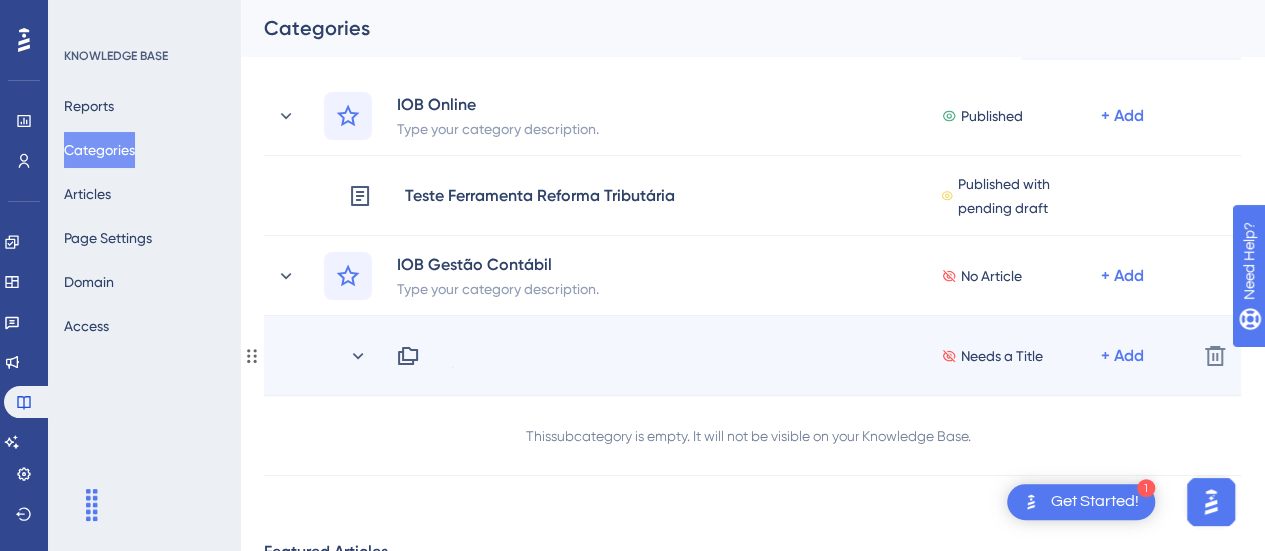 type 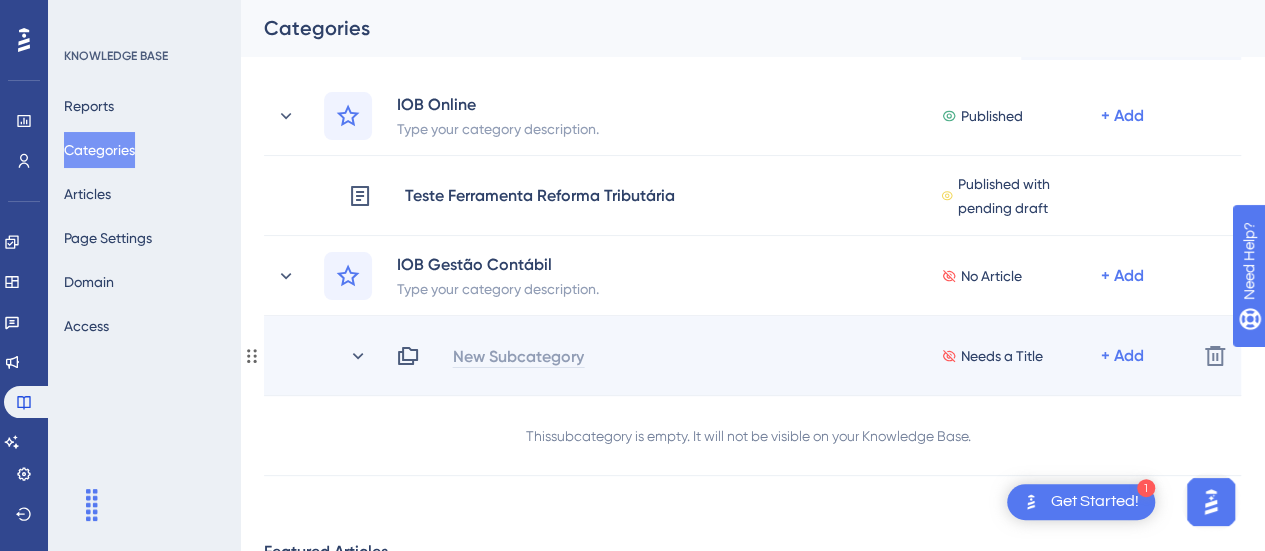 click on "New Subcategory" at bounding box center (518, 356) 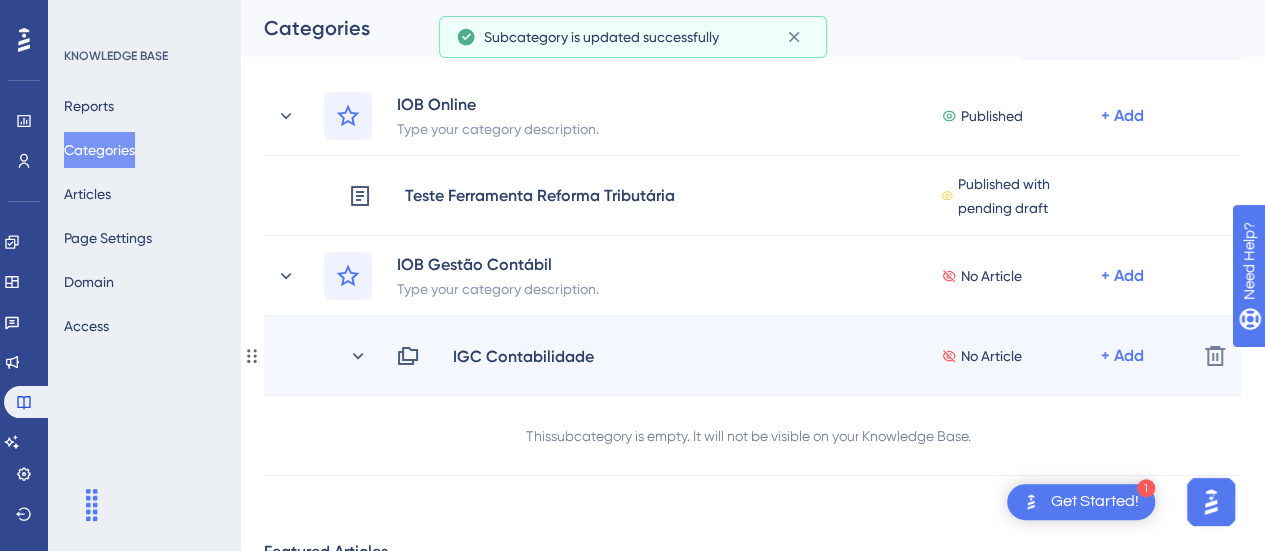scroll, scrollTop: 200, scrollLeft: 0, axis: vertical 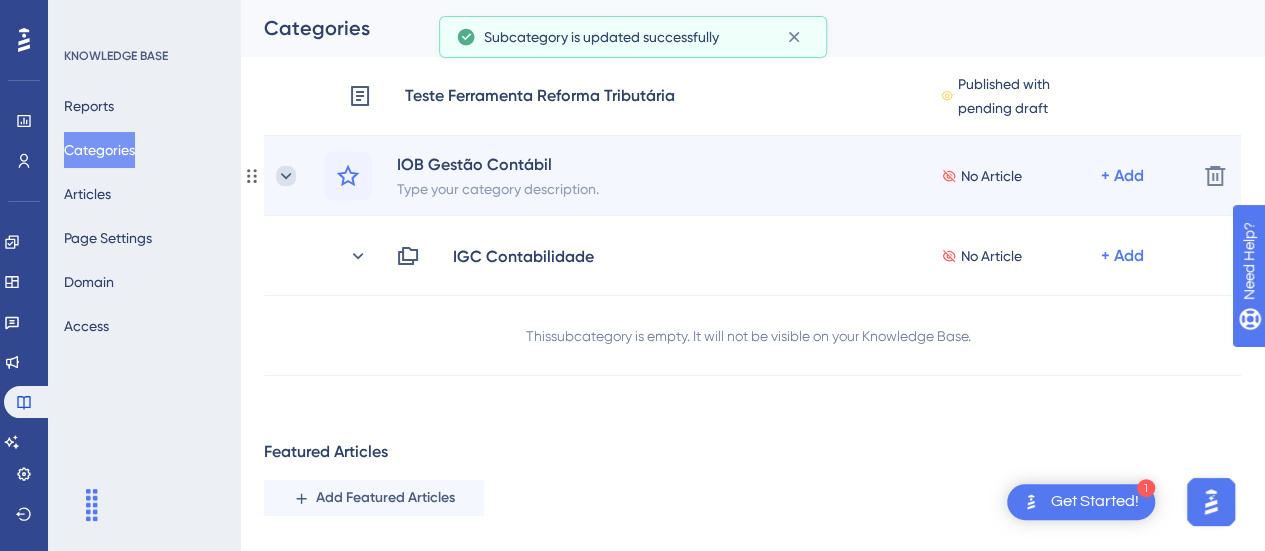 click 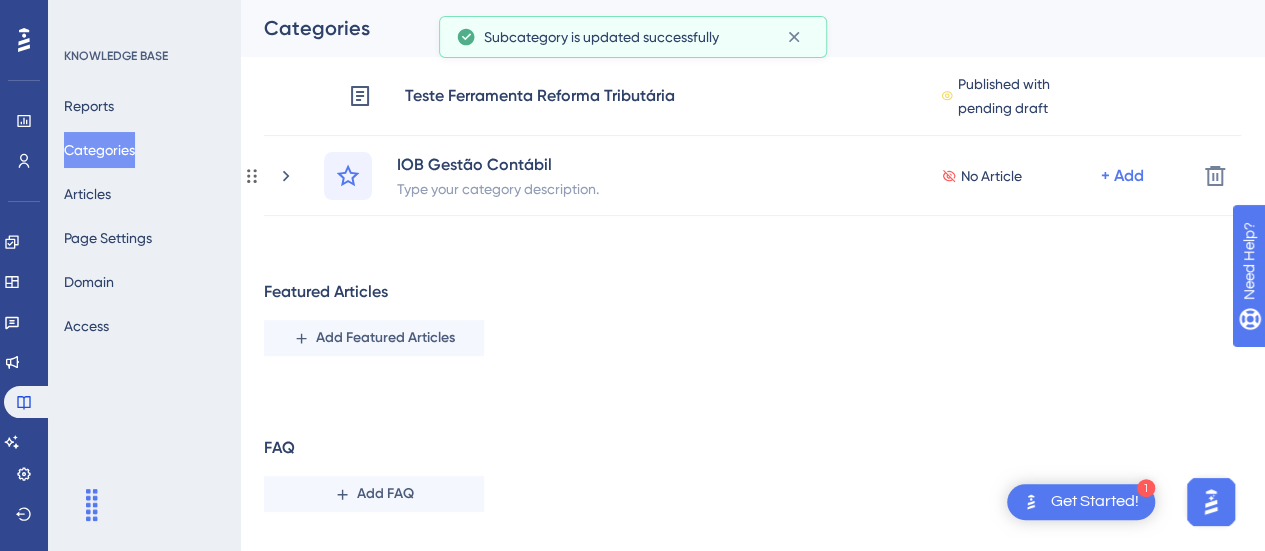 click 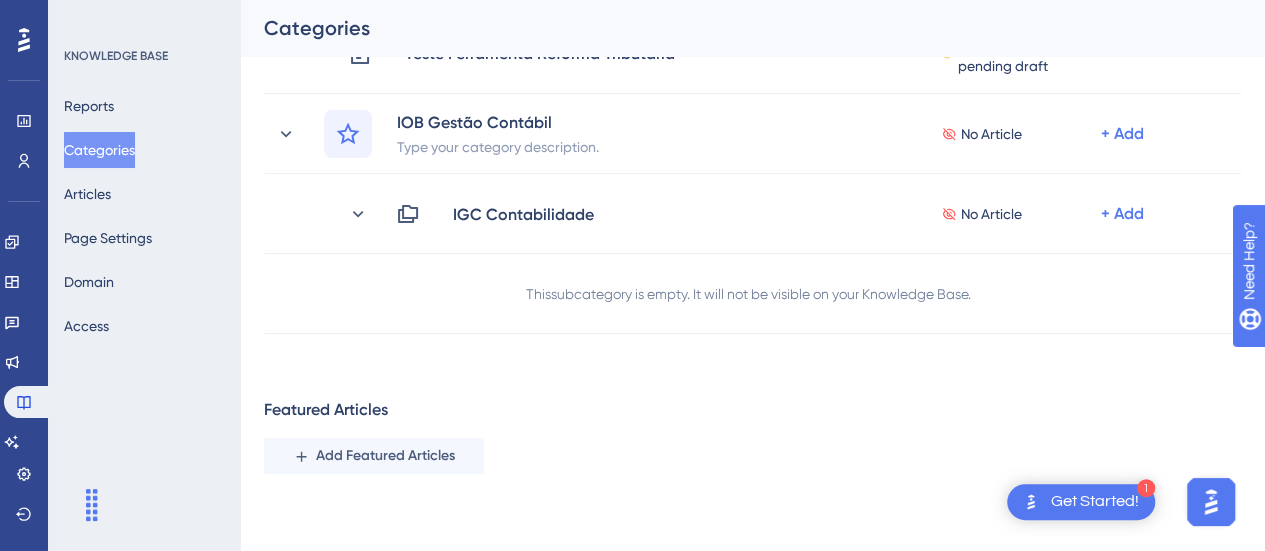 scroll, scrollTop: 200, scrollLeft: 0, axis: vertical 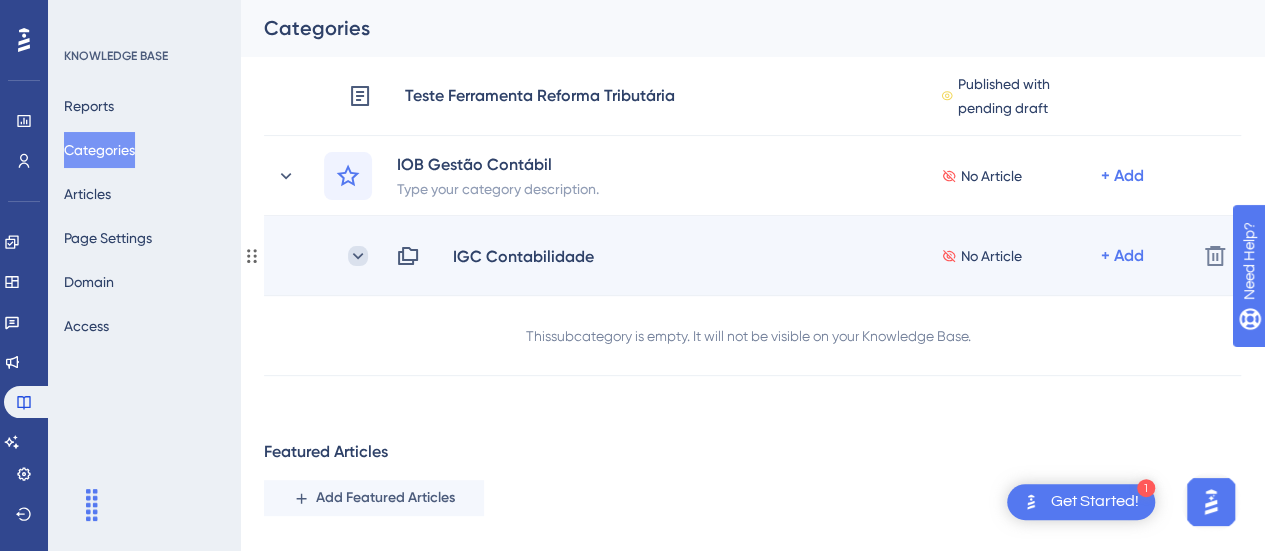 click 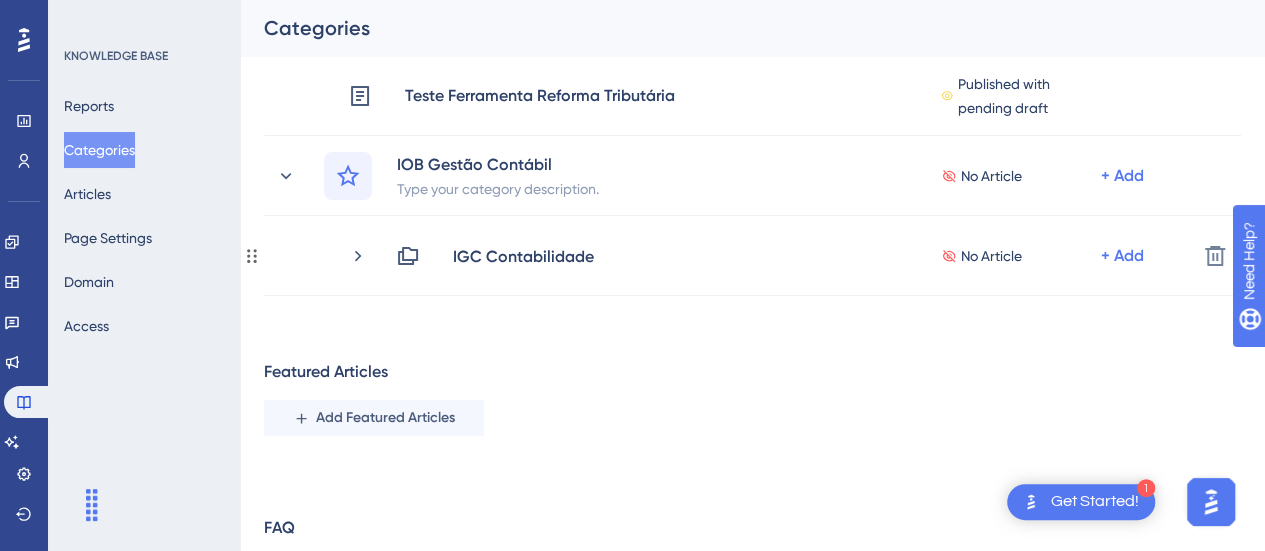 click 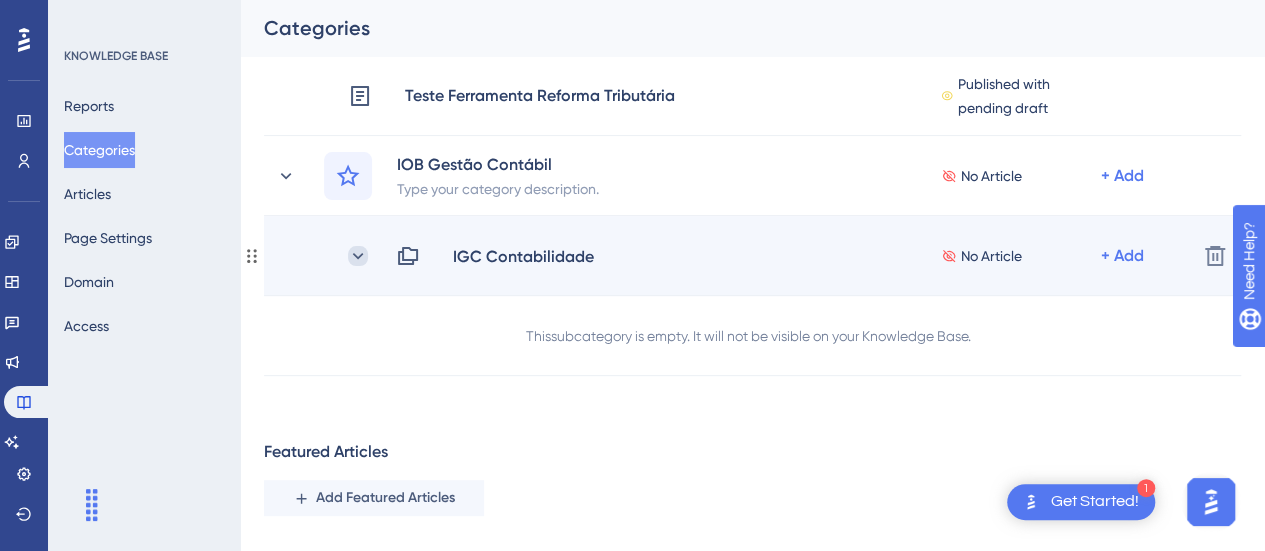 click 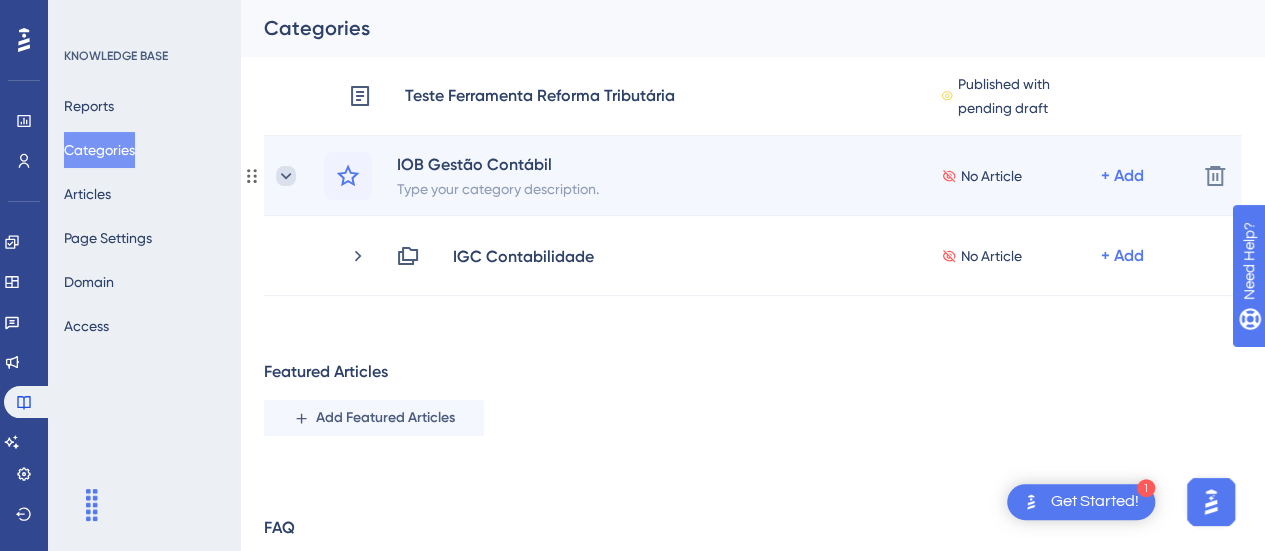click 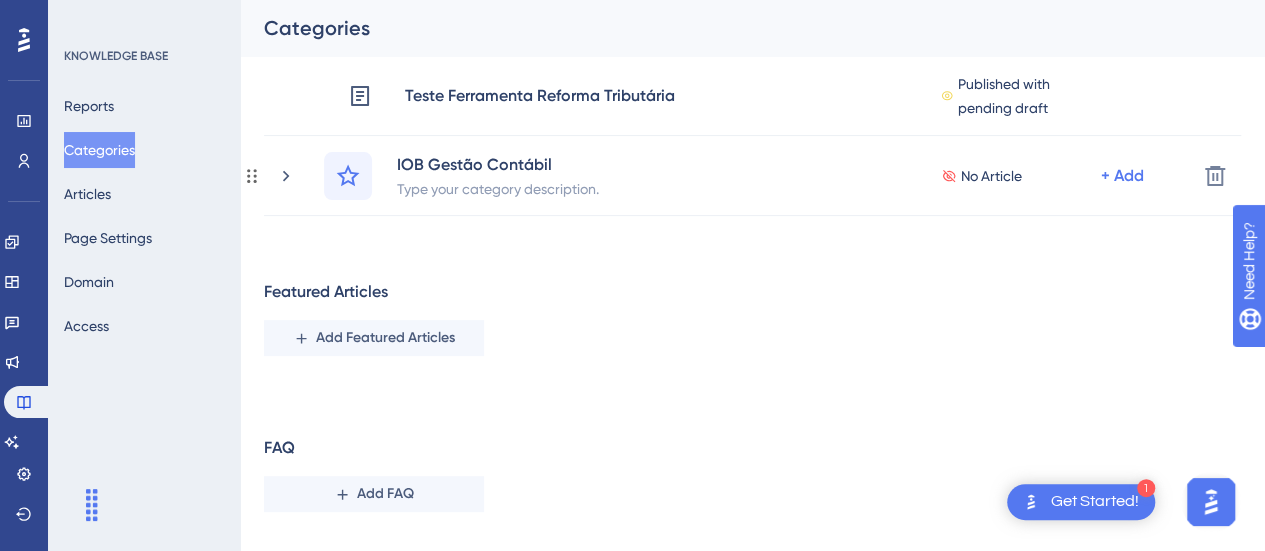 click 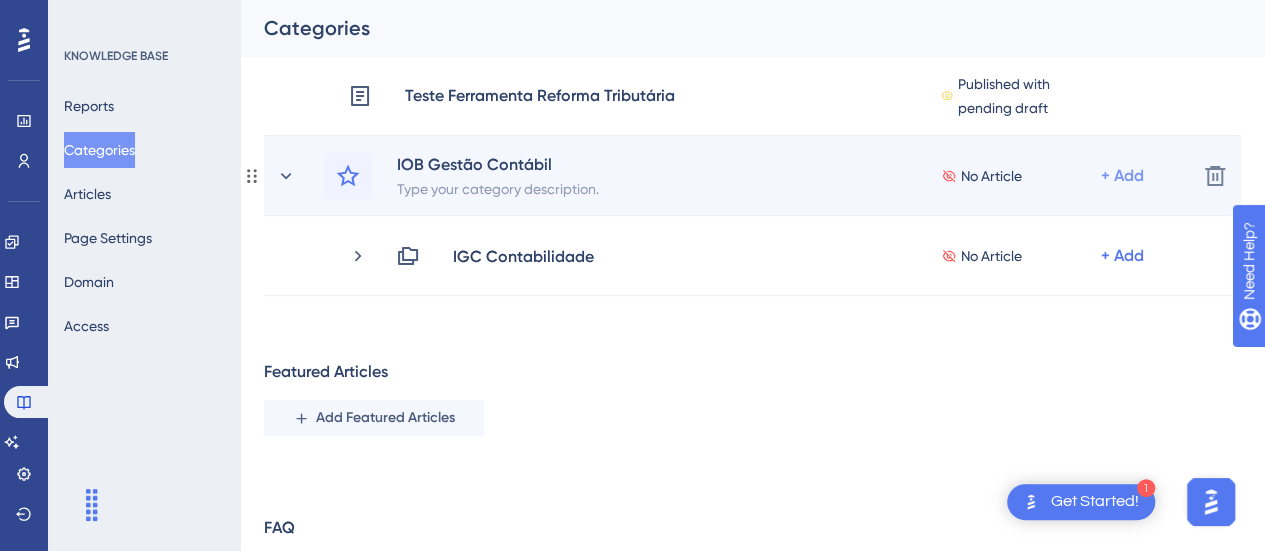 click on "+ Add" at bounding box center (1122, 16) 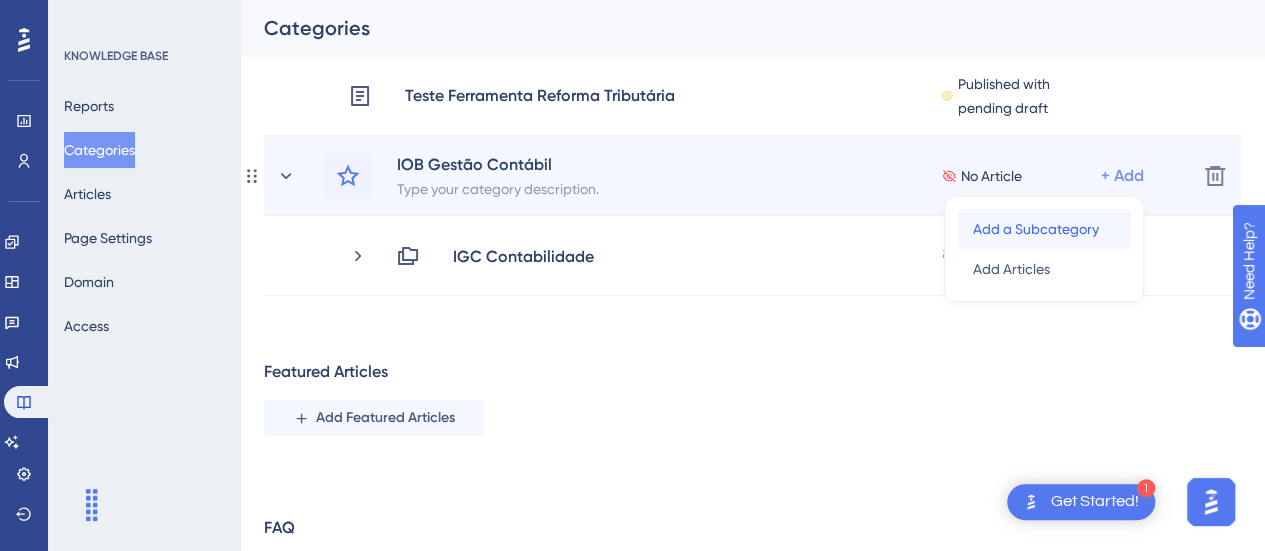 click on "Add a Subcategory" at bounding box center (1036, 229) 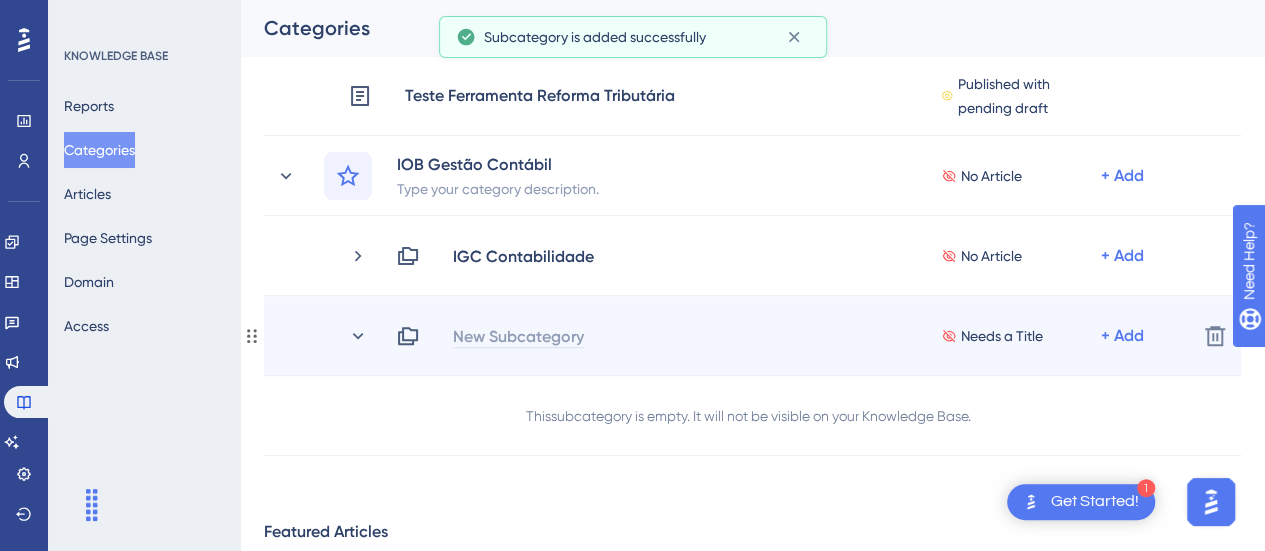 click on "New Subcategory" at bounding box center (518, 336) 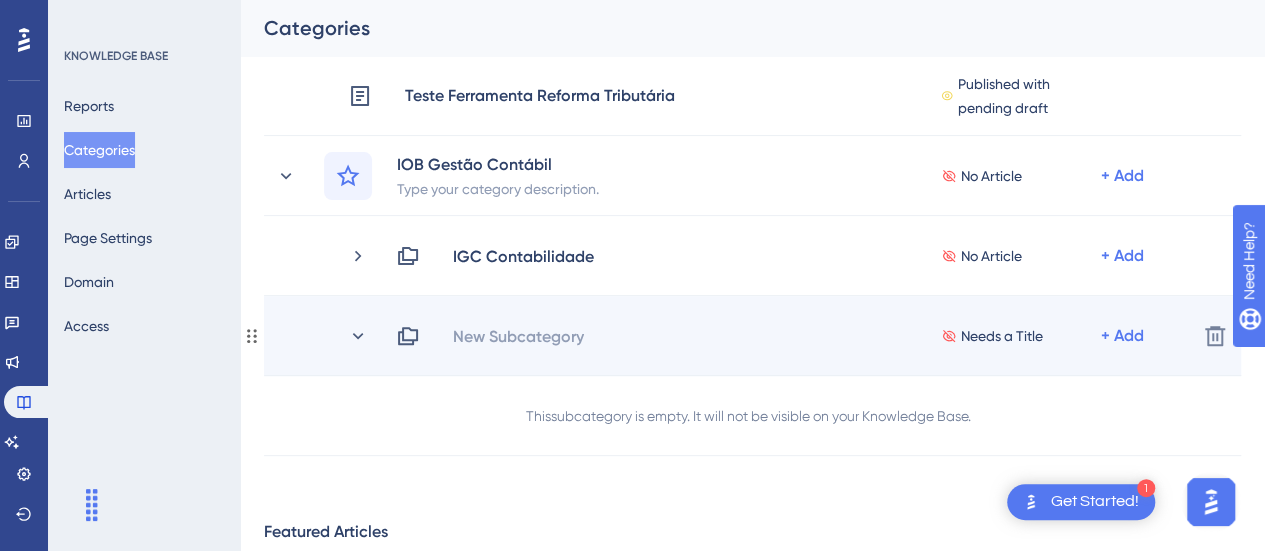 click on "New Subcategory" at bounding box center [518, 336] 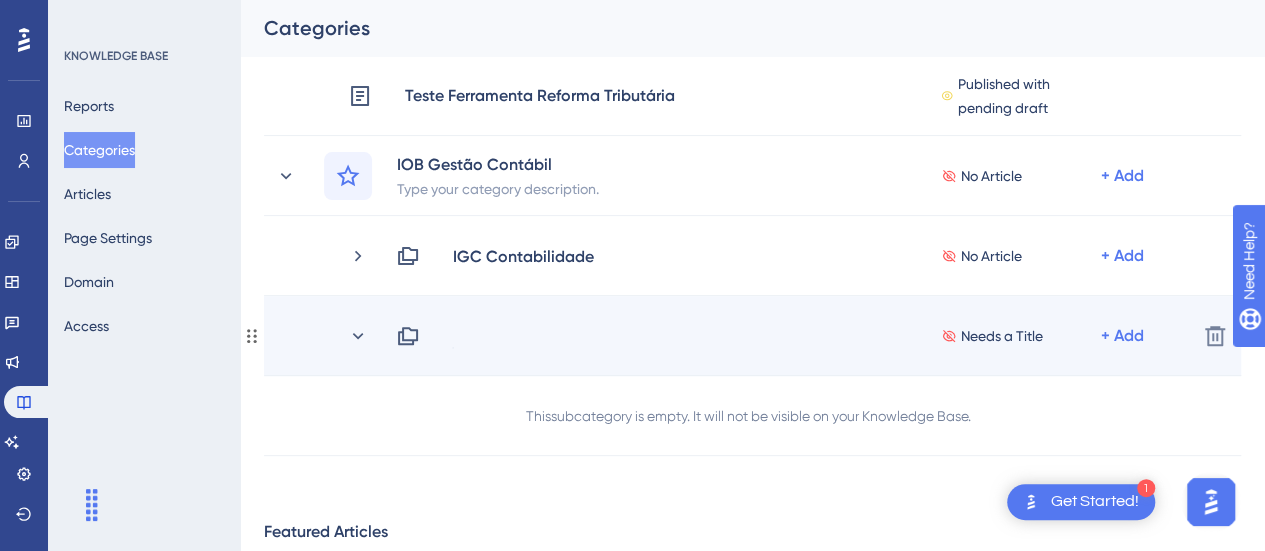 type 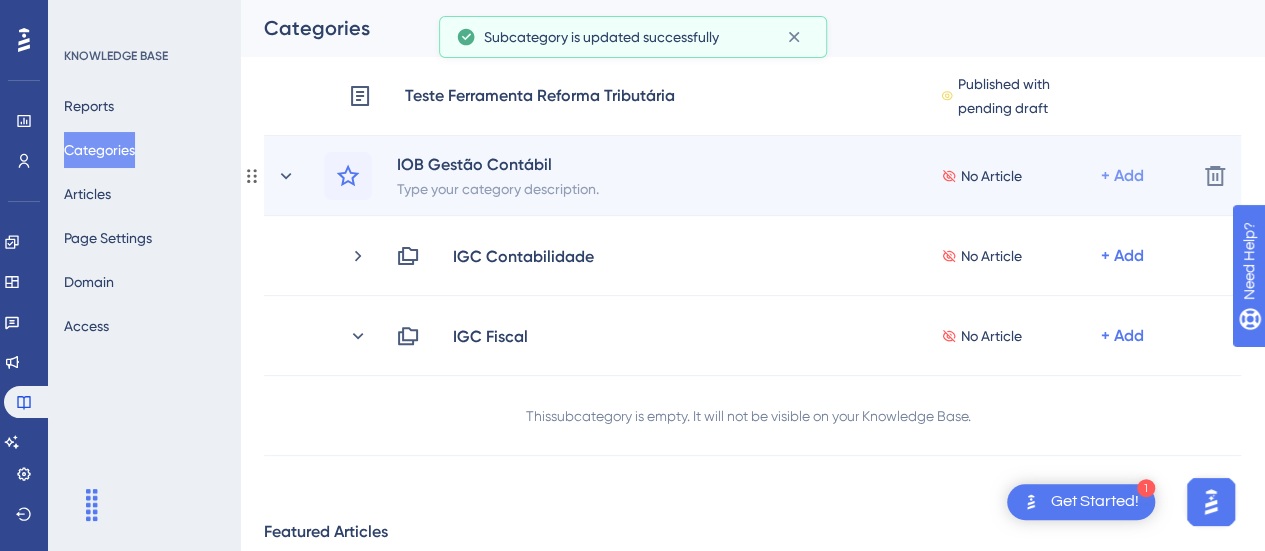 click on "+ Add" at bounding box center (1122, 16) 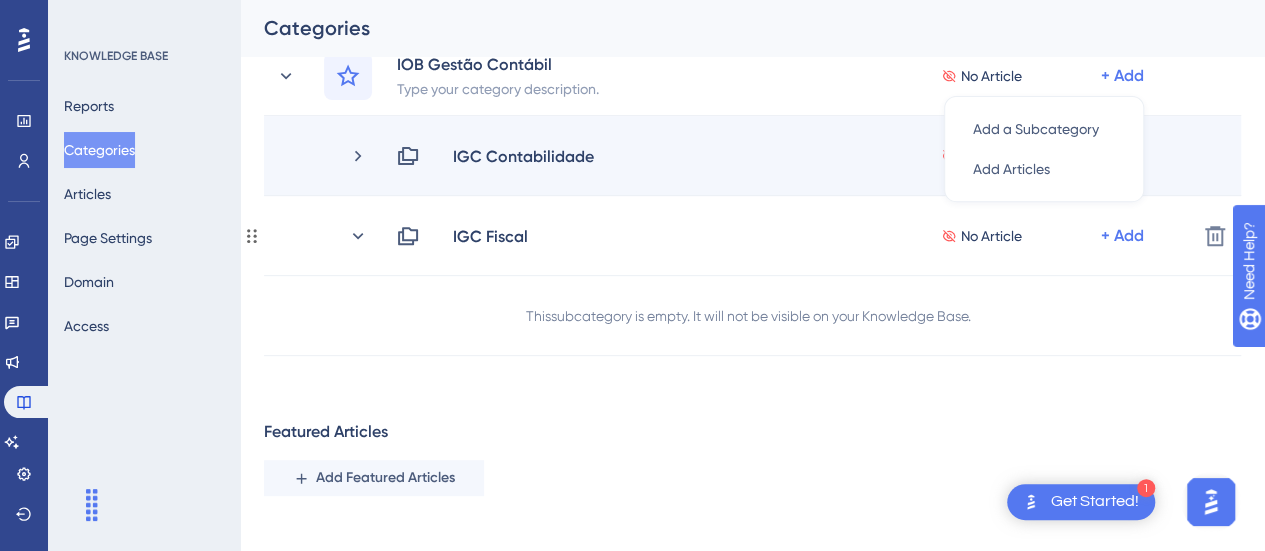 scroll, scrollTop: 200, scrollLeft: 0, axis: vertical 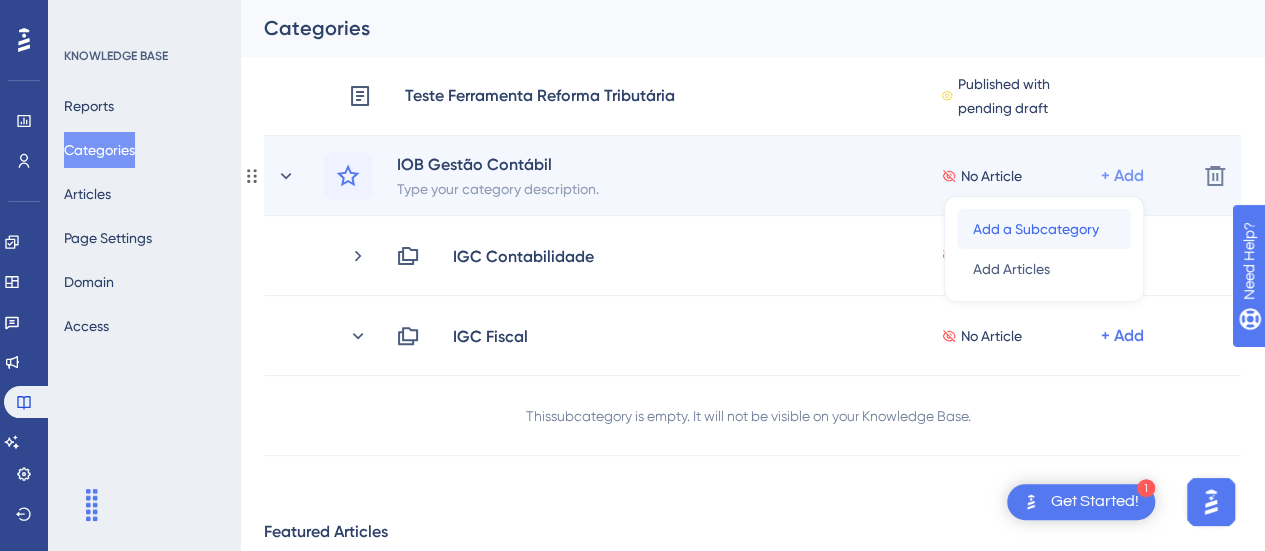 click on "Add a Subcategory" at bounding box center [1036, 229] 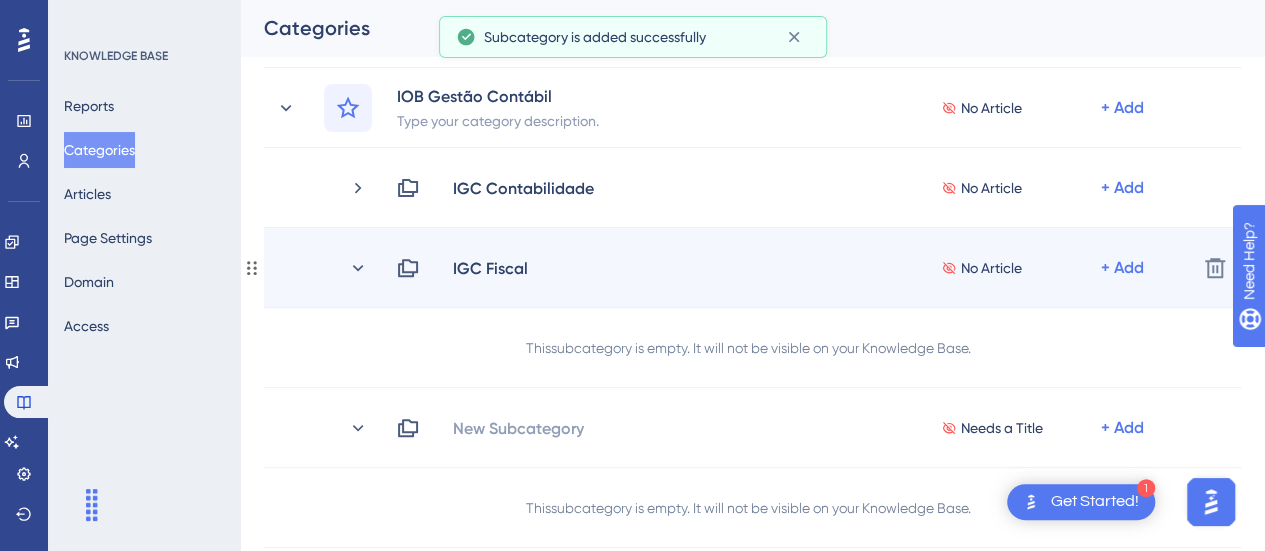 scroll, scrollTop: 300, scrollLeft: 0, axis: vertical 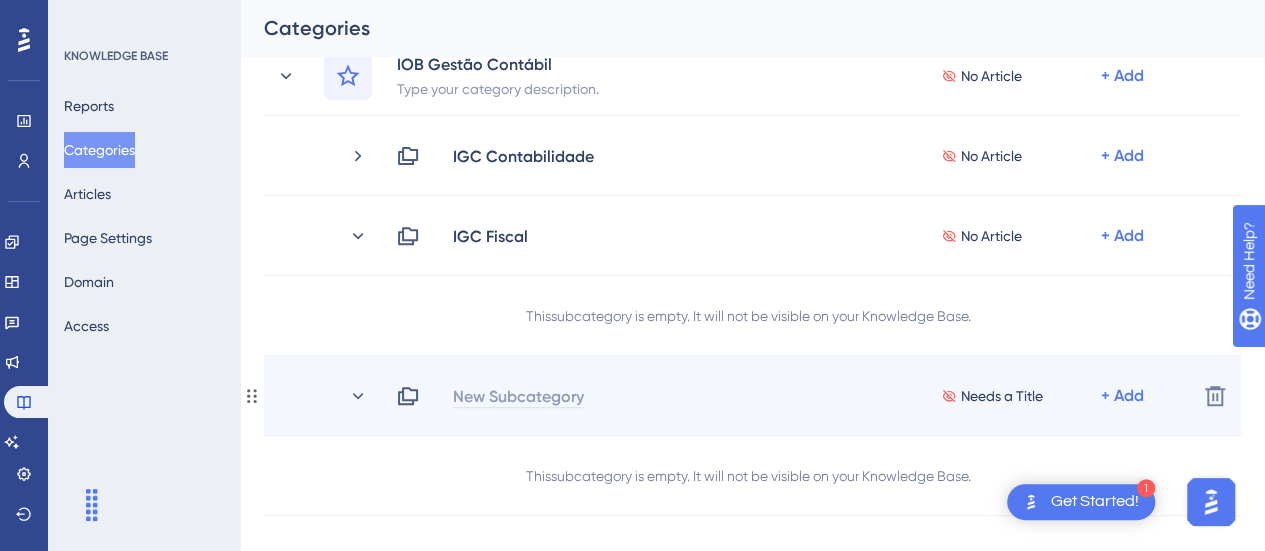 click on "New Subcategory" at bounding box center (518, 396) 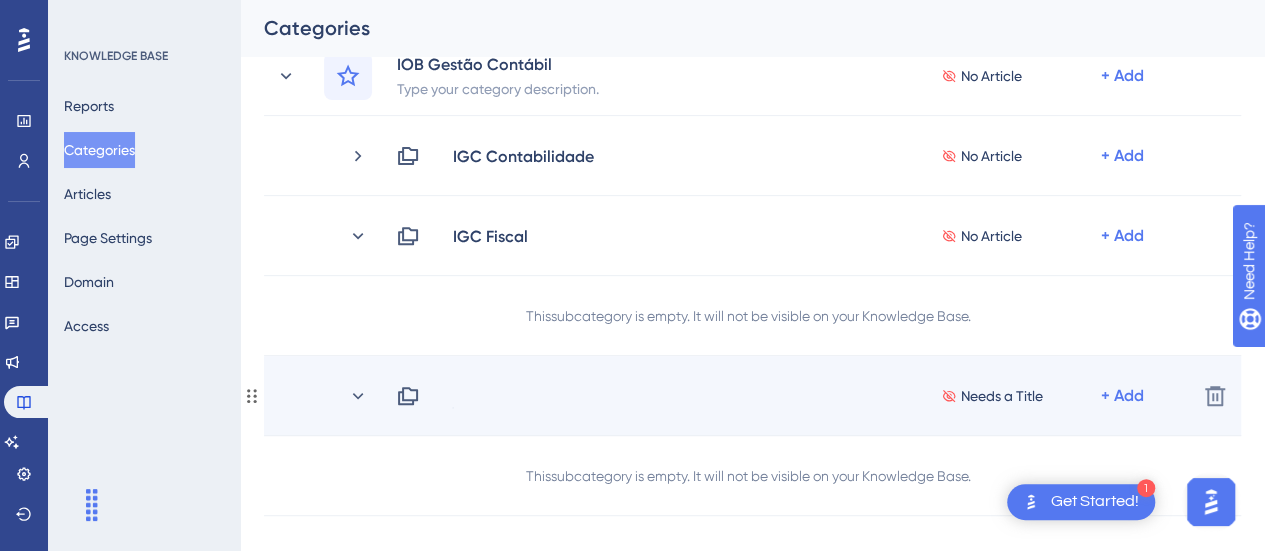 type 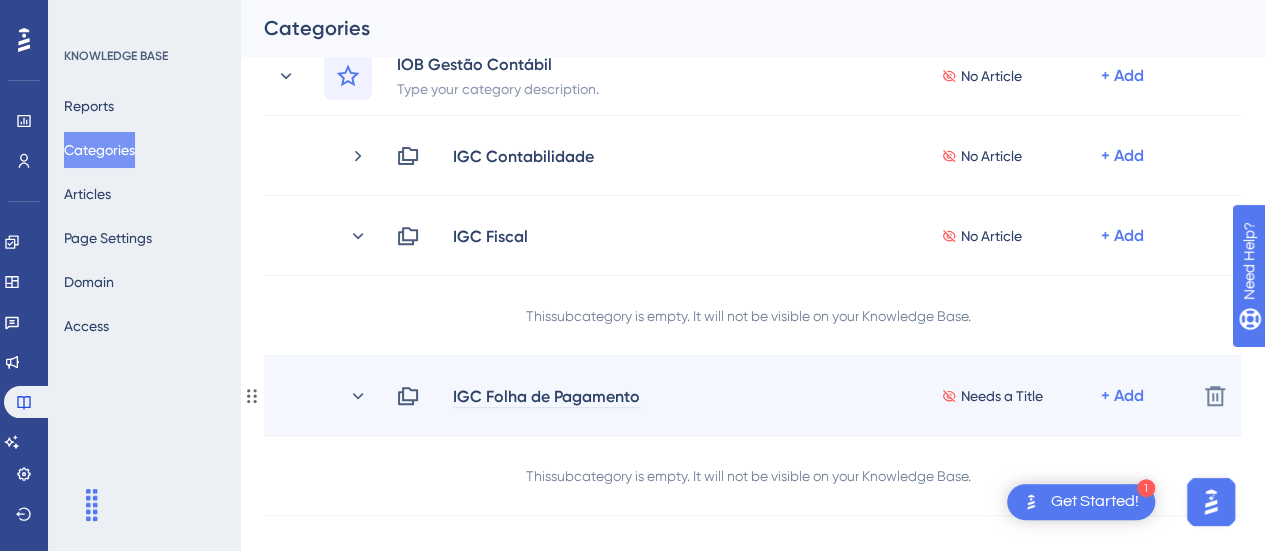 scroll, scrollTop: 400, scrollLeft: 0, axis: vertical 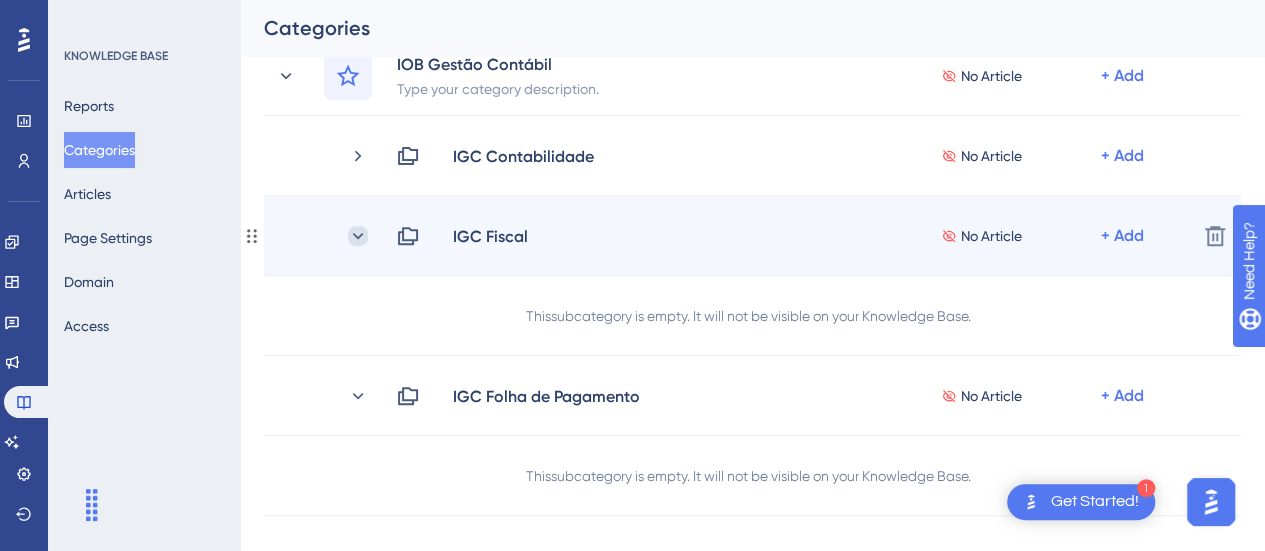 click 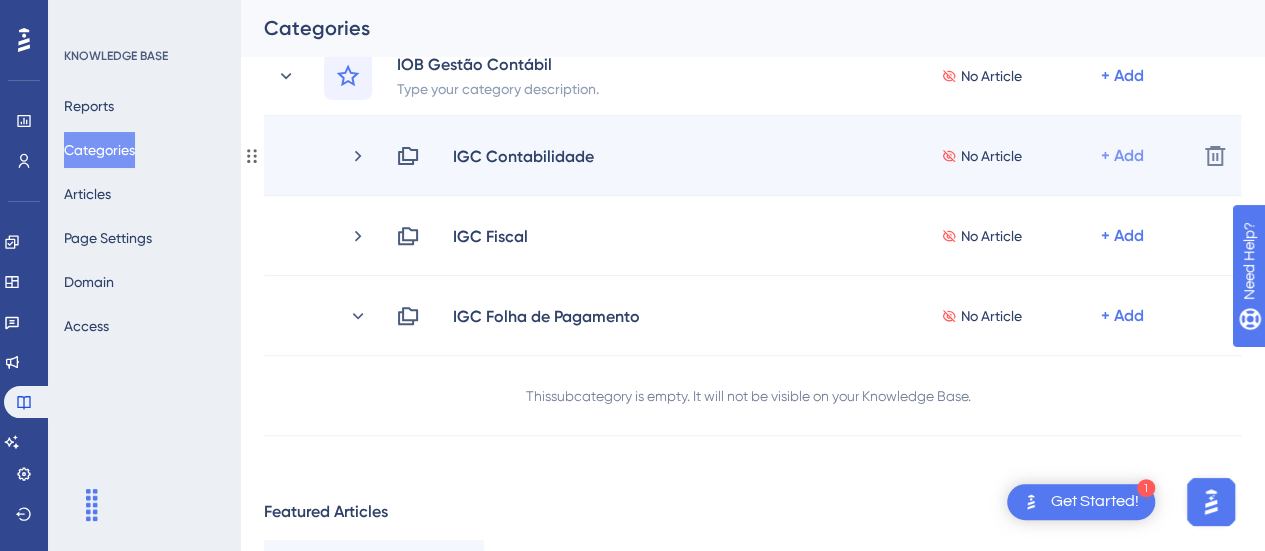 click on "+ Add" at bounding box center [1122, 156] 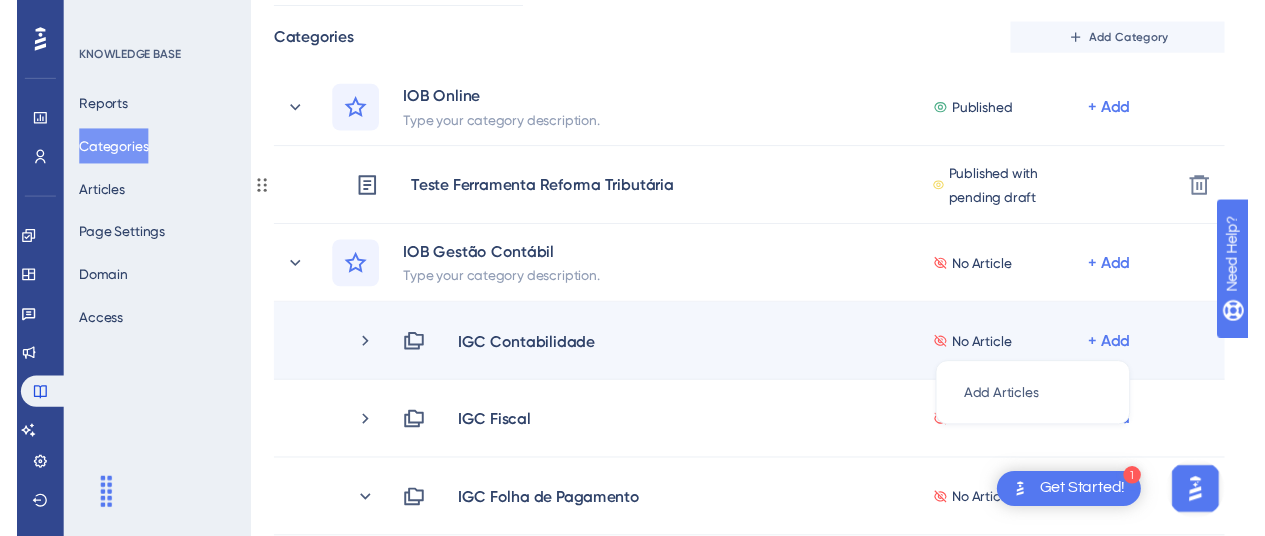 scroll, scrollTop: 0, scrollLeft: 0, axis: both 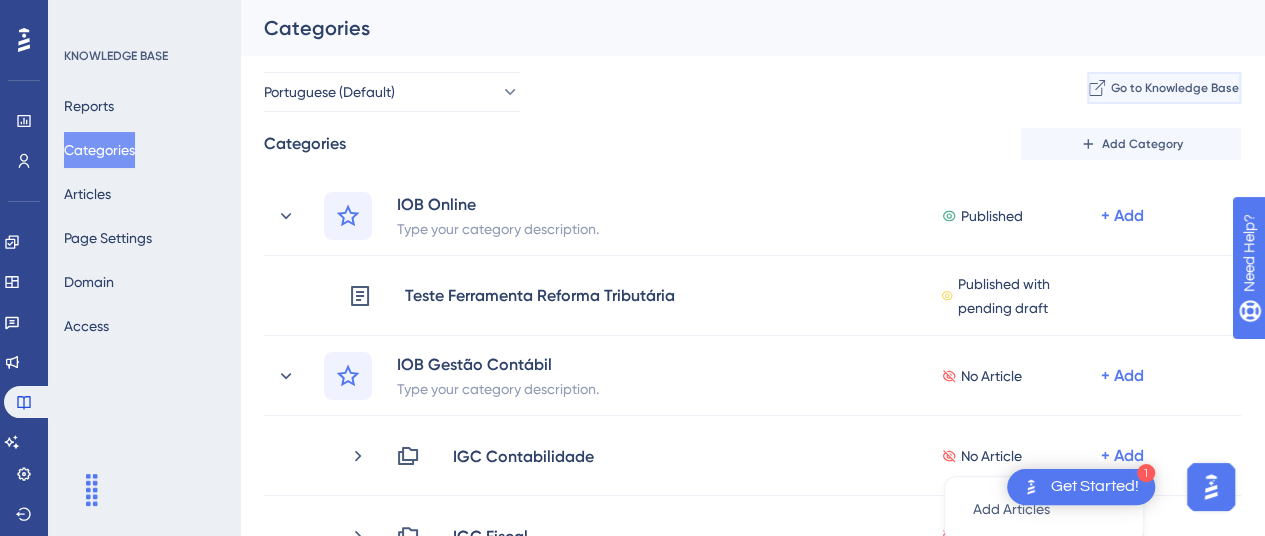 click on "Go to Knowledge Base" at bounding box center (1175, 88) 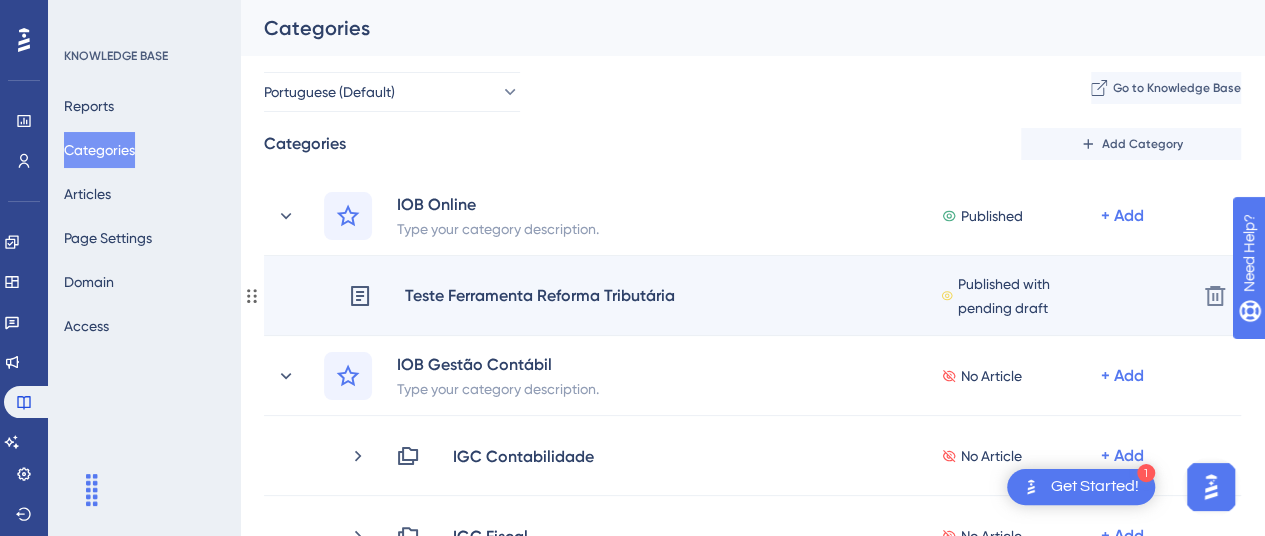 click on "Published with pending draft" at bounding box center (1029, 296) 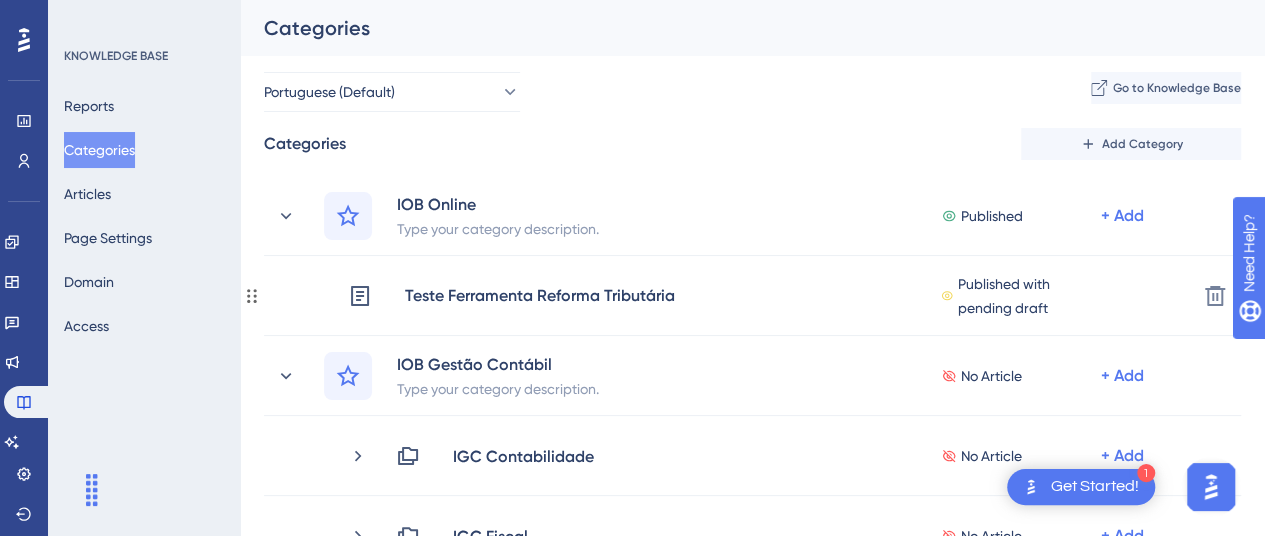 click on "Published with pending draft" at bounding box center (1029, 296) 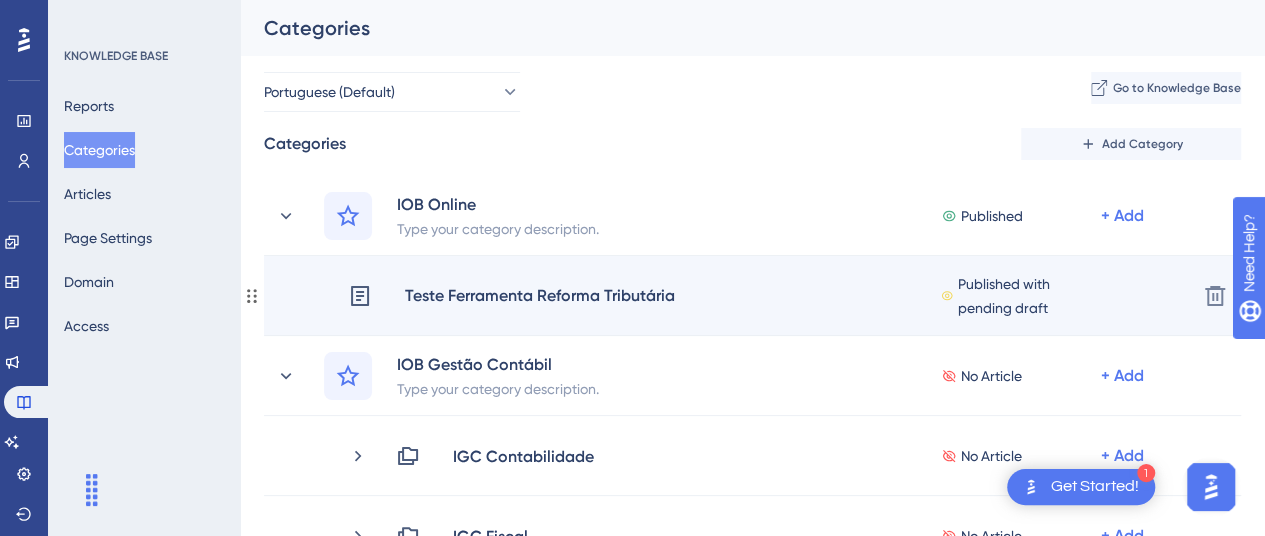click 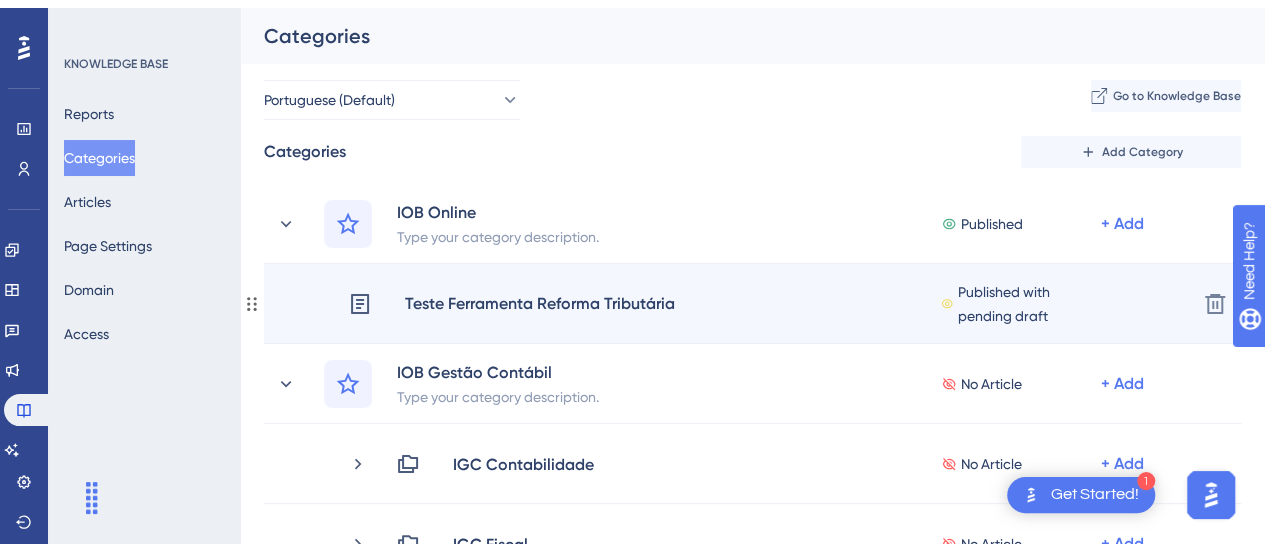 scroll, scrollTop: 100, scrollLeft: 0, axis: vertical 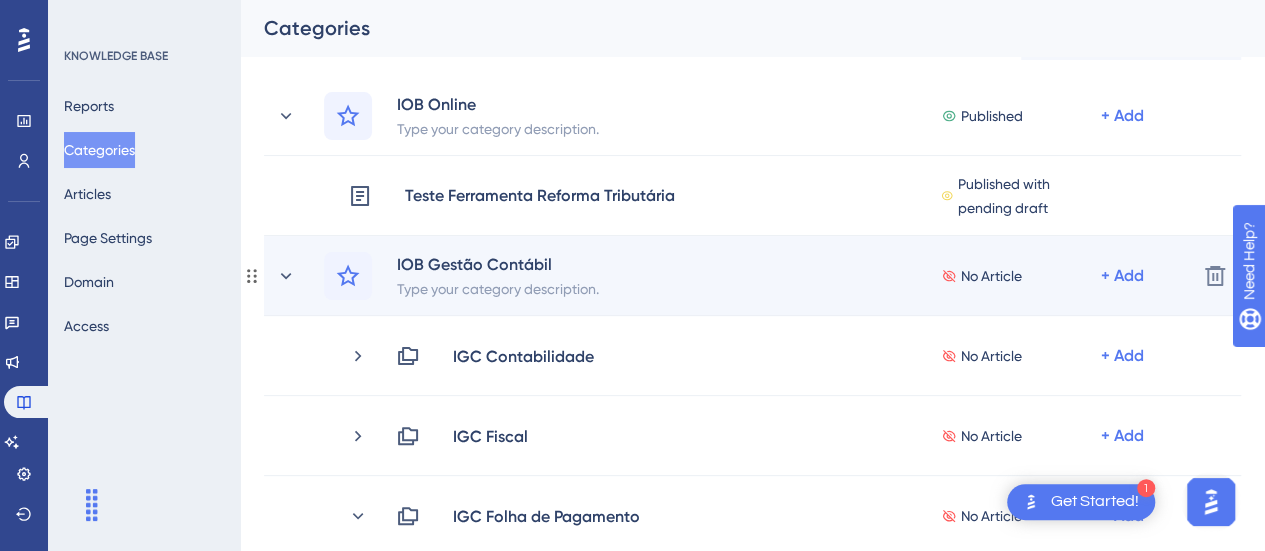 click on "No Article" at bounding box center (991, 276) 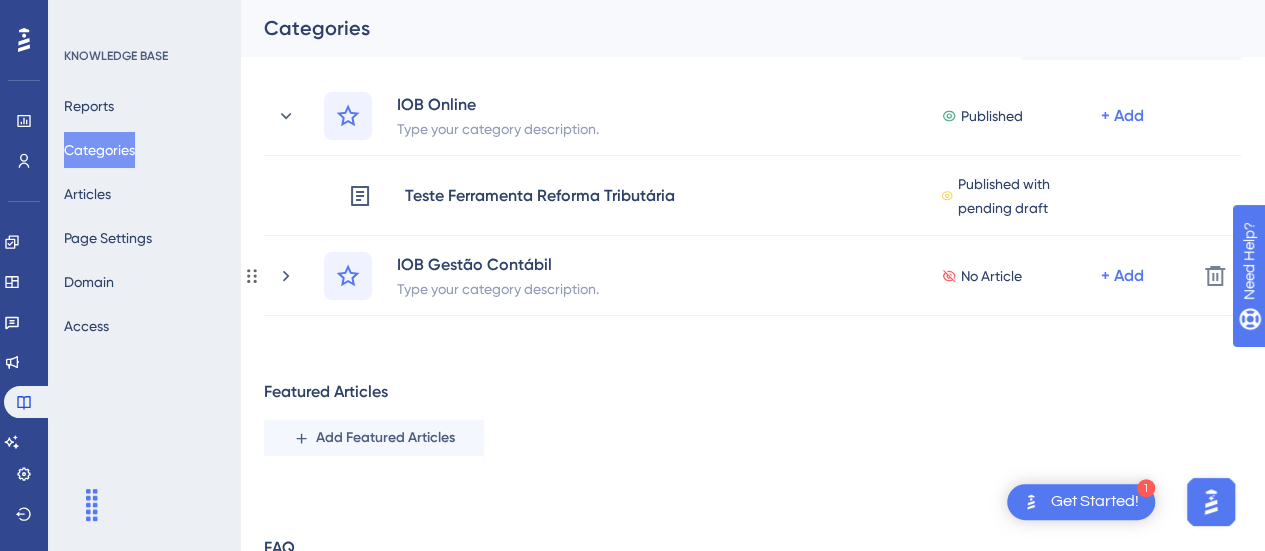 click on "No Article" at bounding box center [991, 276] 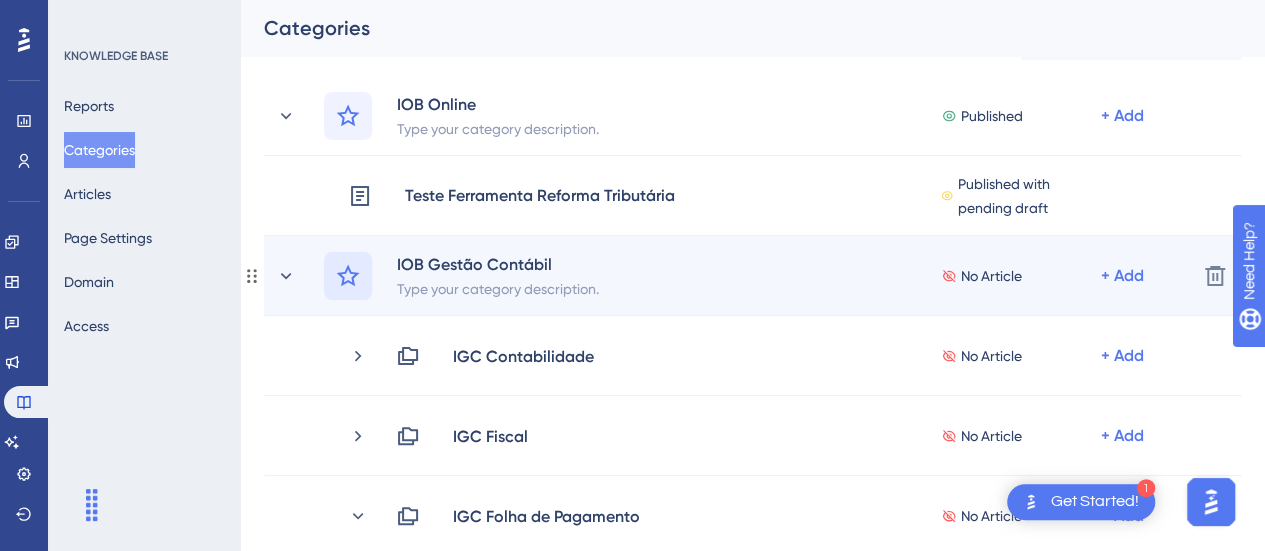 click 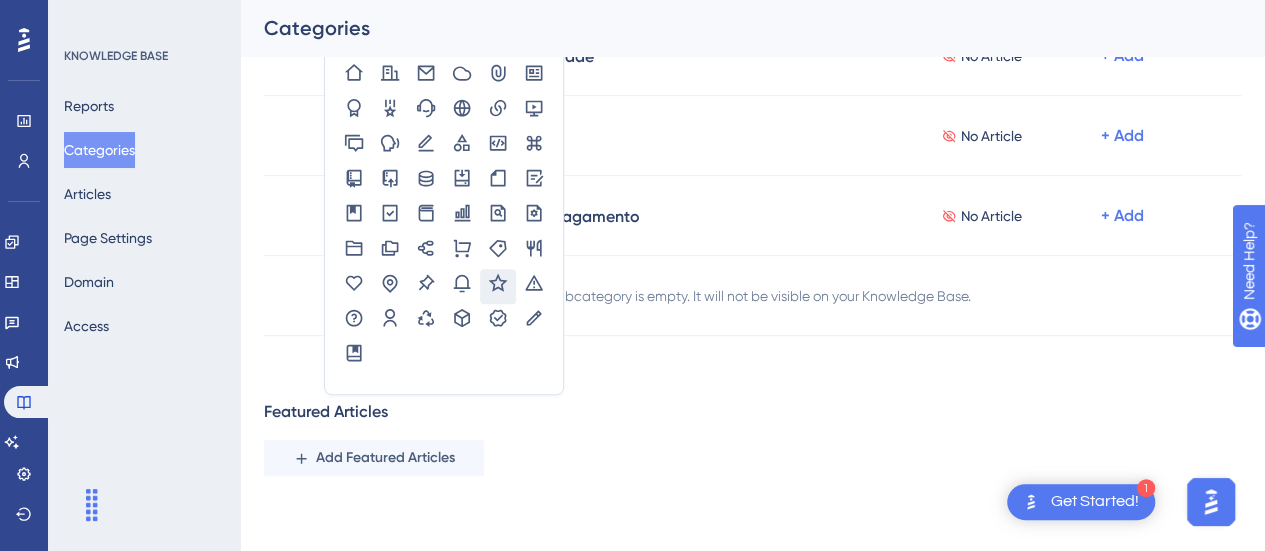 scroll, scrollTop: 300, scrollLeft: 0, axis: vertical 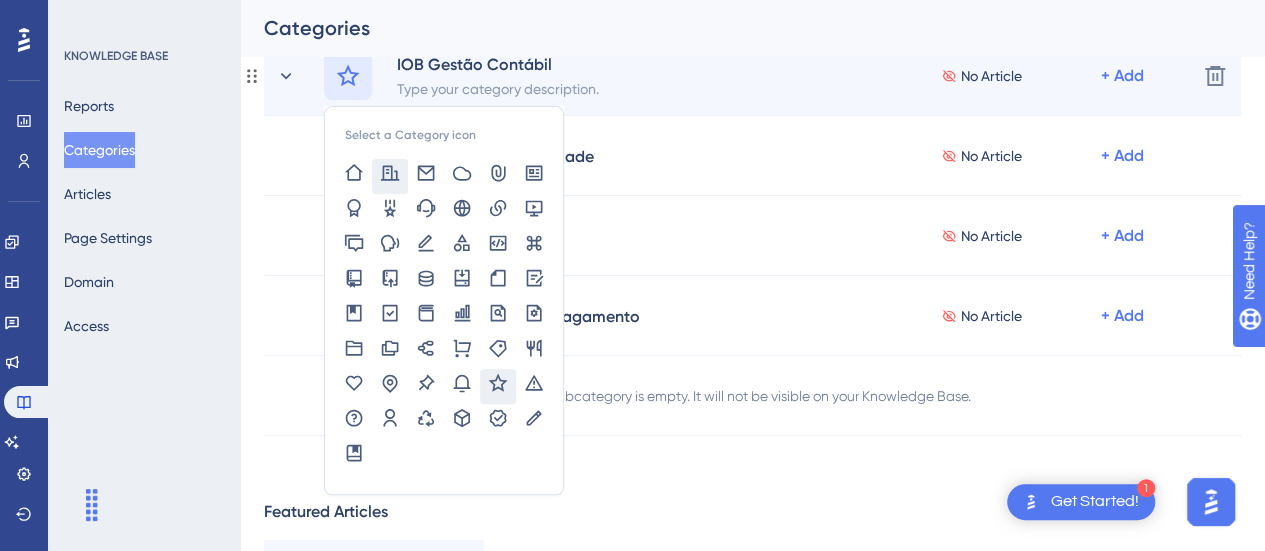click 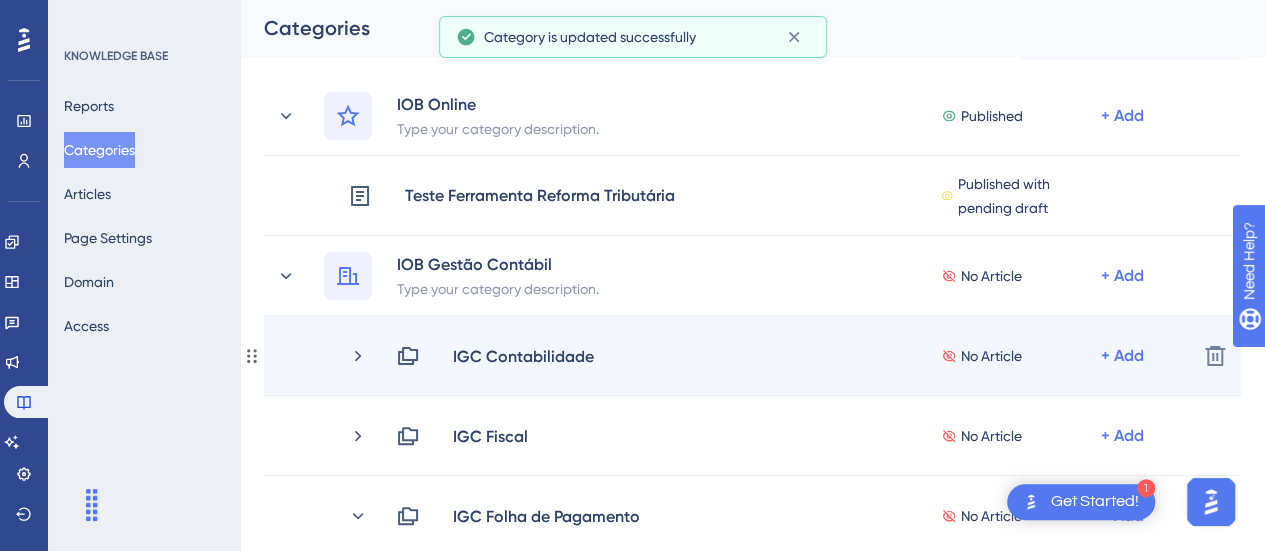 scroll, scrollTop: 200, scrollLeft: 0, axis: vertical 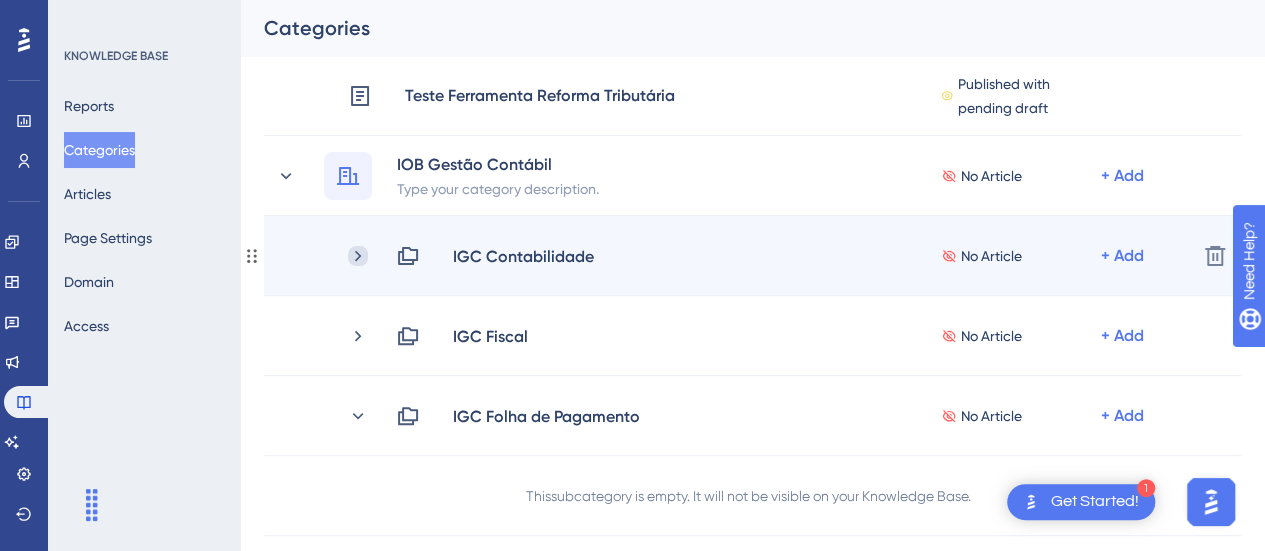 click 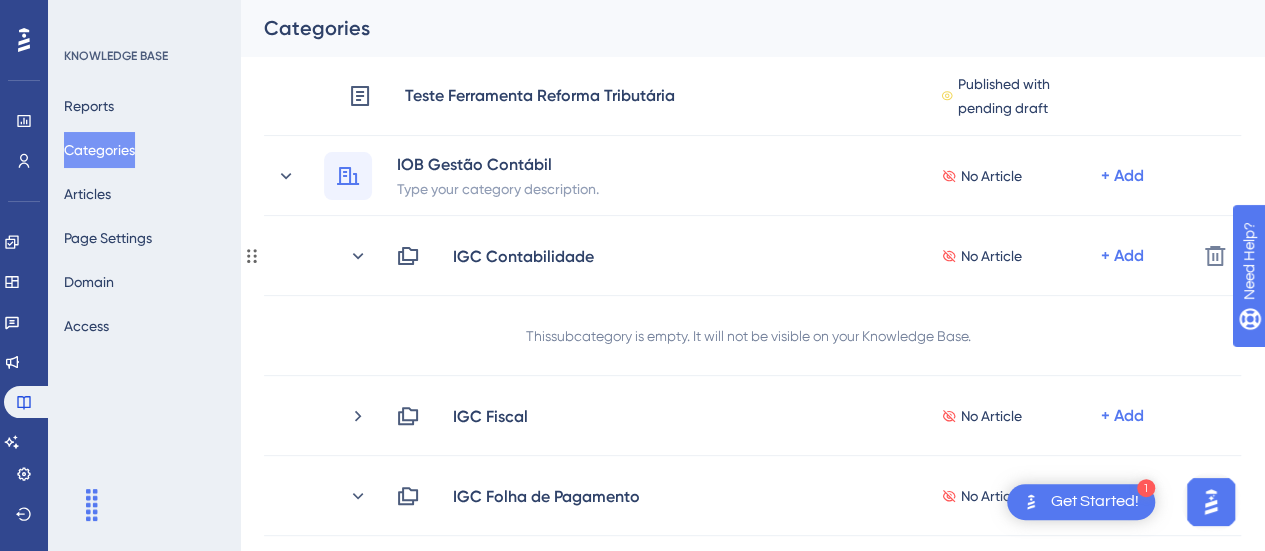 click 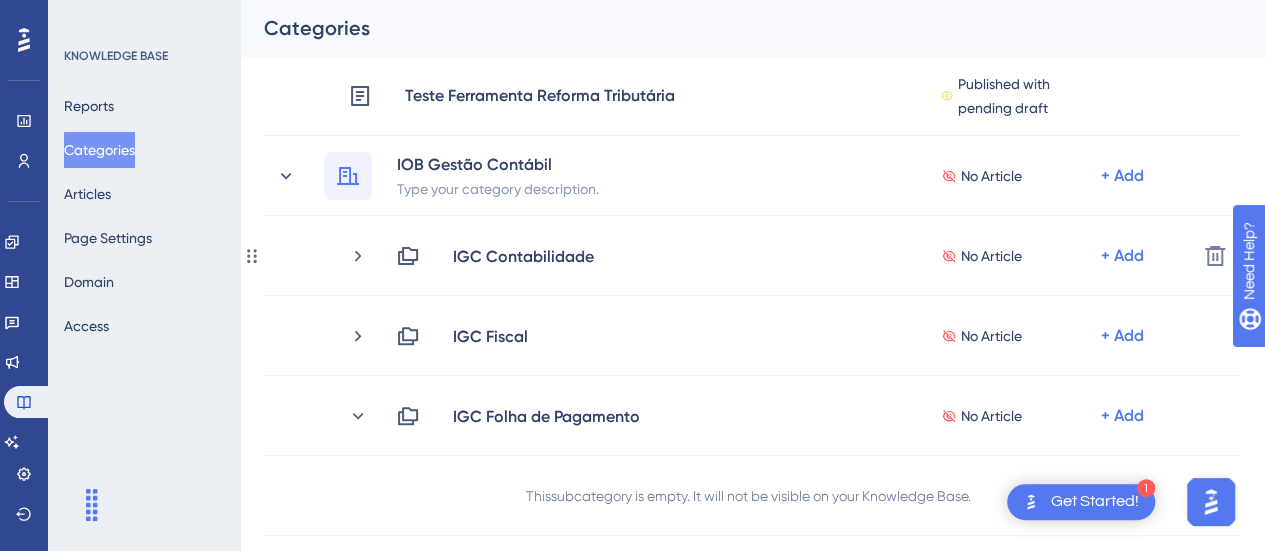 click 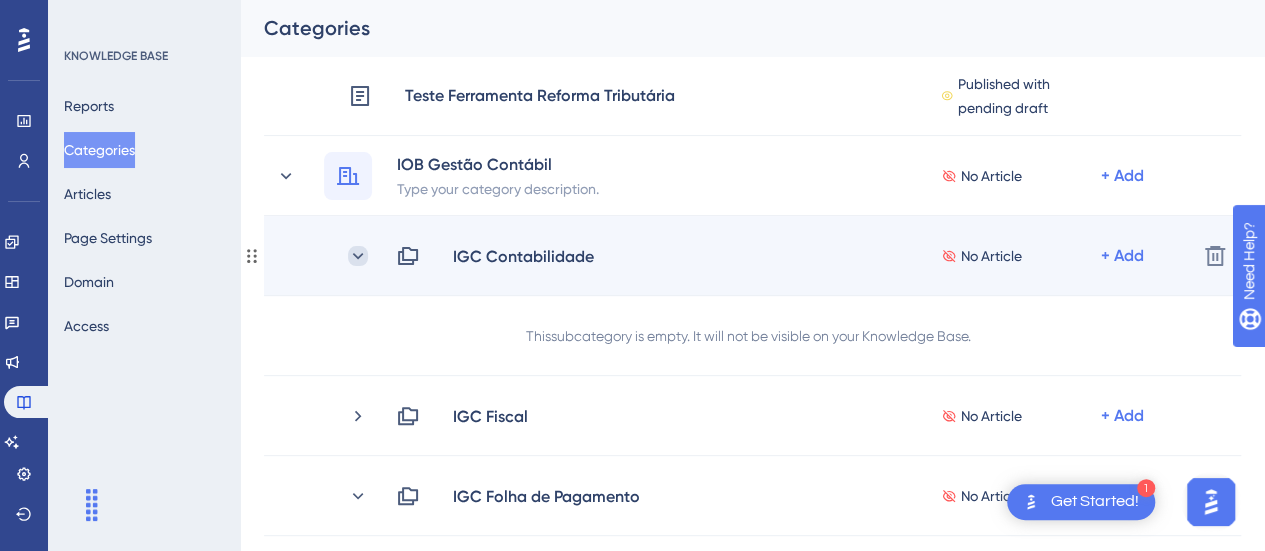 click 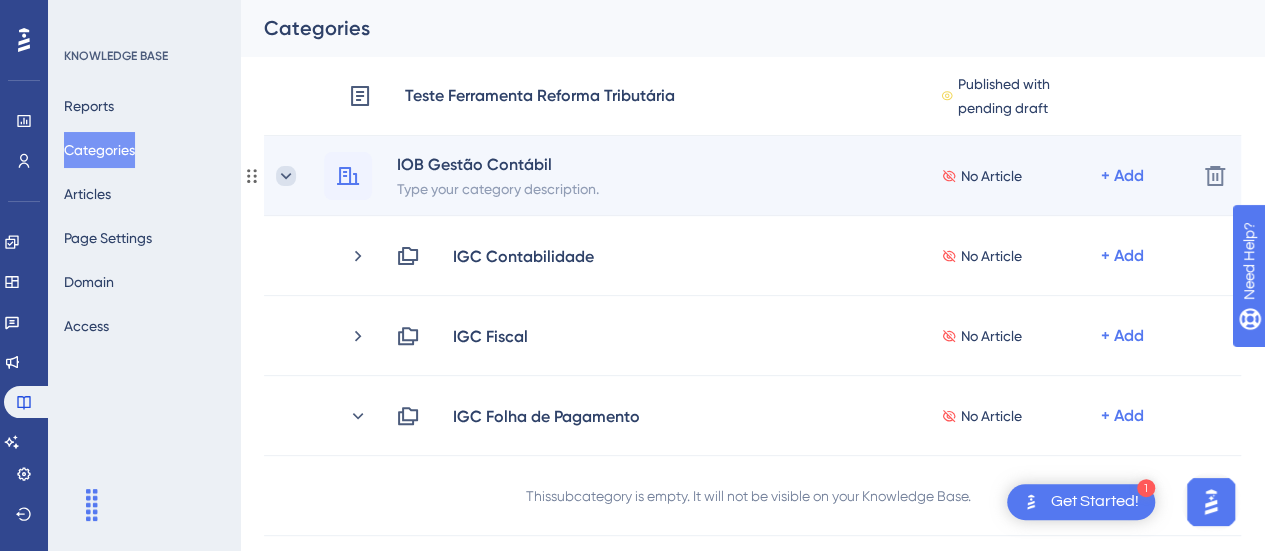 click 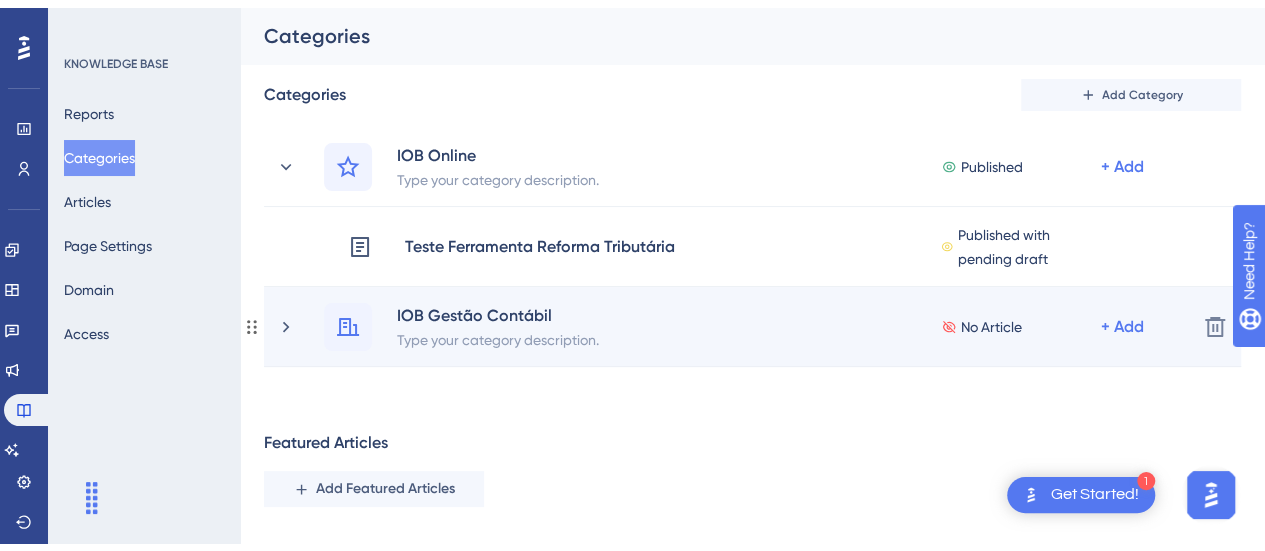 scroll, scrollTop: 100, scrollLeft: 0, axis: vertical 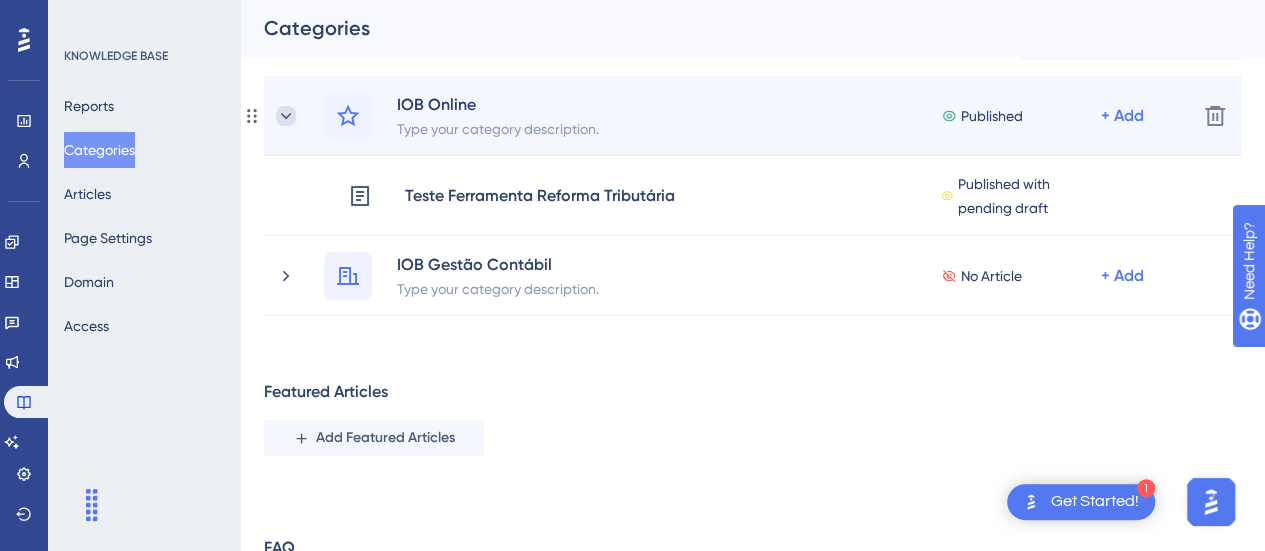 click 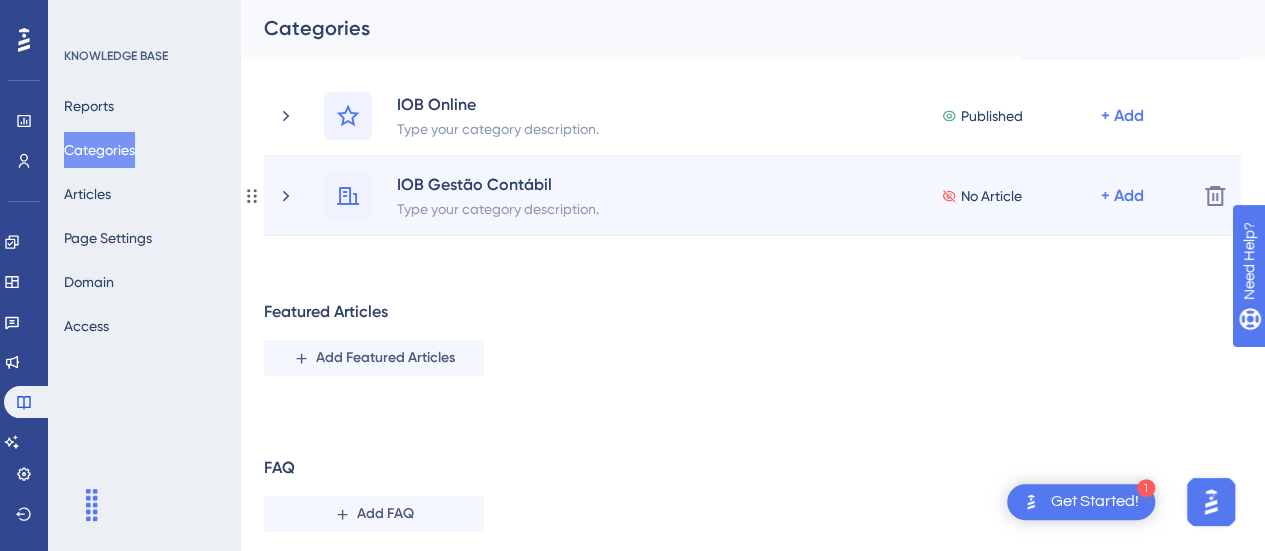 click on "No Article" at bounding box center [991, 196] 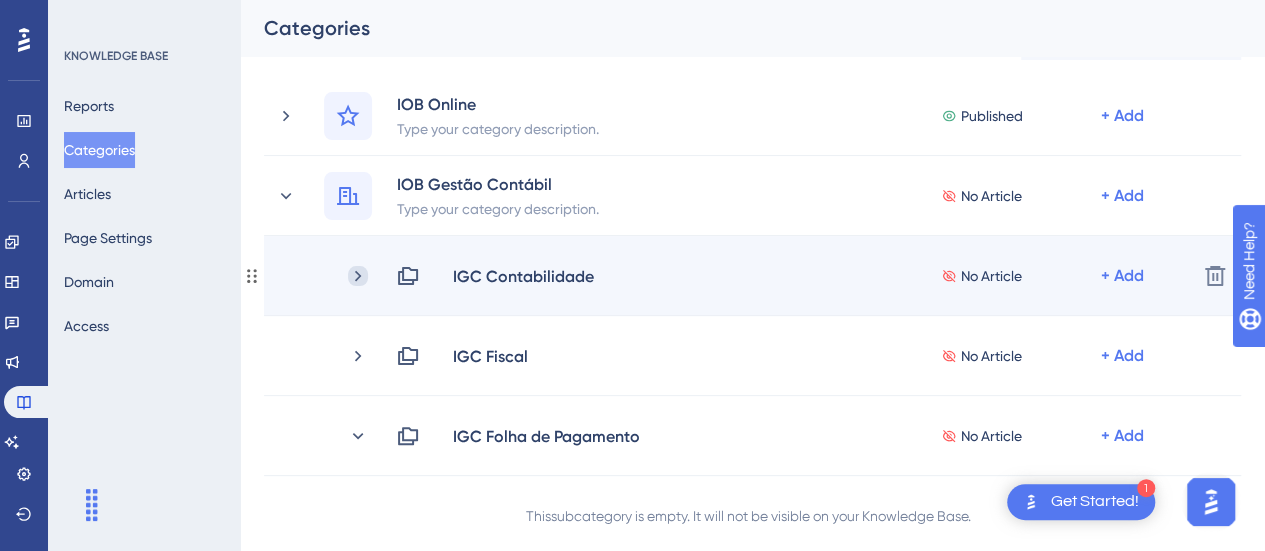 click 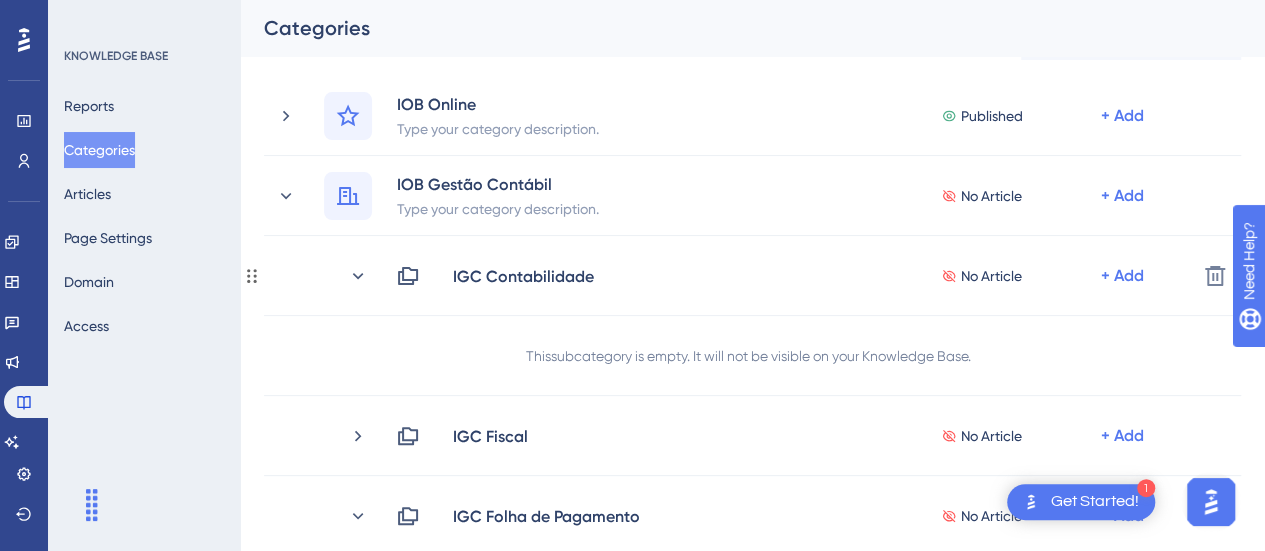 click 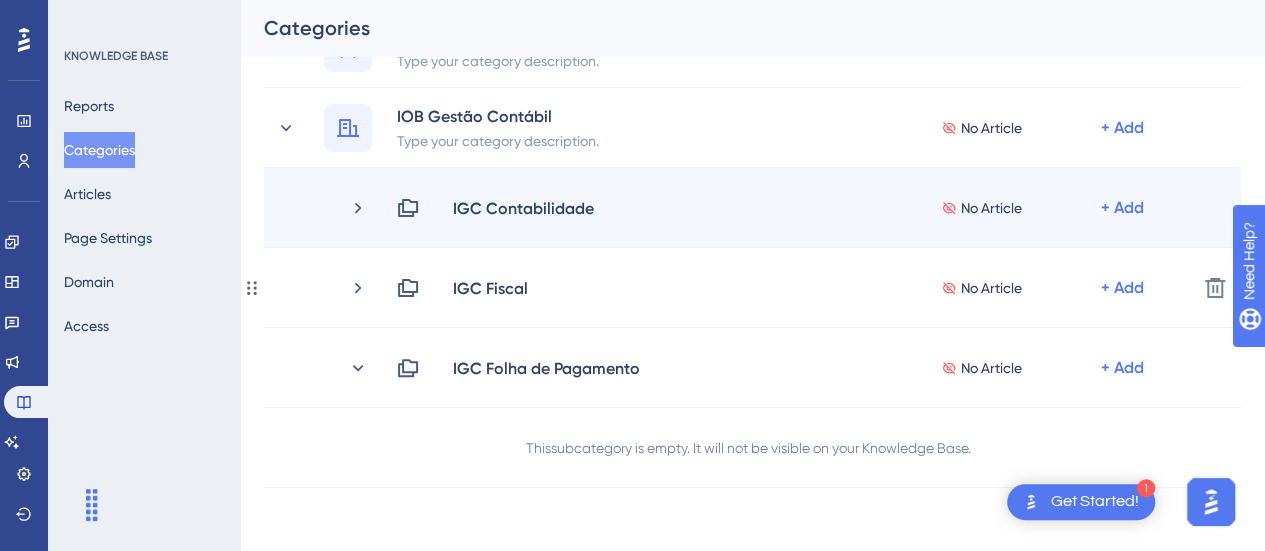 scroll, scrollTop: 200, scrollLeft: 0, axis: vertical 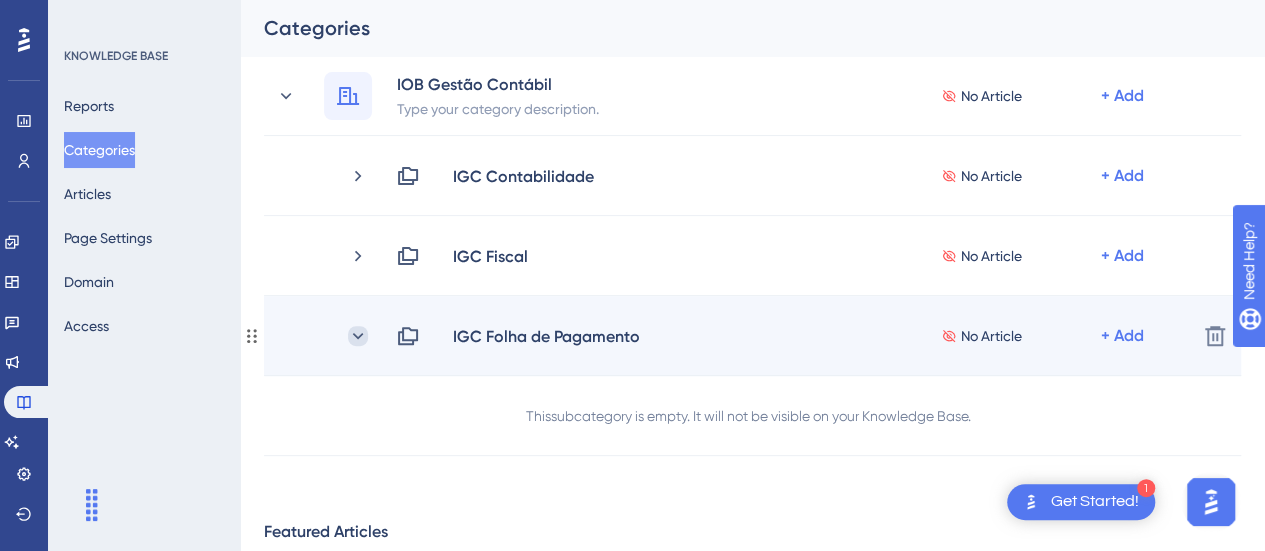 click 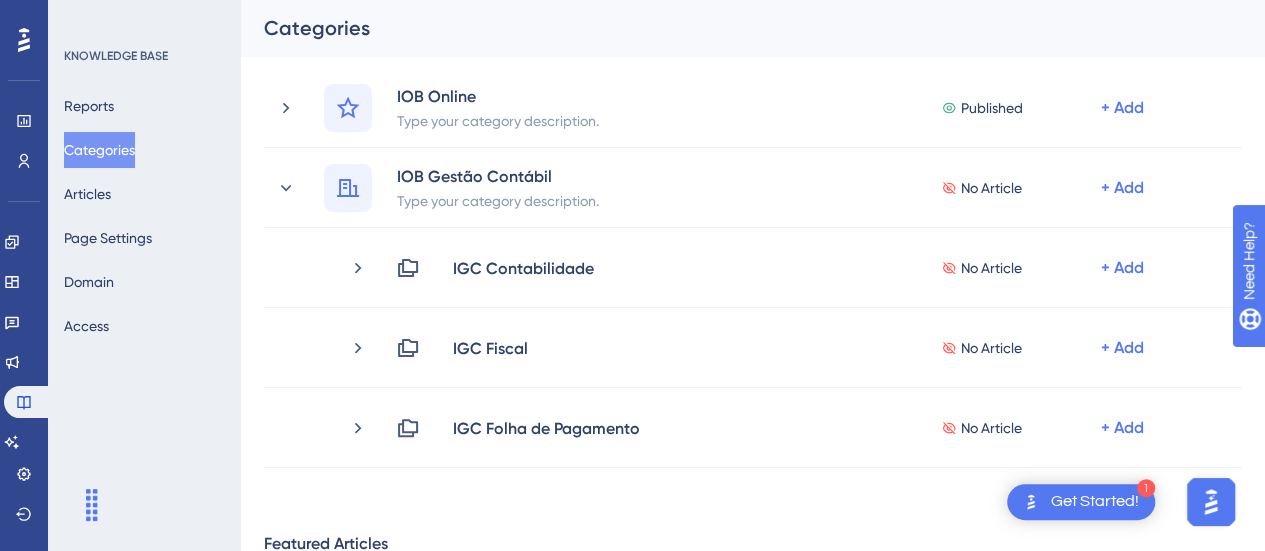 scroll, scrollTop: 100, scrollLeft: 0, axis: vertical 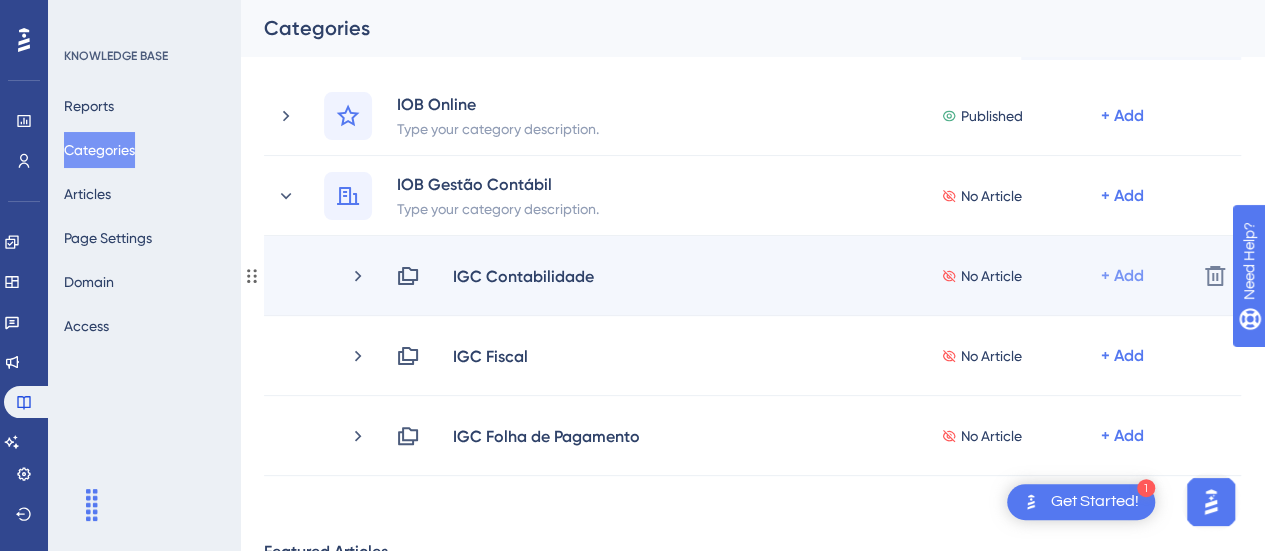 click on "+ Add" at bounding box center [1122, 276] 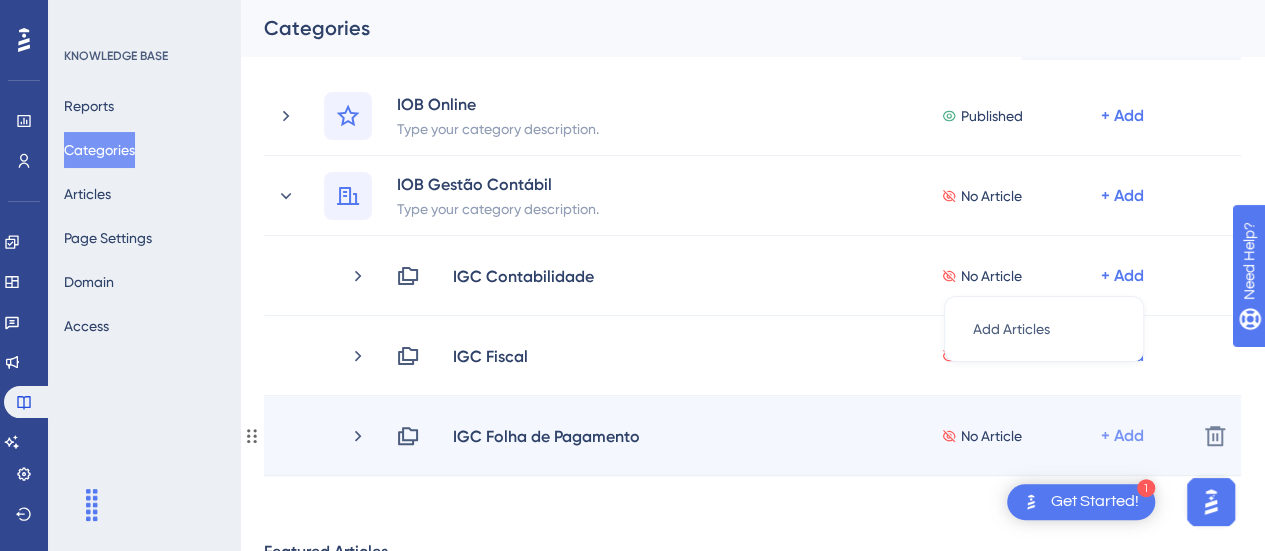 click on "+ Add" at bounding box center (1122, 276) 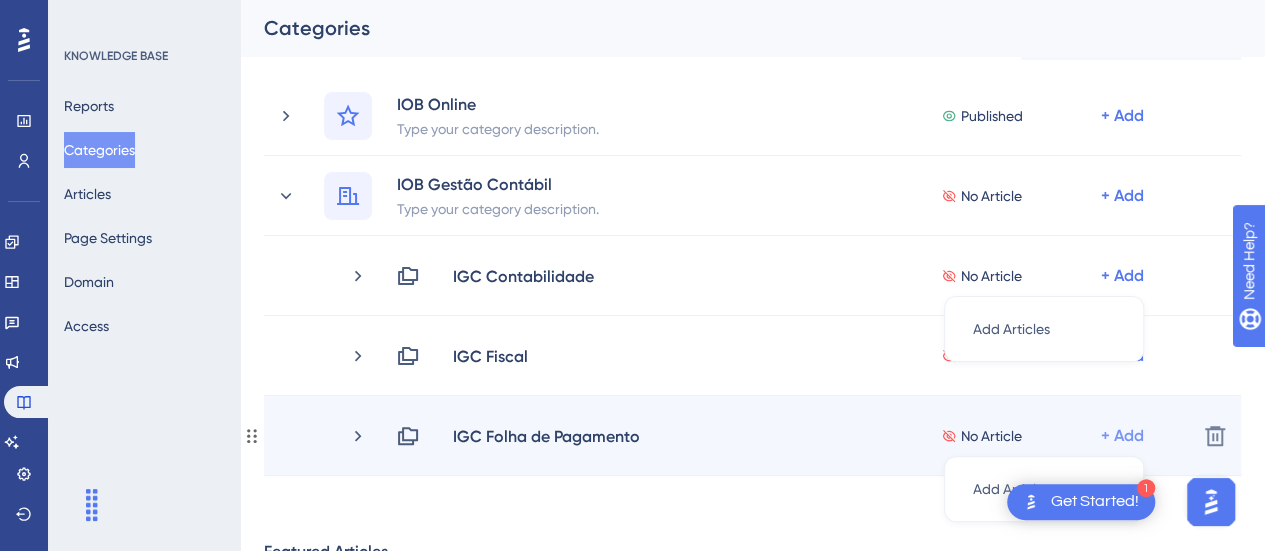 scroll, scrollTop: 312, scrollLeft: 0, axis: vertical 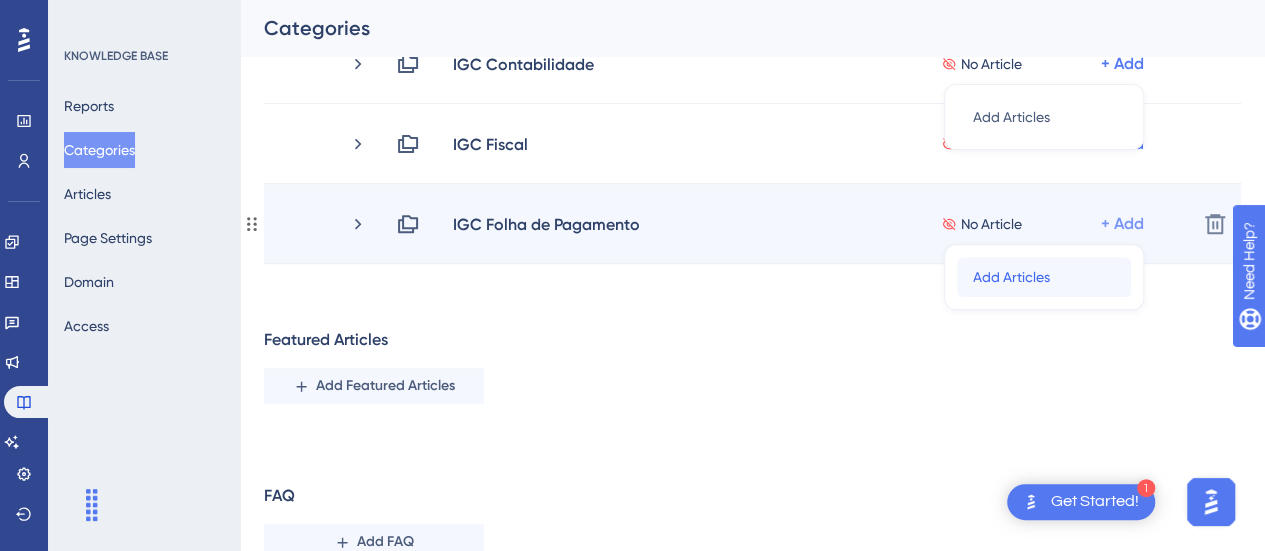 click on "Add Articles" at bounding box center (1011, 277) 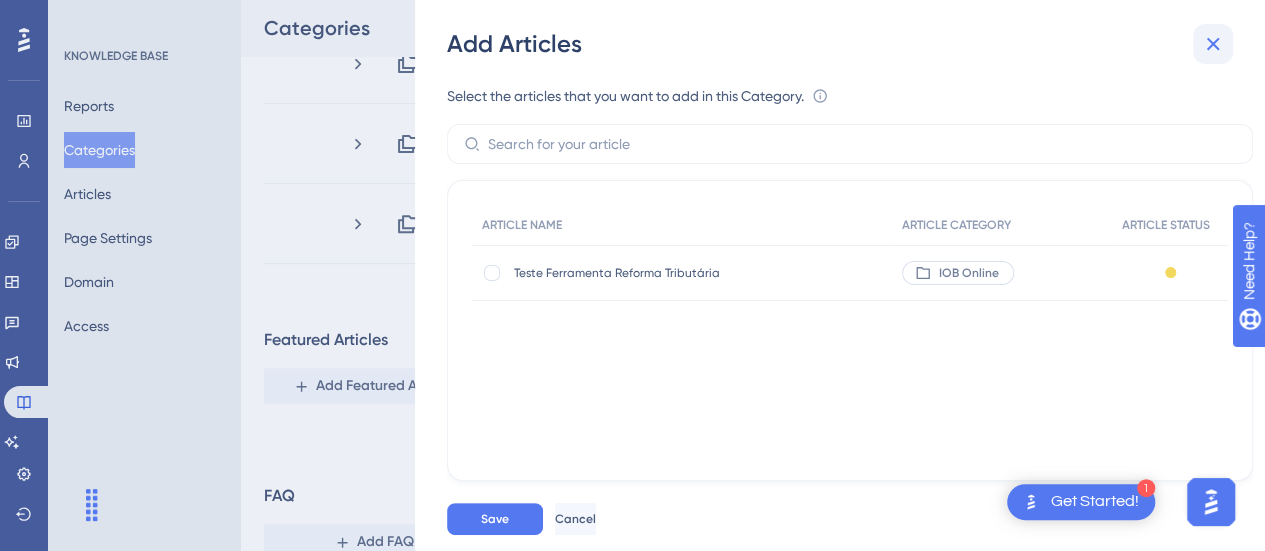 click 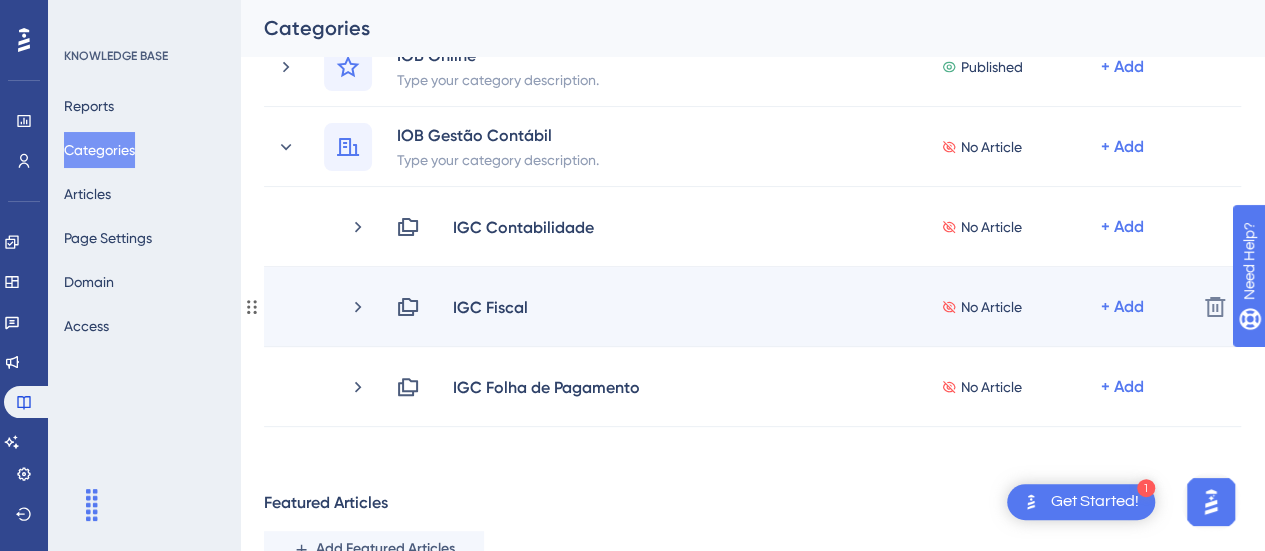scroll, scrollTop: 100, scrollLeft: 0, axis: vertical 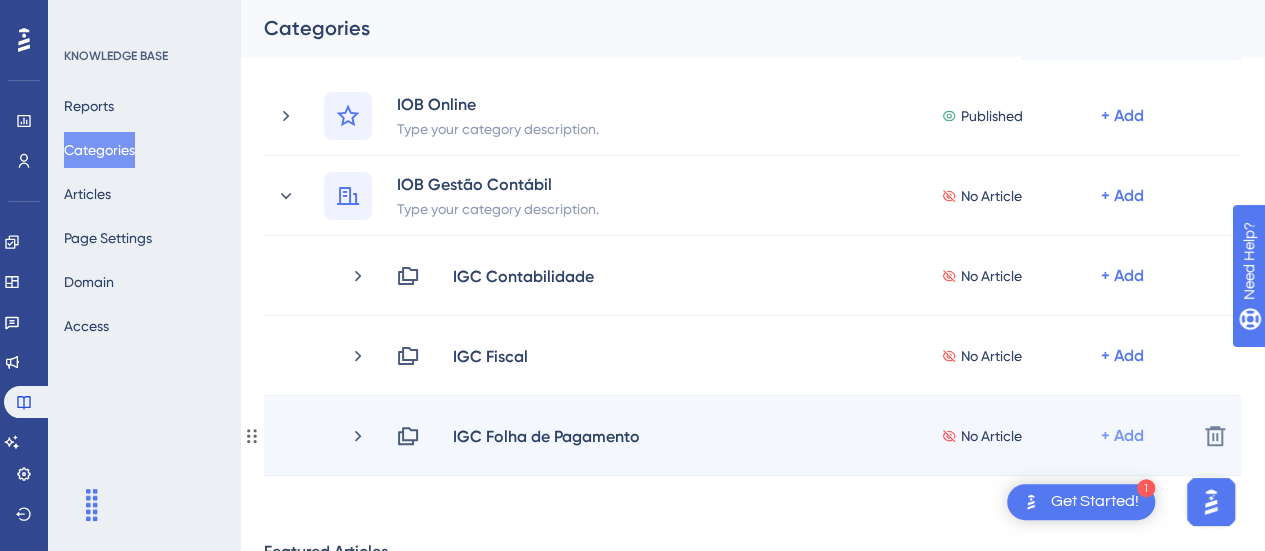 click on "+ Add" at bounding box center (1122, 276) 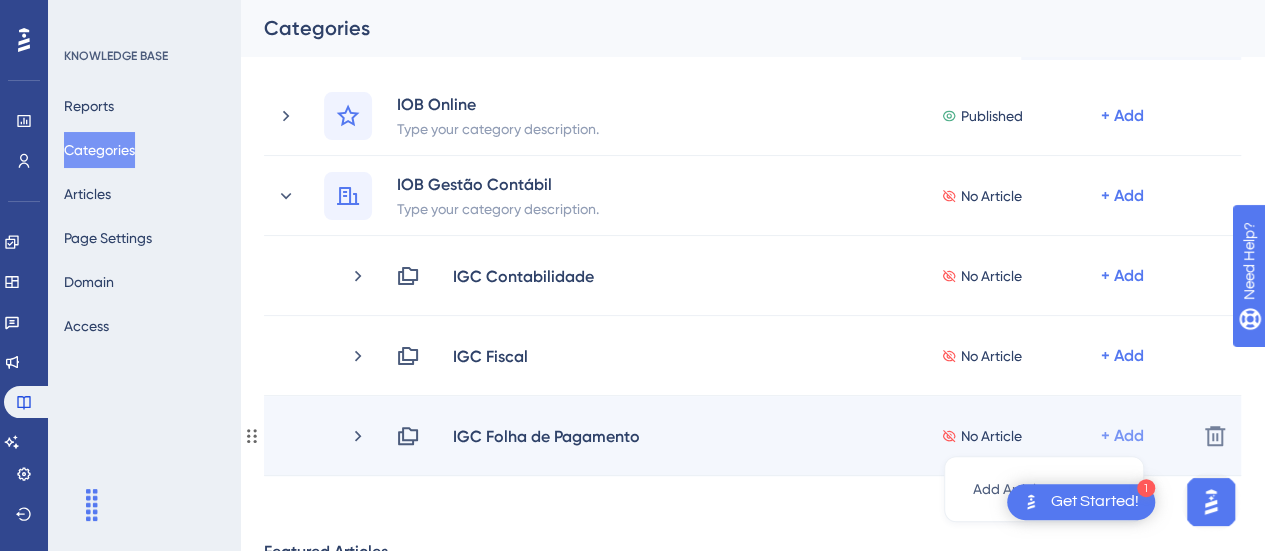 scroll, scrollTop: 312, scrollLeft: 0, axis: vertical 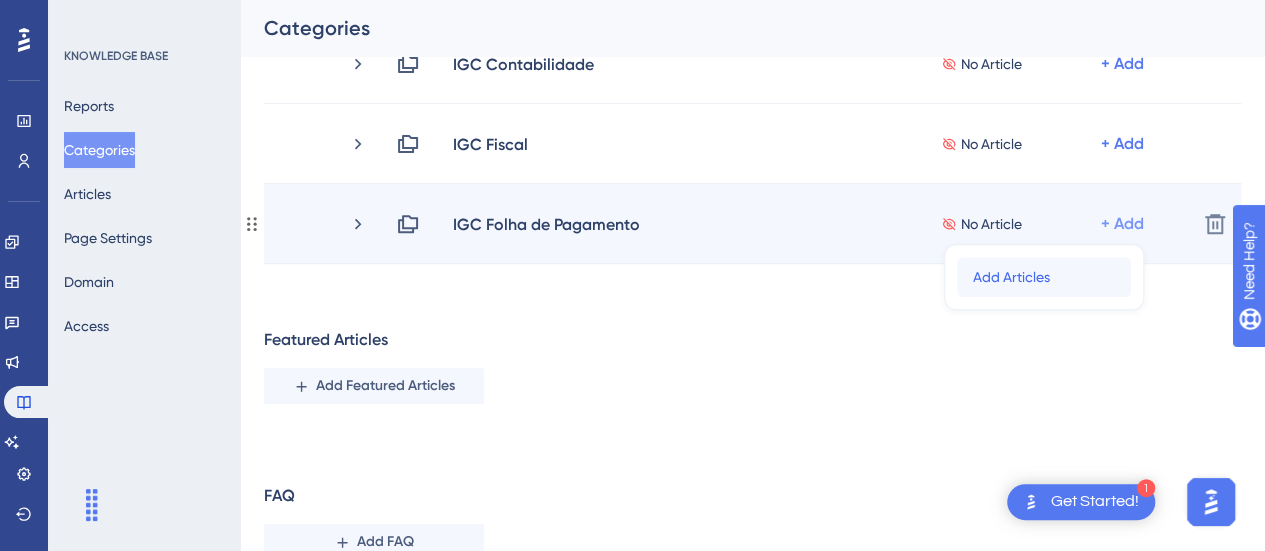 click on "Add Articles Add Articles" at bounding box center (1044, 277) 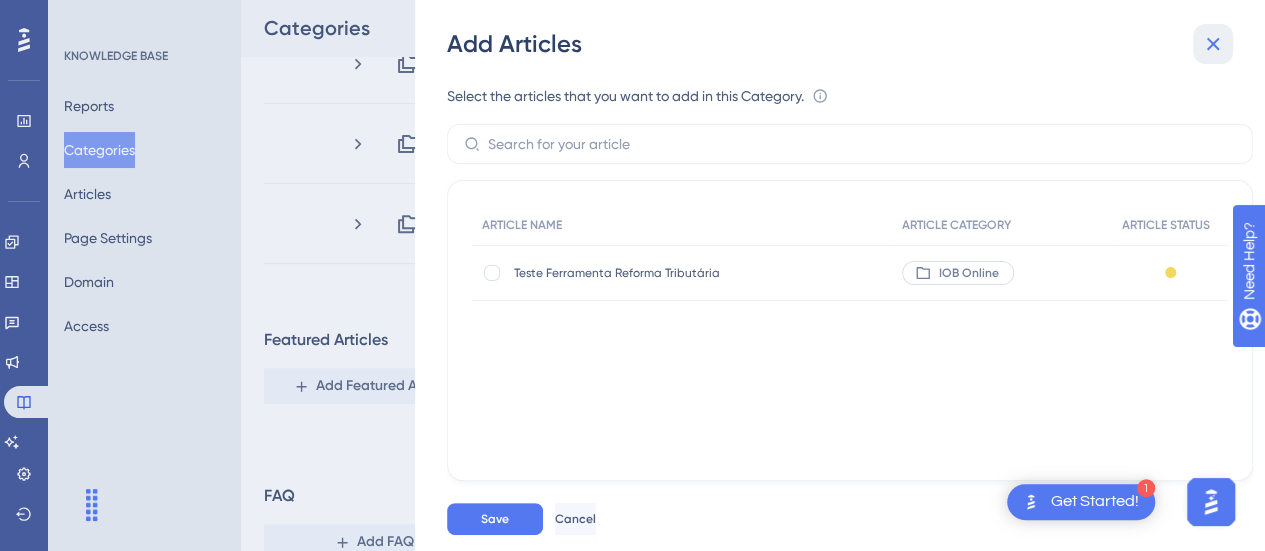 click 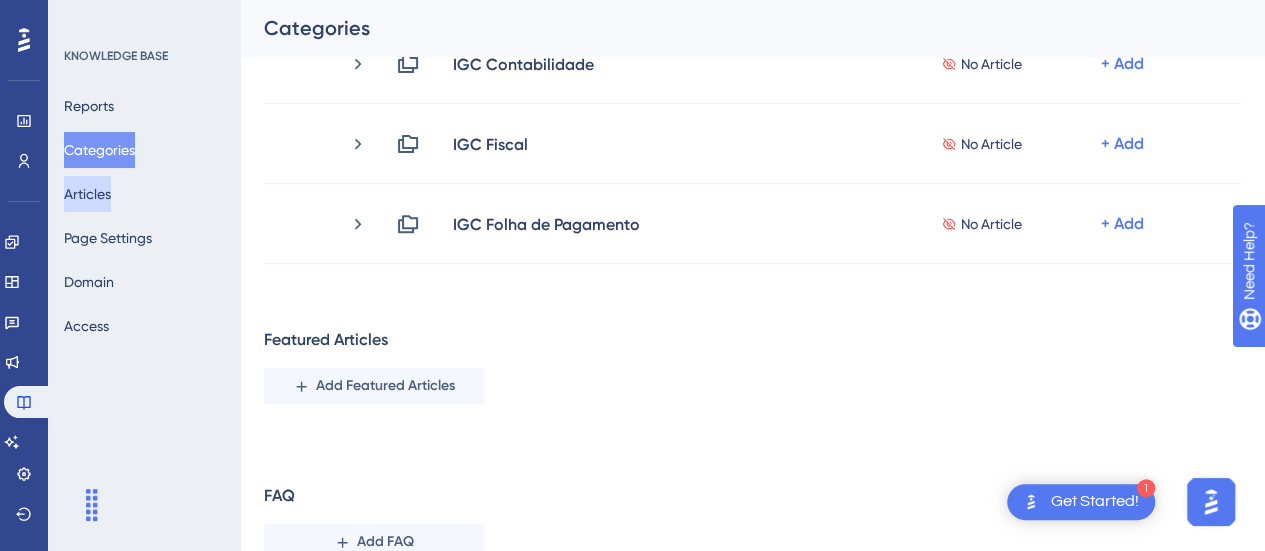 click on "Articles" at bounding box center [87, 194] 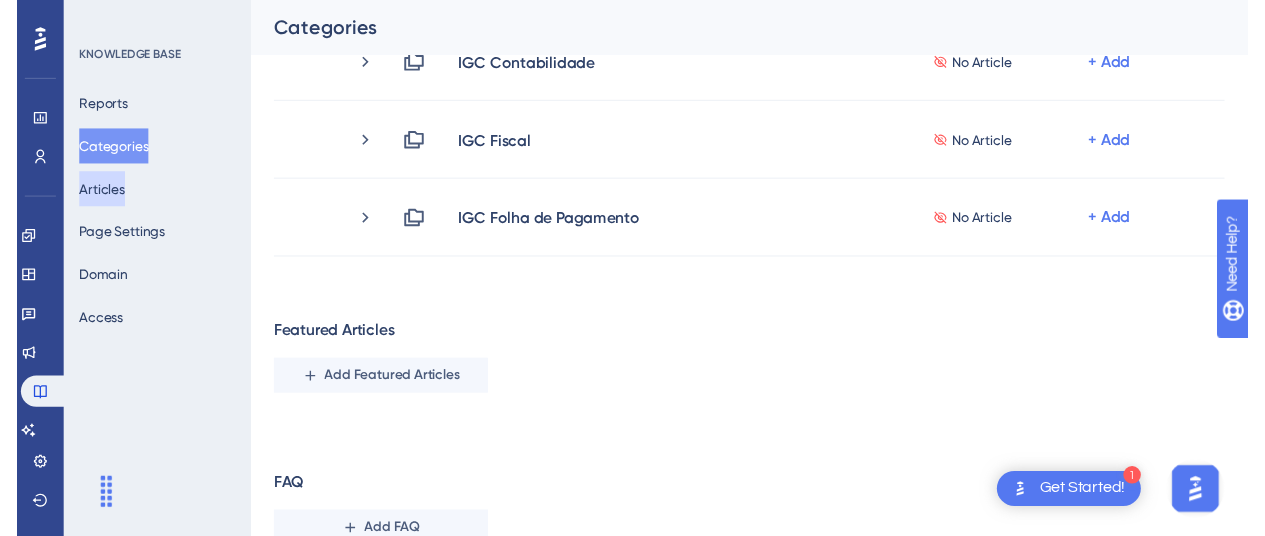 scroll, scrollTop: 0, scrollLeft: 0, axis: both 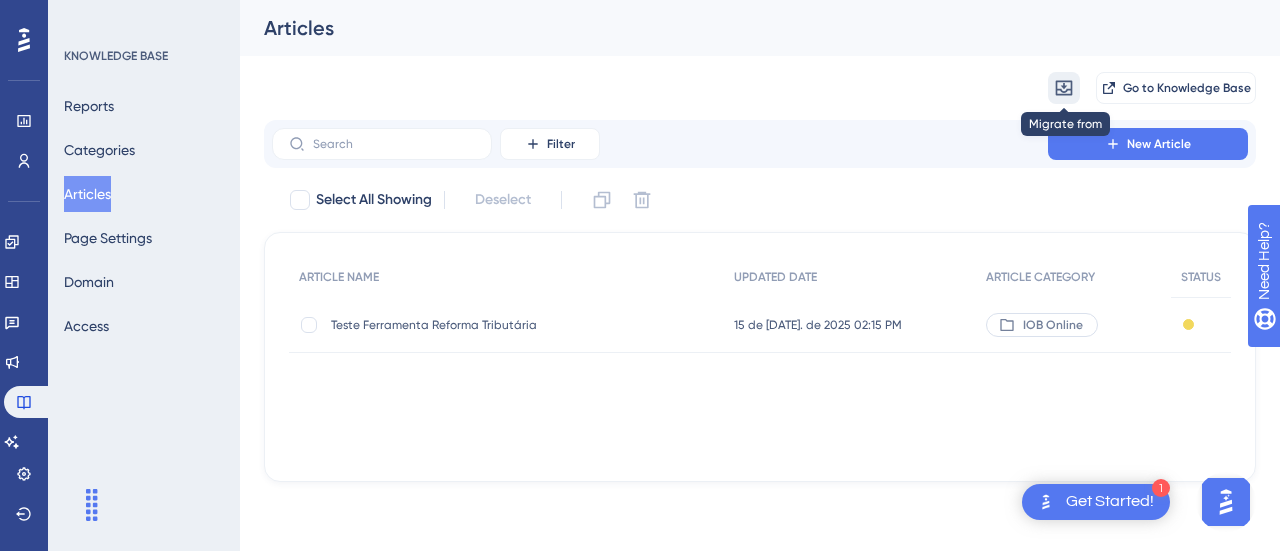 click 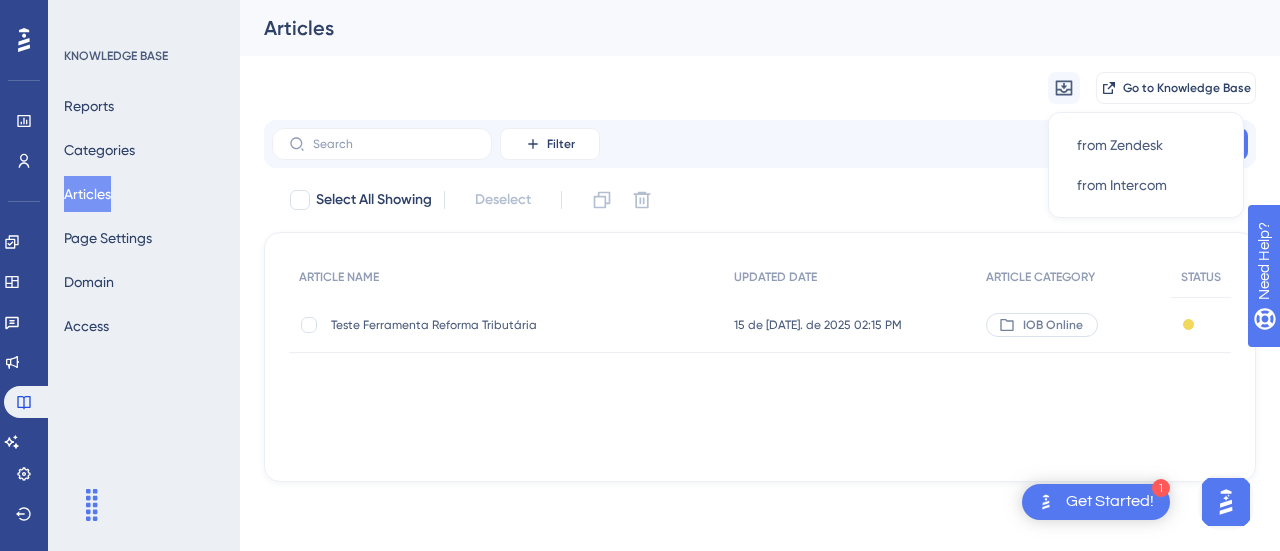 click on "Migrate from from Zendesk from Zendesk from Intercom from Intercom Go to Knowledge Base" at bounding box center (760, 88) 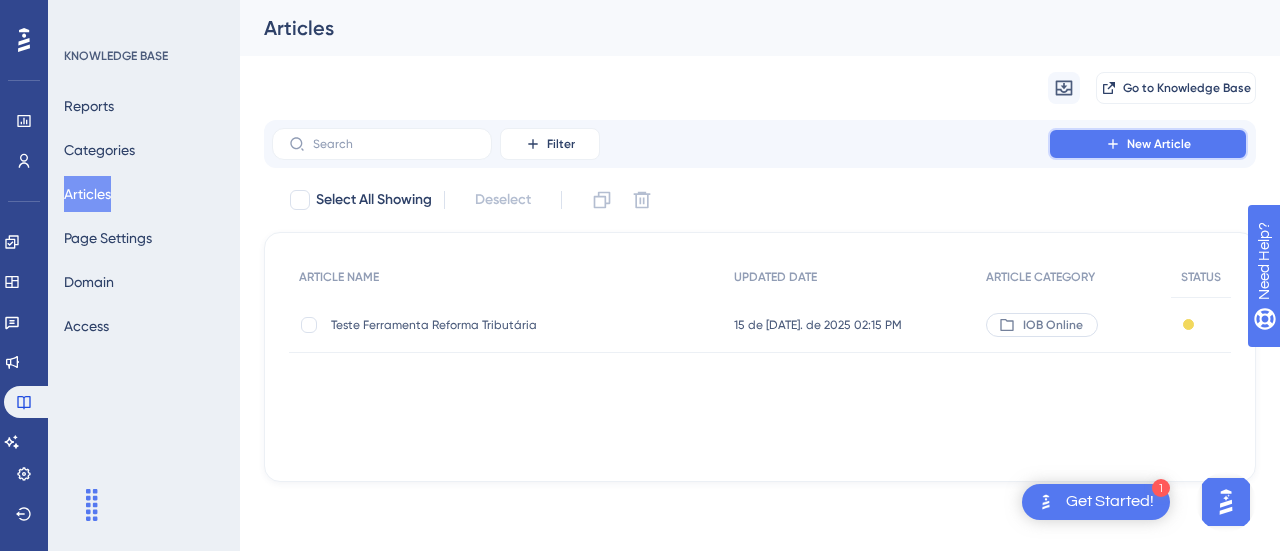 click on "New Article" at bounding box center (1159, 144) 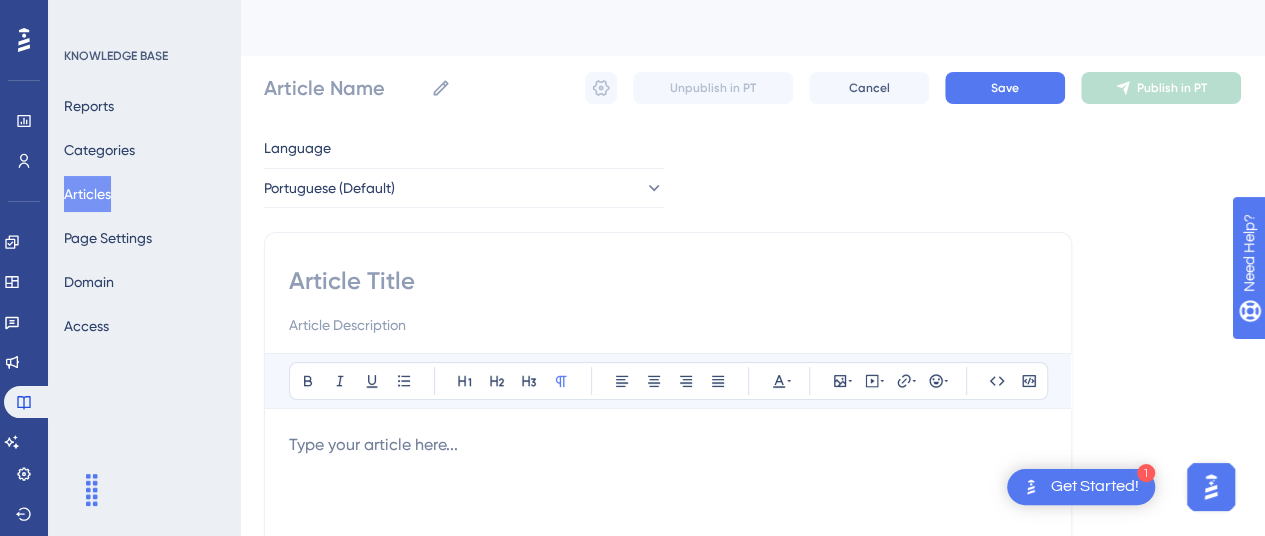 click at bounding box center (668, 281) 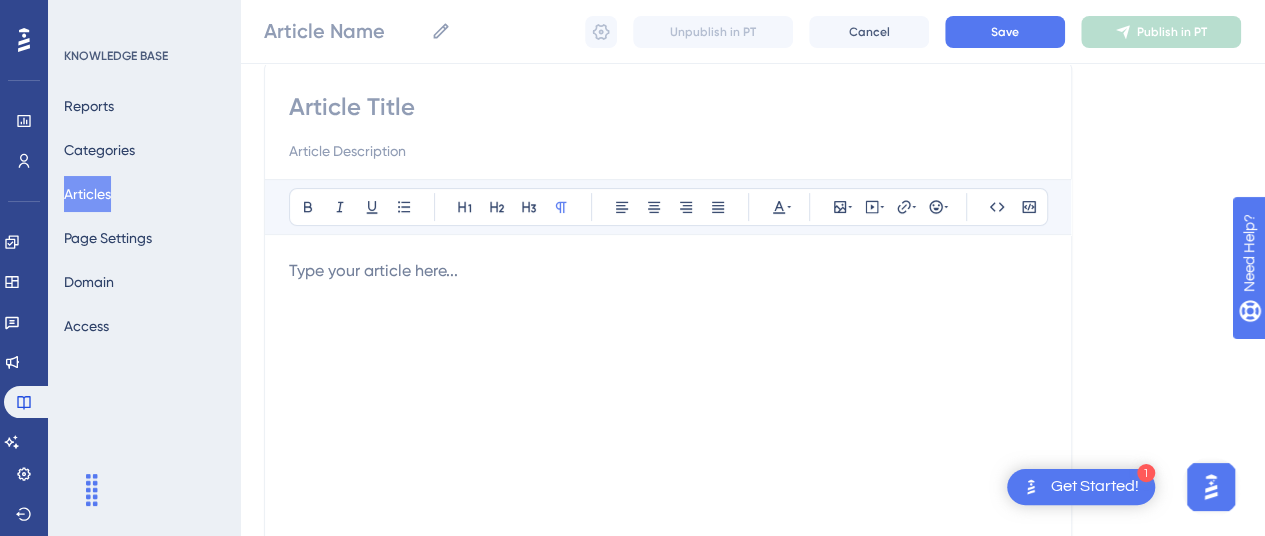 scroll, scrollTop: 200, scrollLeft: 0, axis: vertical 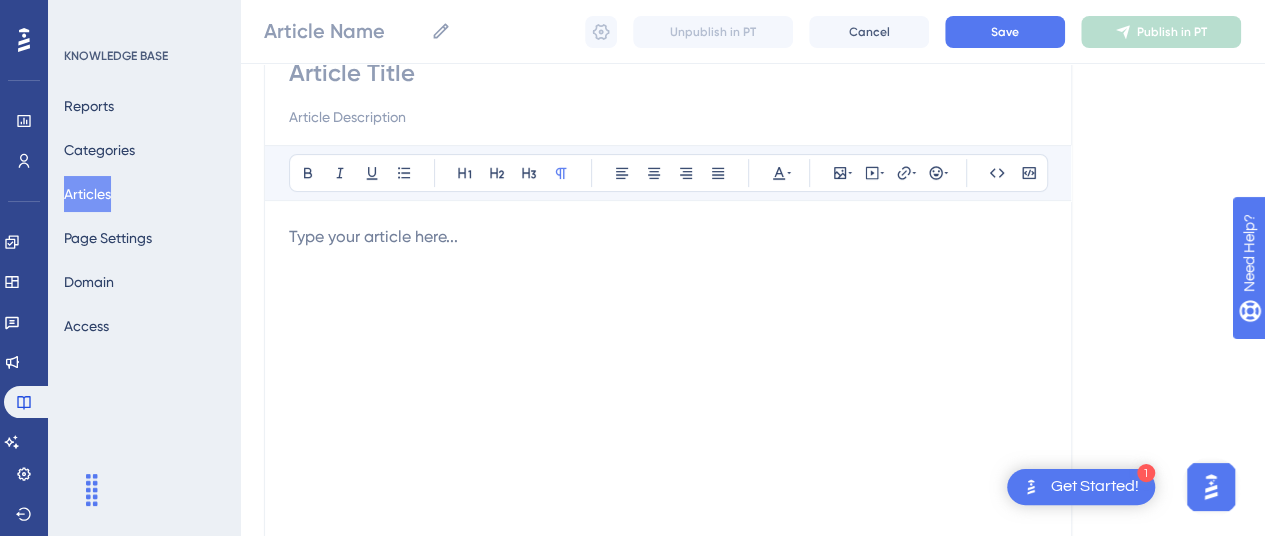 click at bounding box center (668, 237) 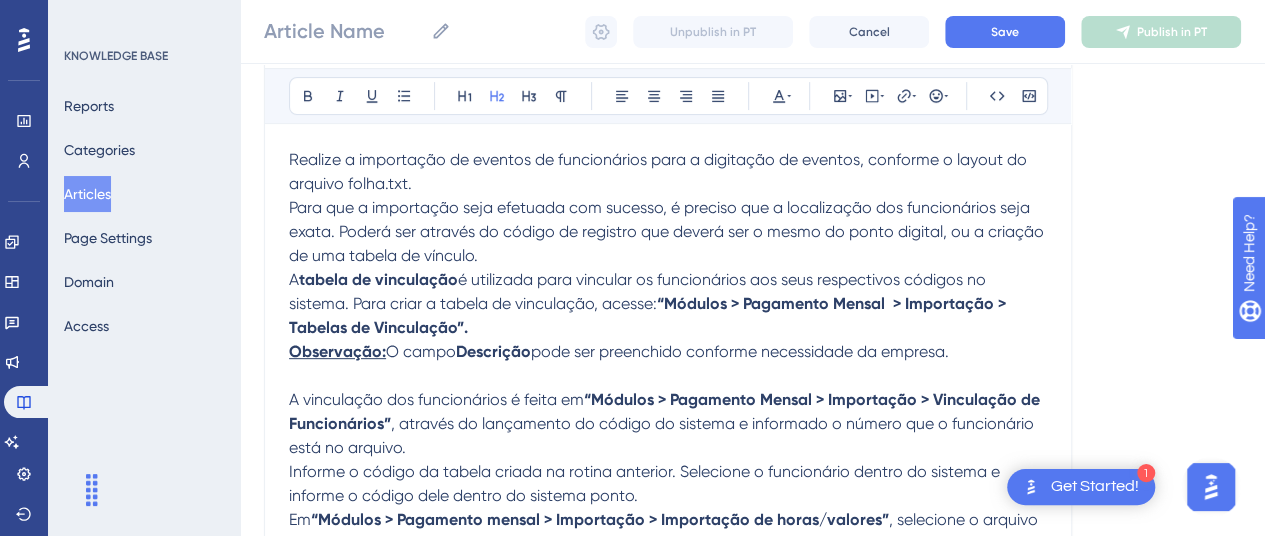 scroll, scrollTop: 234, scrollLeft: 0, axis: vertical 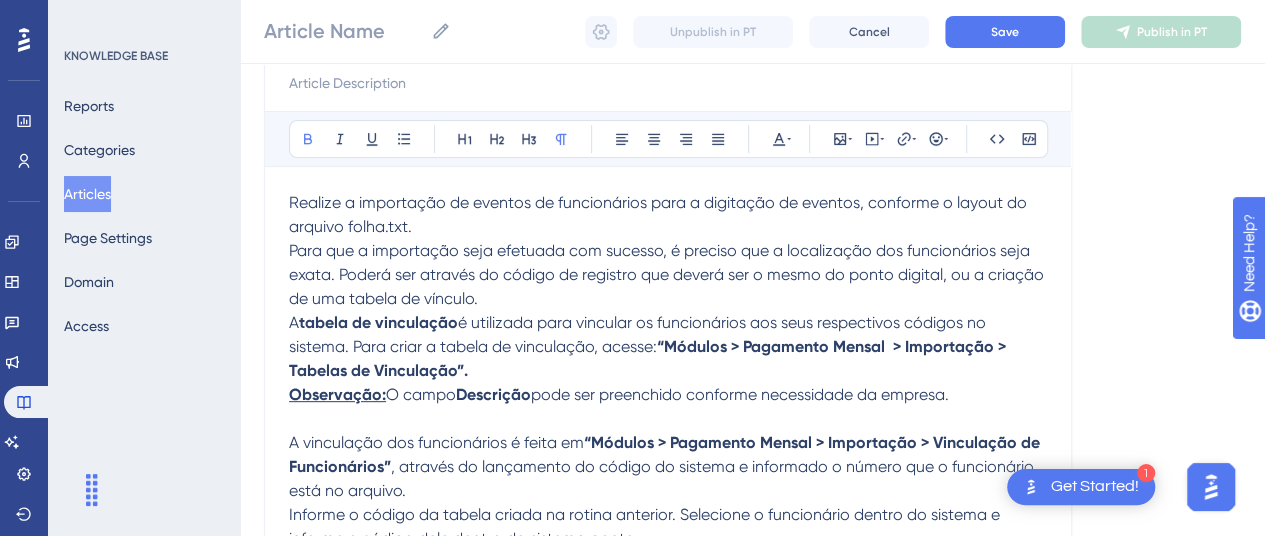 click on "A  tabela de vinculação  é utilizada para vincular os funcionários aos seus respectivos códigos no sistema. Para criar a tabela de vinculação, acesse:  “Módulos > Pagamento Mensal  > Importação > Tabelas de Vinculação”." at bounding box center (668, 347) 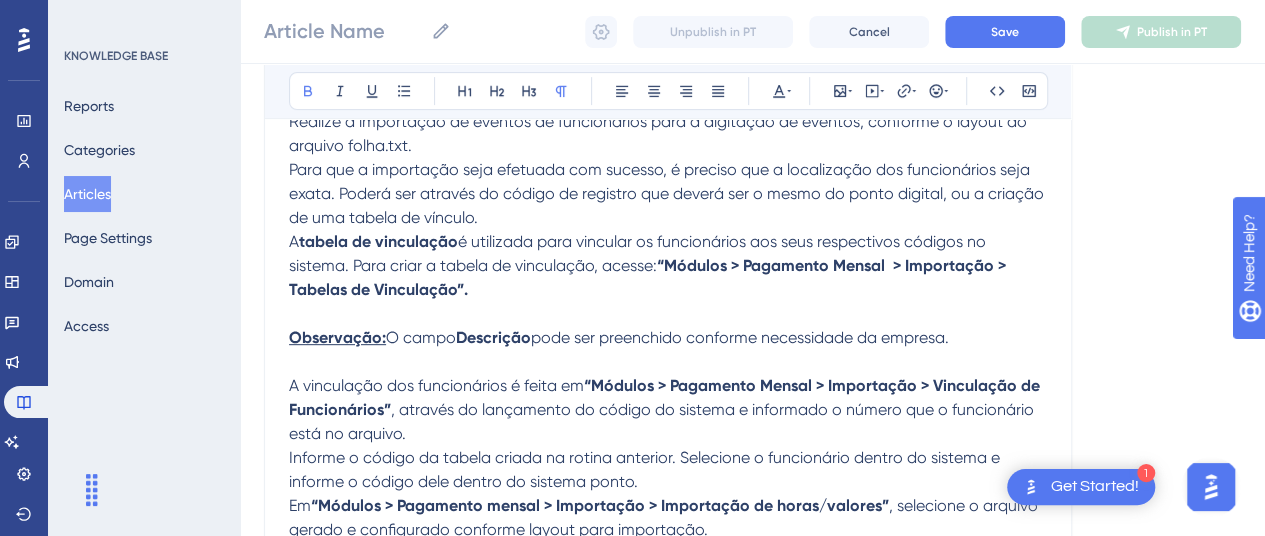 scroll, scrollTop: 334, scrollLeft: 0, axis: vertical 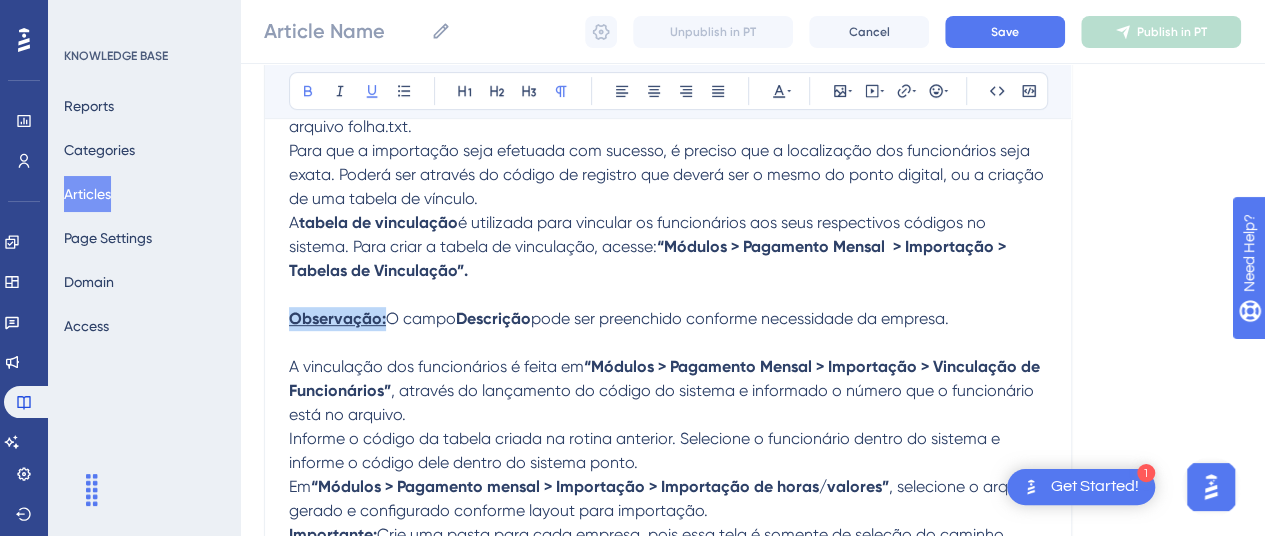 drag, startPoint x: 384, startPoint y: 318, endPoint x: 357, endPoint y: 291, distance: 38.183765 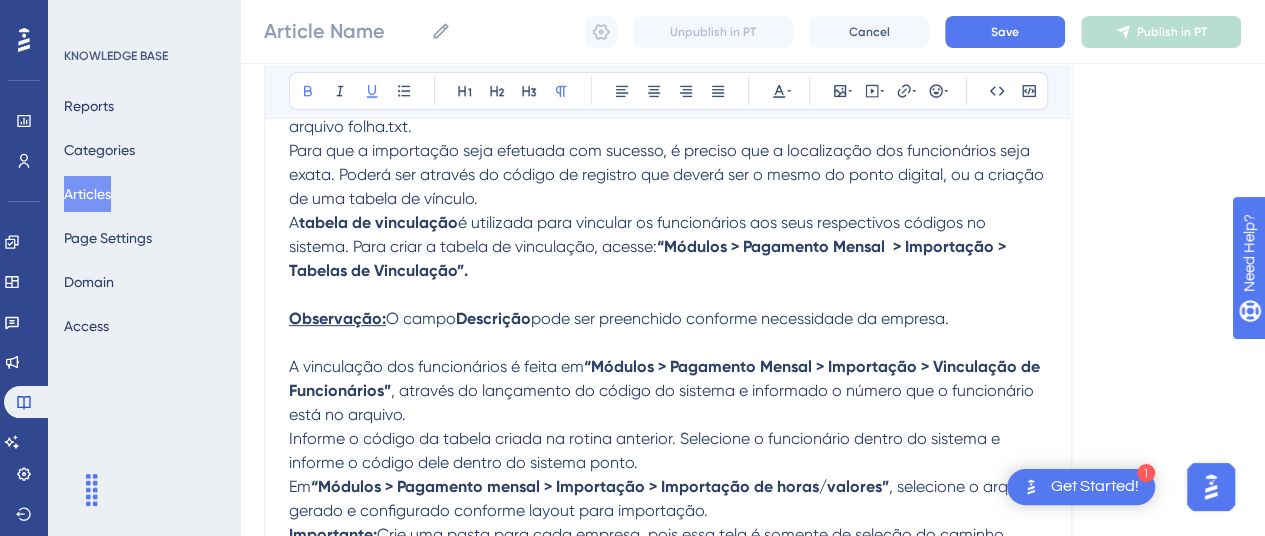 click on "Bold Italic Underline Bullet Point Heading 1 Heading 2 Heading 3 Normal Align Left Align Center Align Right Align Justify Text Color Insert Image Embed Video Hyperlink Emojis Code Code Block" at bounding box center (668, 91) 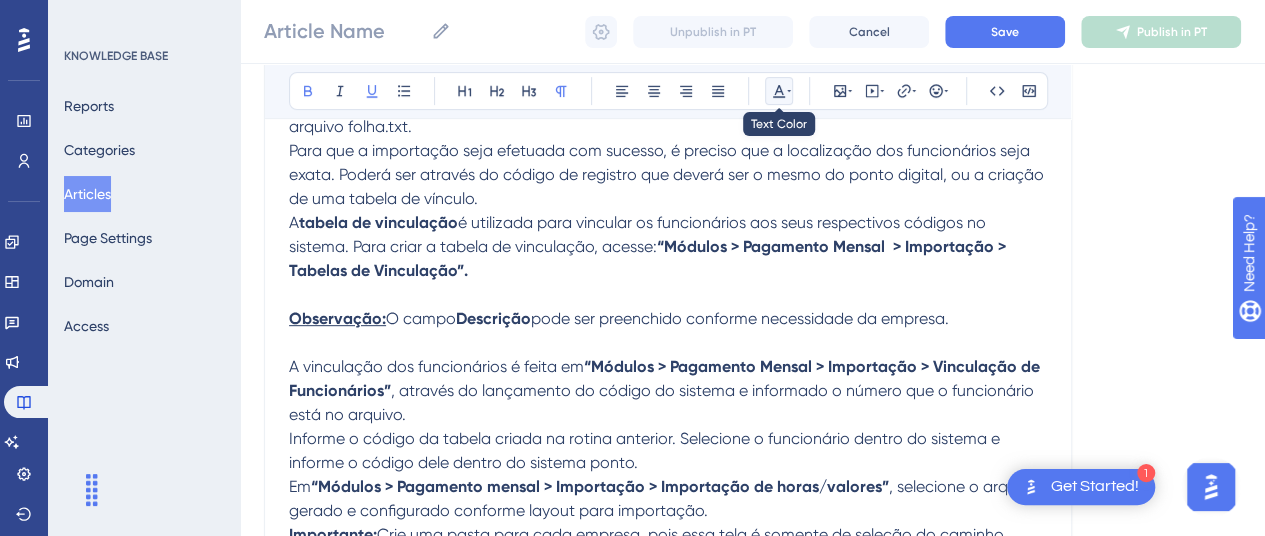 click at bounding box center (779, 91) 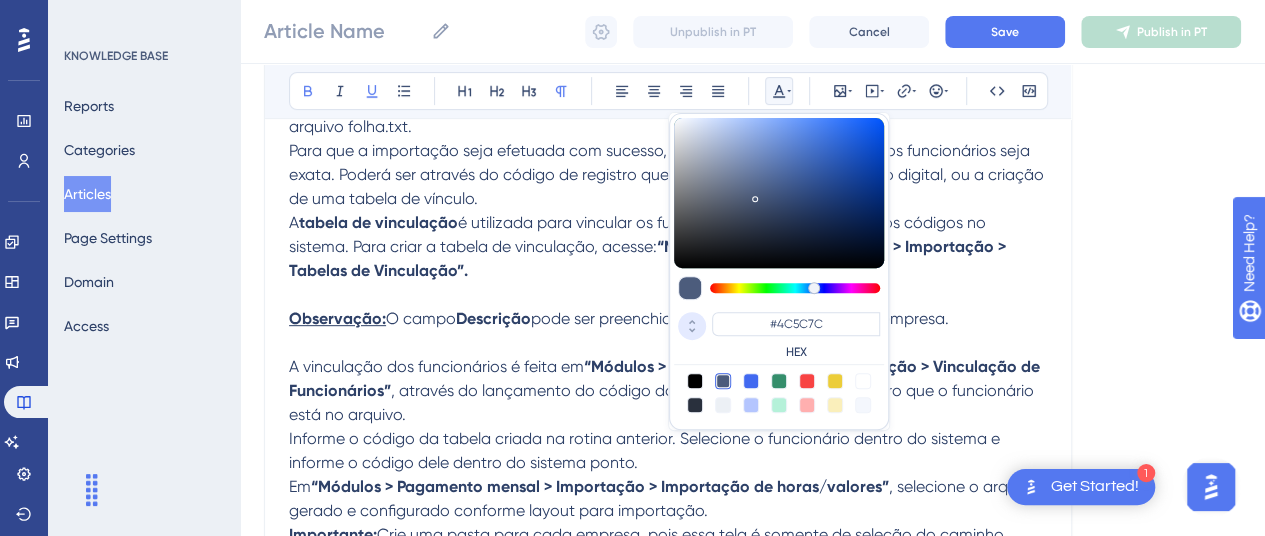 click 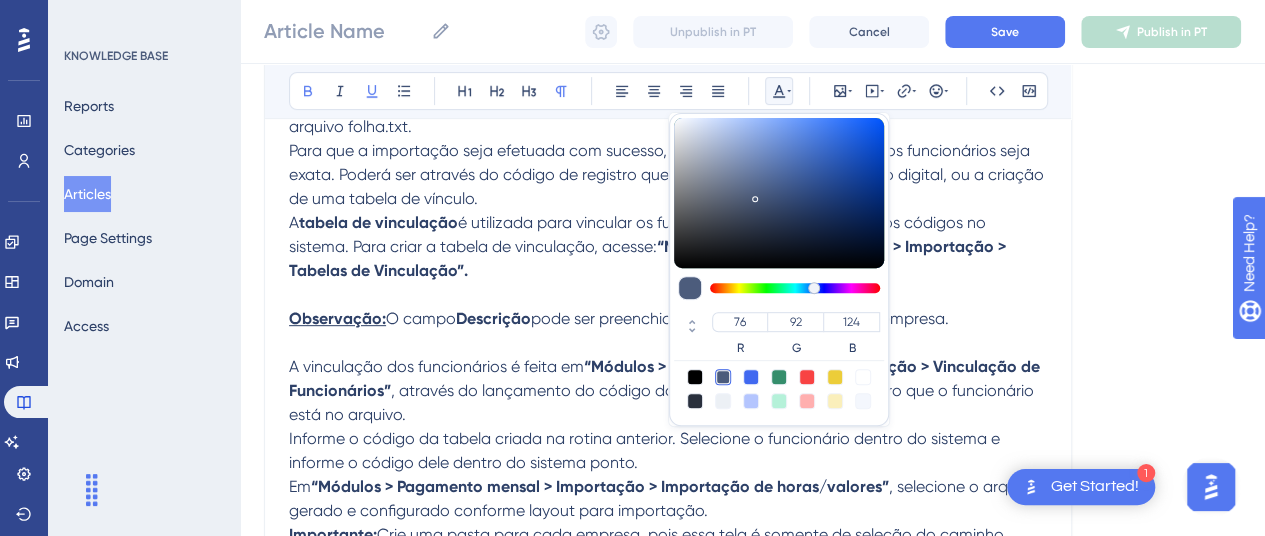 type on "121" 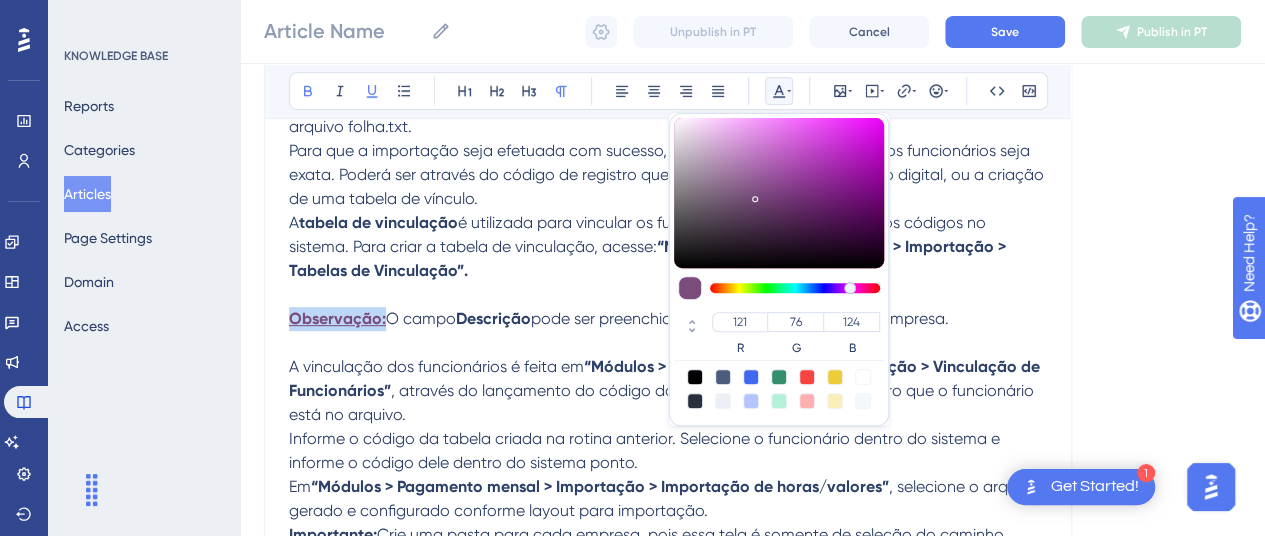 click at bounding box center (795, 288) 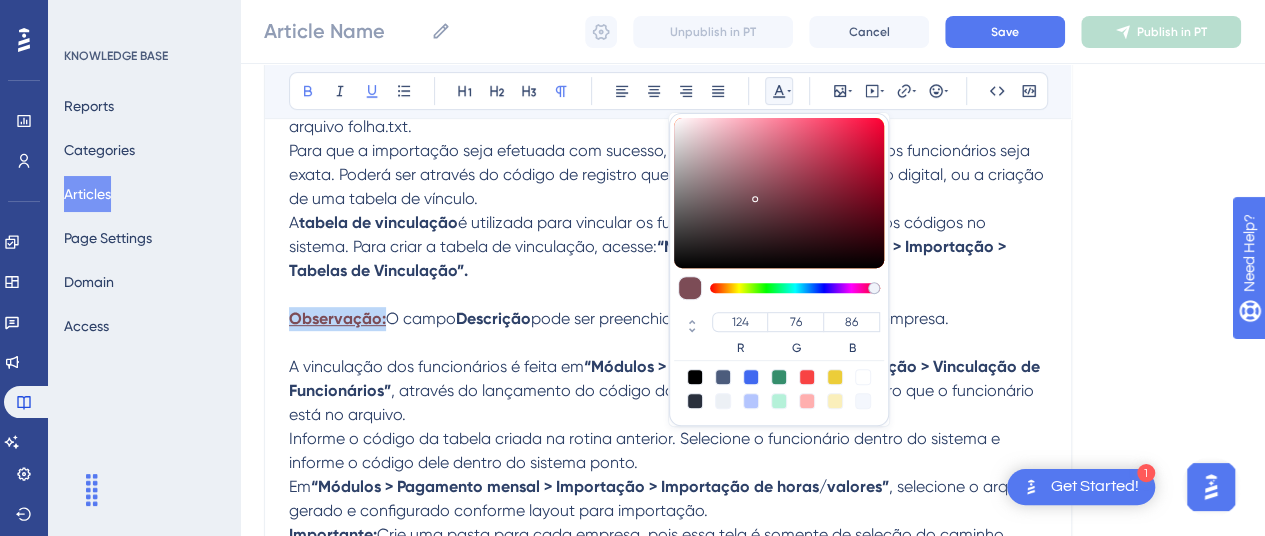 click at bounding box center [795, 288] 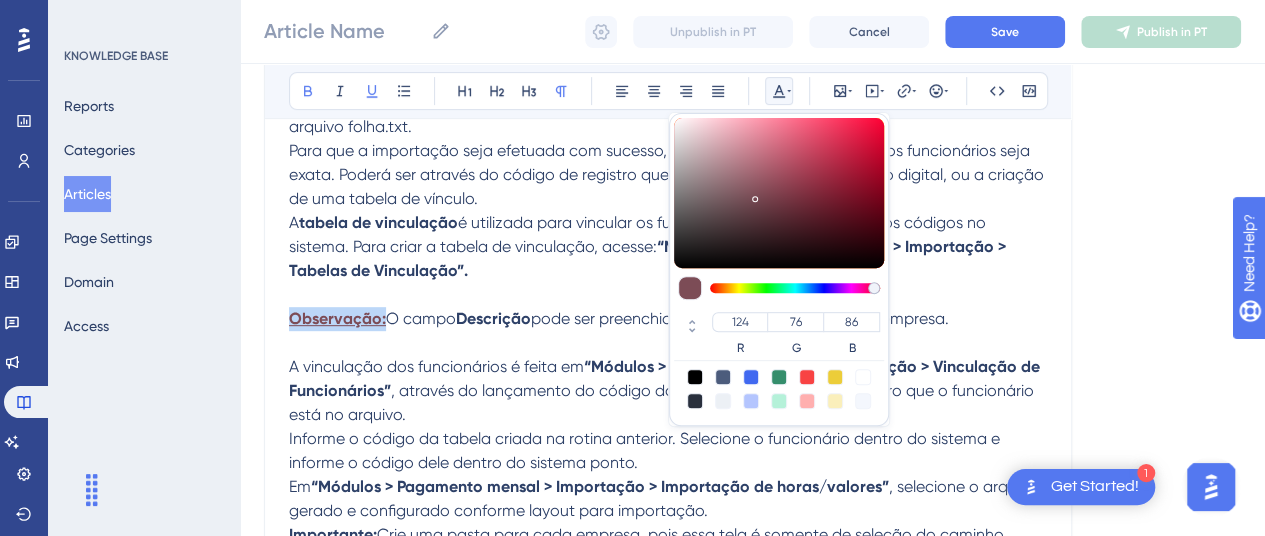 type on "103" 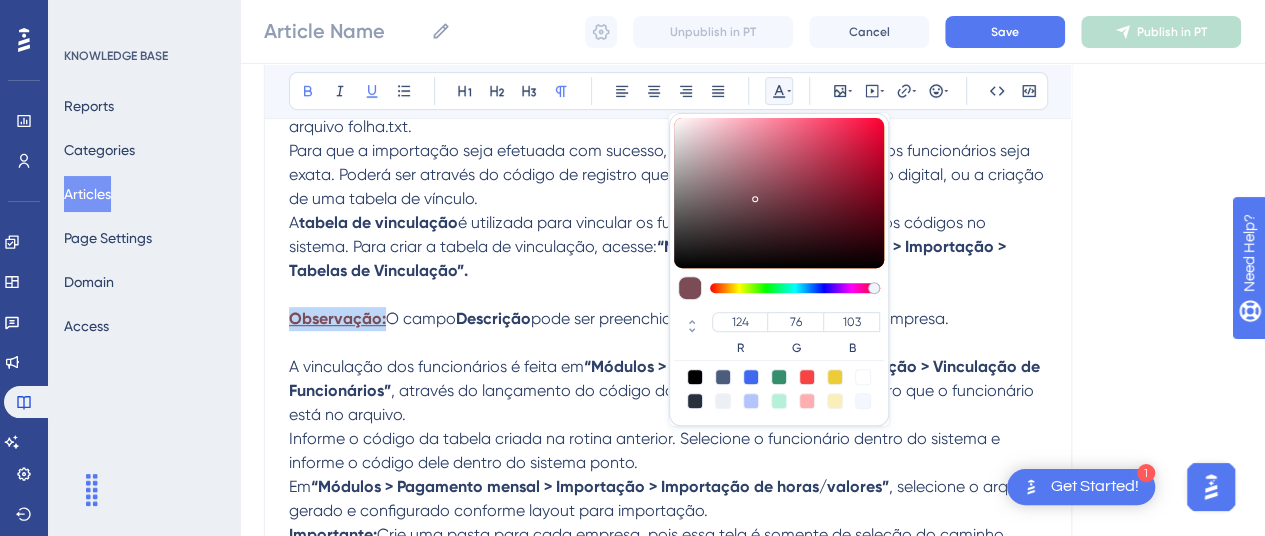 click at bounding box center (795, 288) 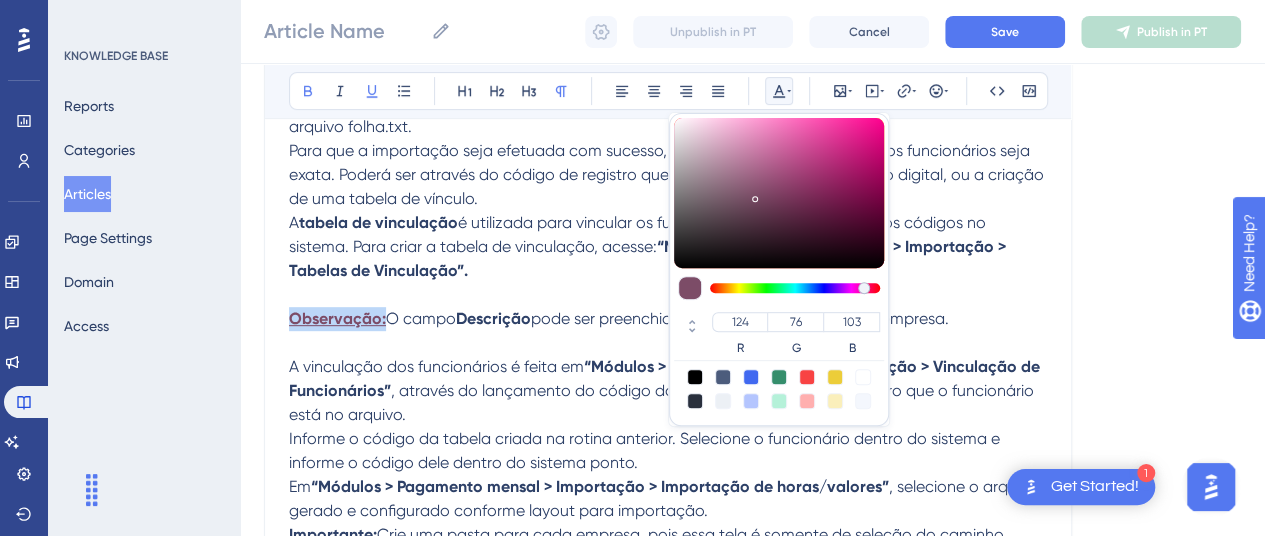 type on "177" 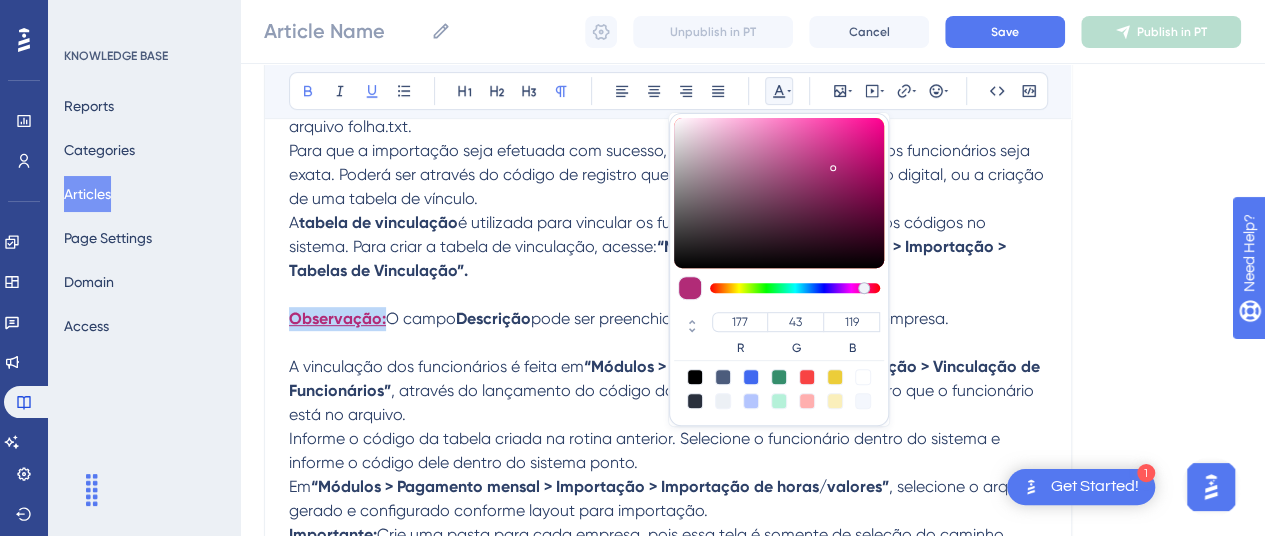 click at bounding box center [779, 193] 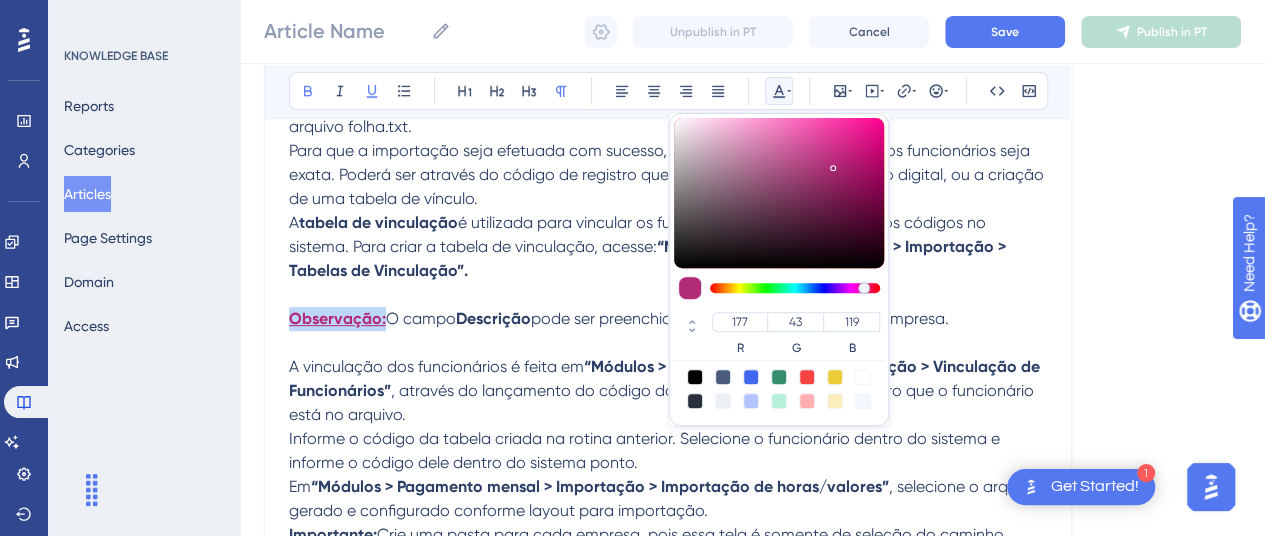 type on "239" 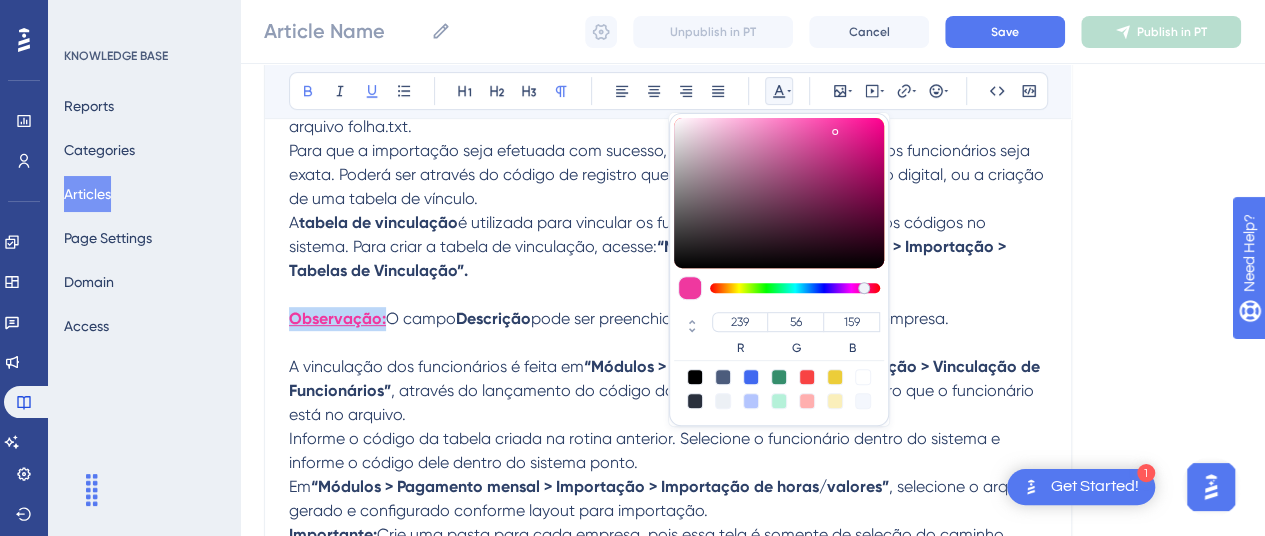 click at bounding box center (779, 193) 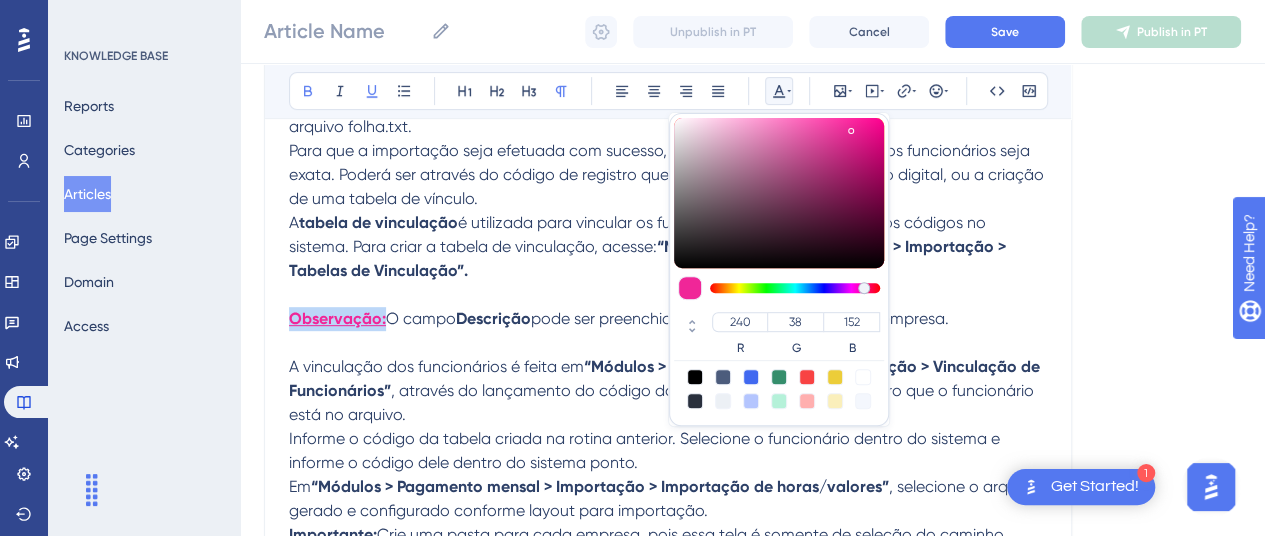 click at bounding box center [779, 193] 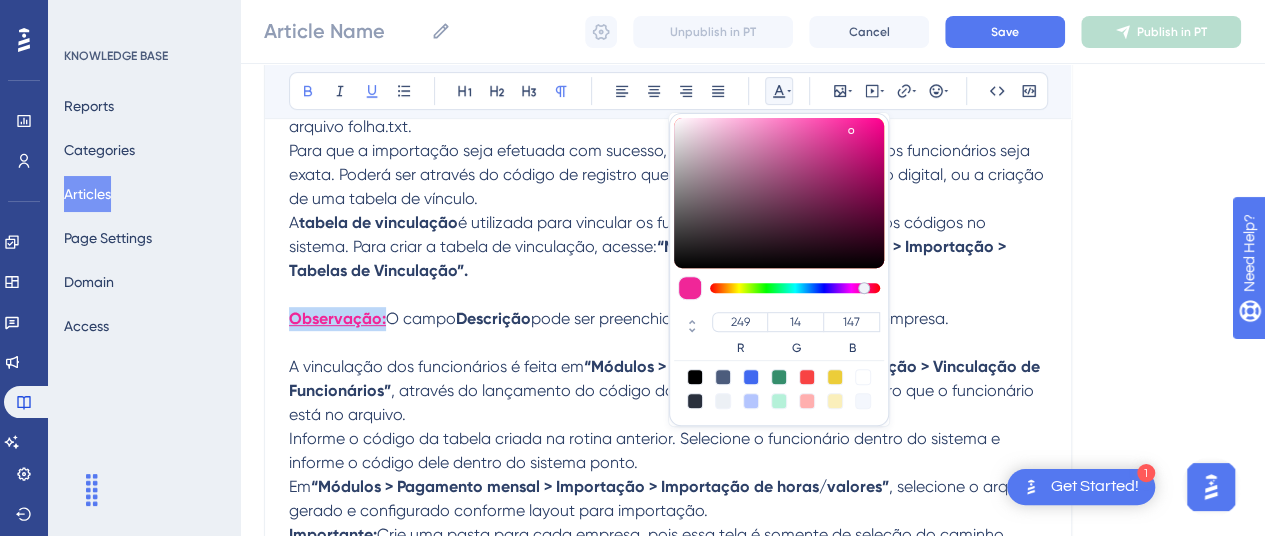 type on "245" 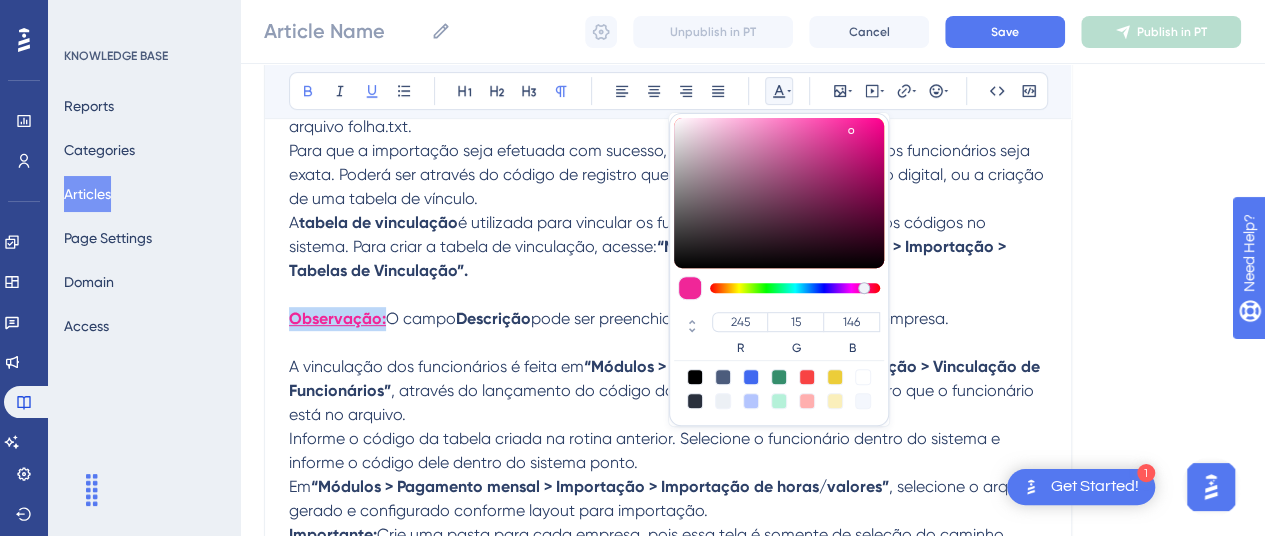 click at bounding box center (779, 193) 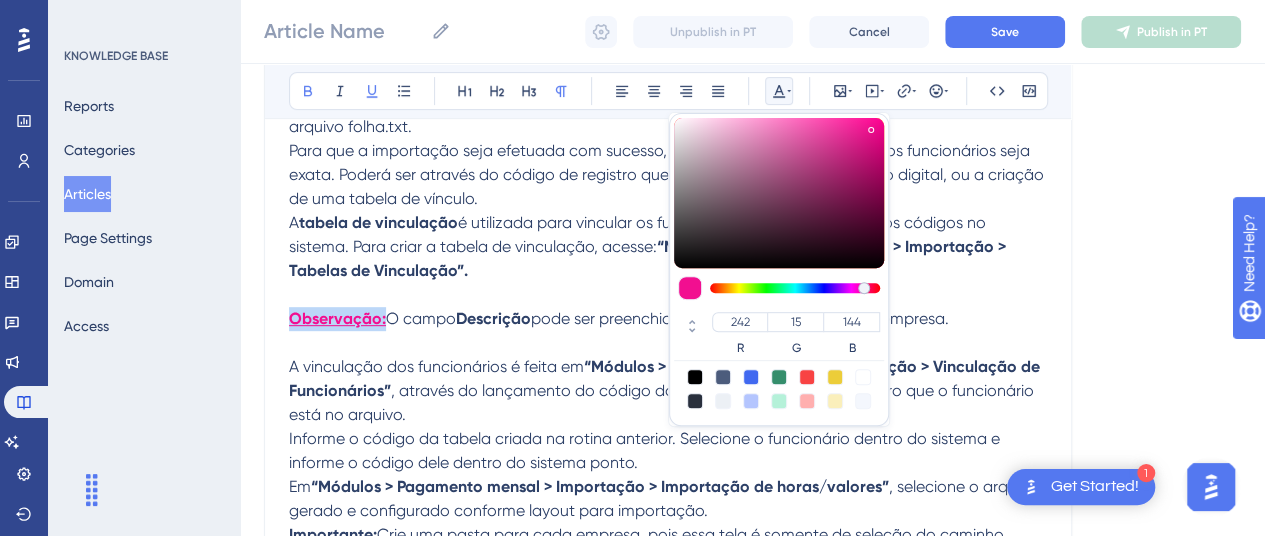 type on "249" 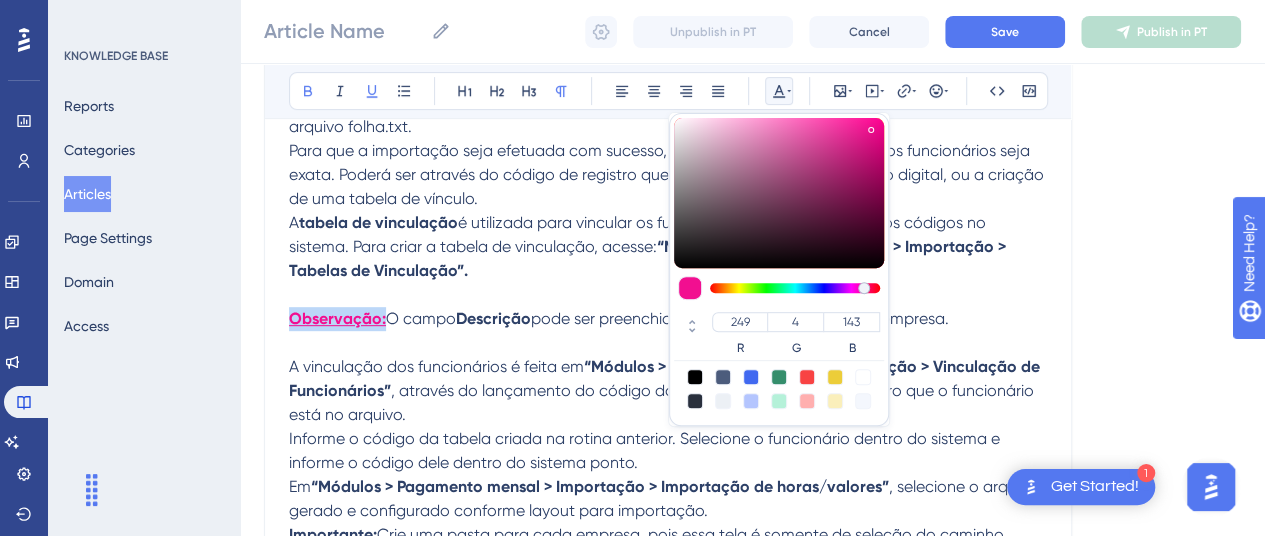 click at bounding box center (779, 193) 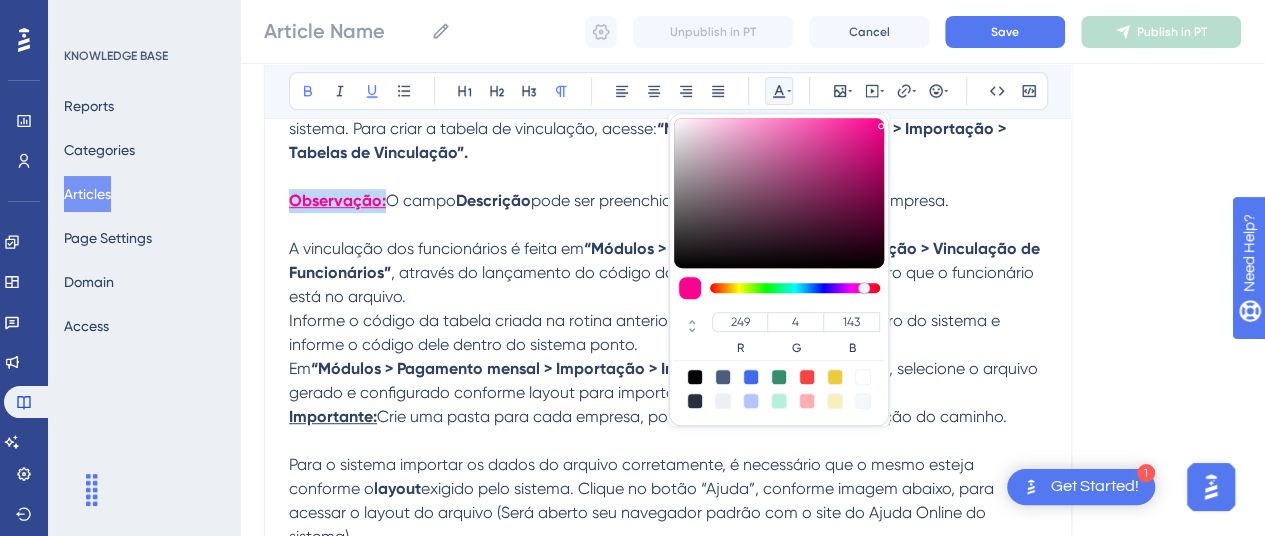 scroll, scrollTop: 234, scrollLeft: 0, axis: vertical 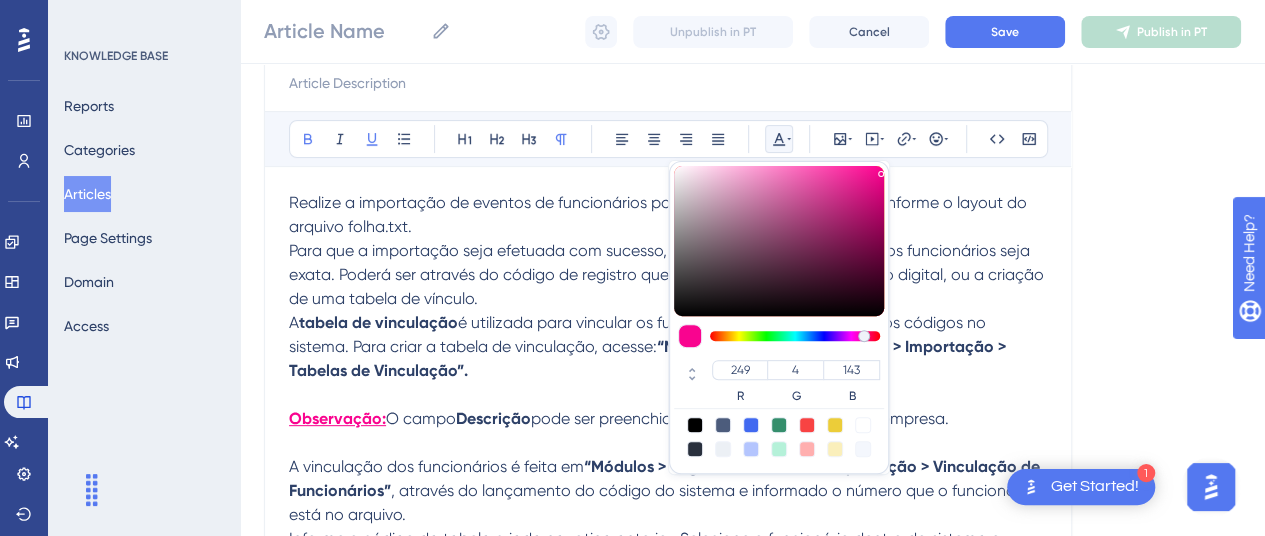 click at bounding box center (668, 443) 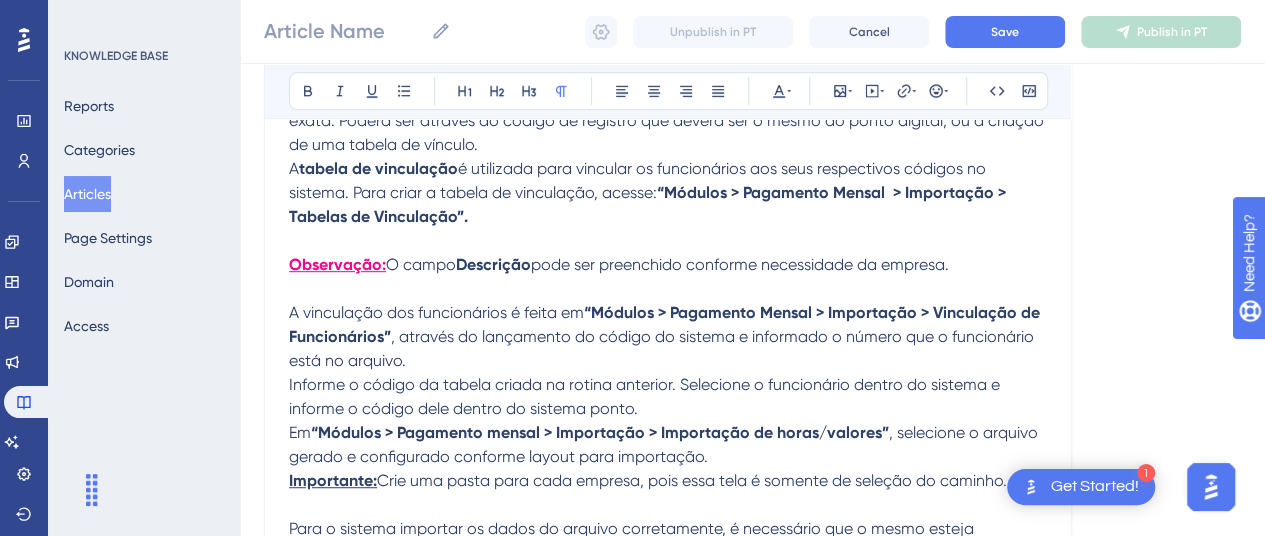 scroll, scrollTop: 434, scrollLeft: 0, axis: vertical 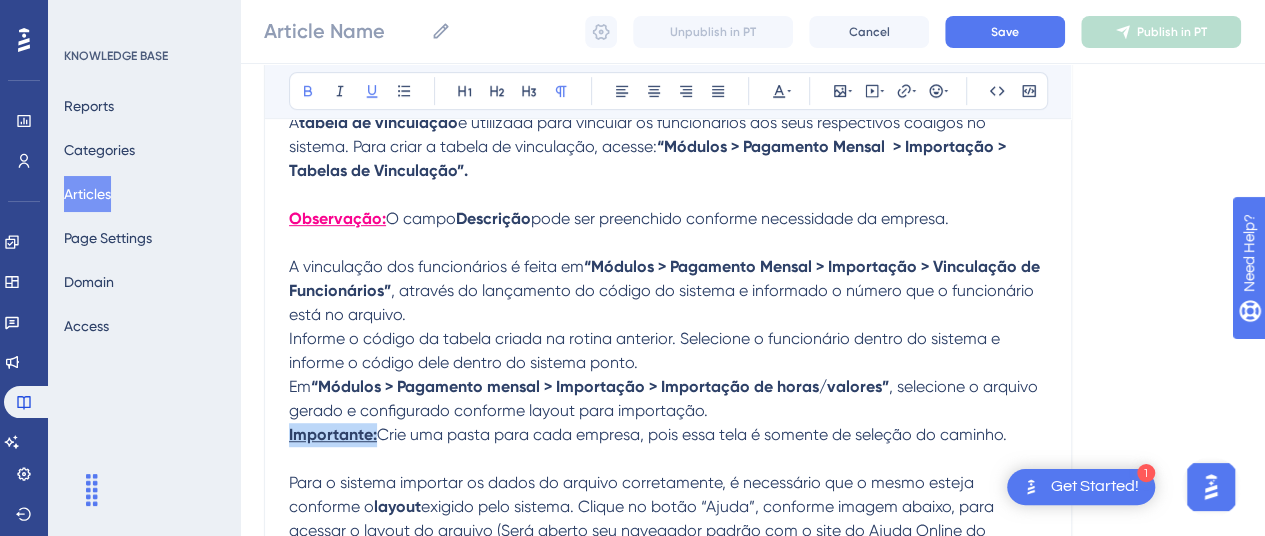 drag, startPoint x: 376, startPoint y: 433, endPoint x: 241, endPoint y: 422, distance: 135.4474 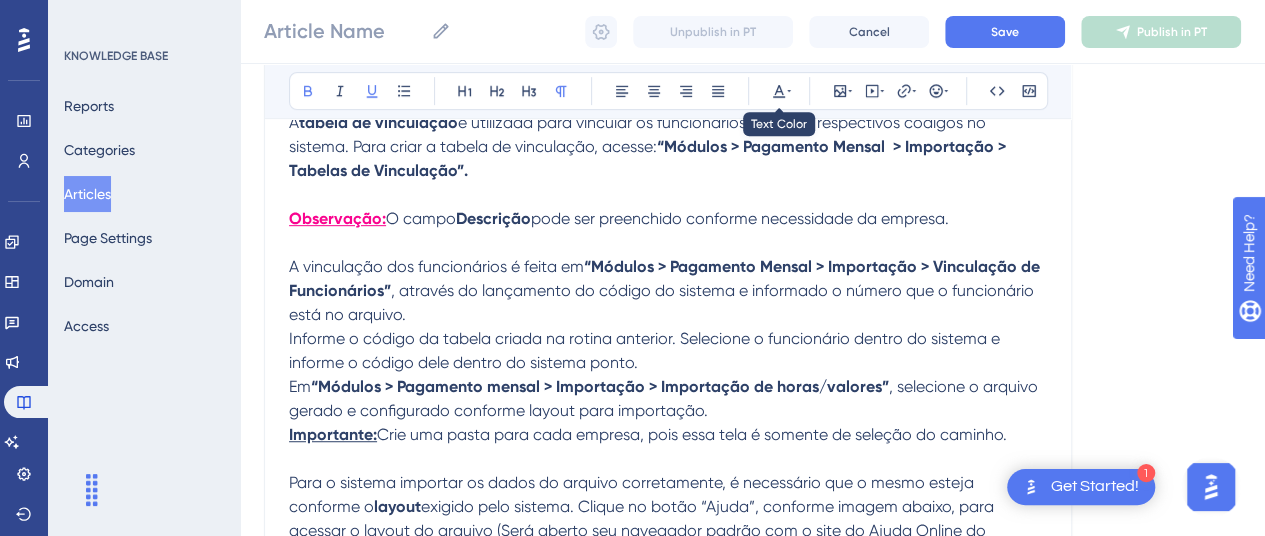 click on "Bold Italic Underline Bullet Point Heading 1 Heading 2 Heading 3 Normal Align Left Align Center Align Right Align Justify Text Color Insert Image Embed Video Hyperlink Emojis Code Code Block" at bounding box center [668, 91] 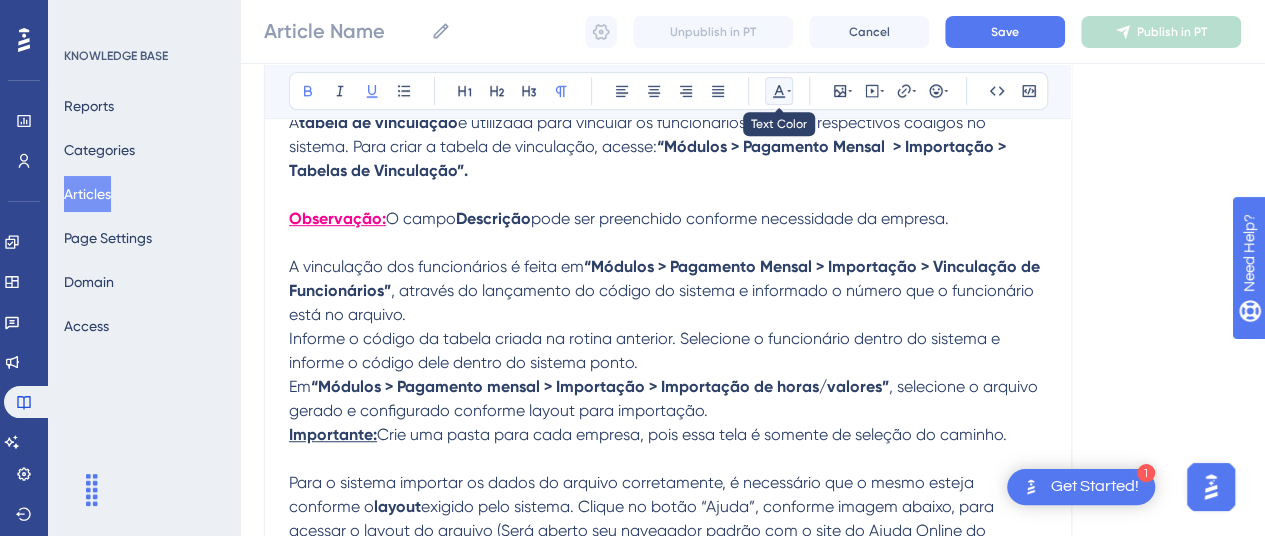 click 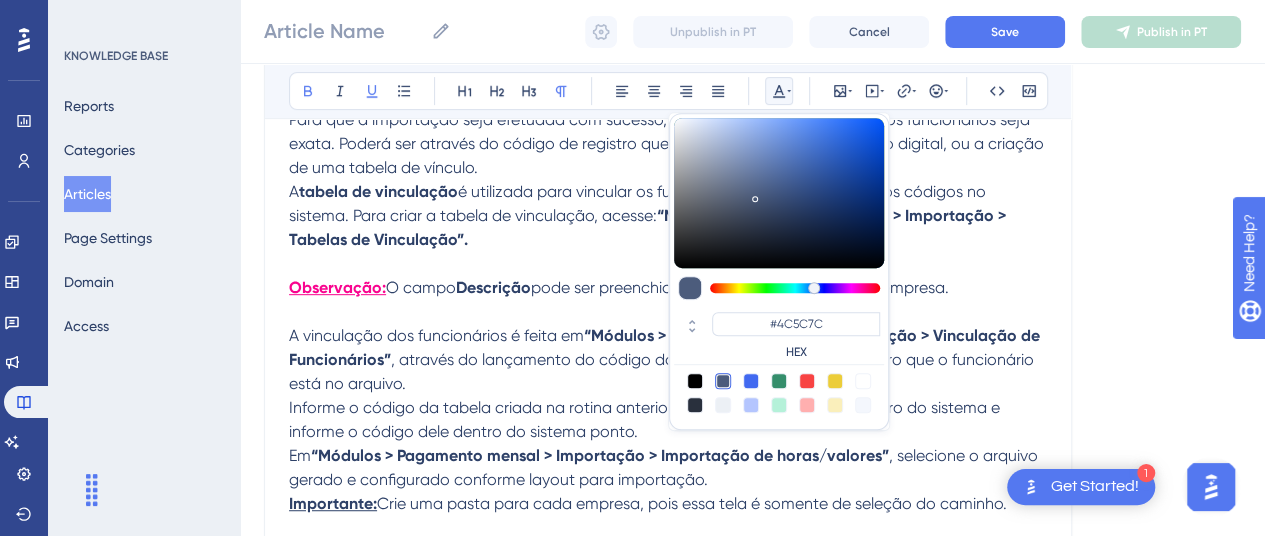 scroll, scrollTop: 334, scrollLeft: 0, axis: vertical 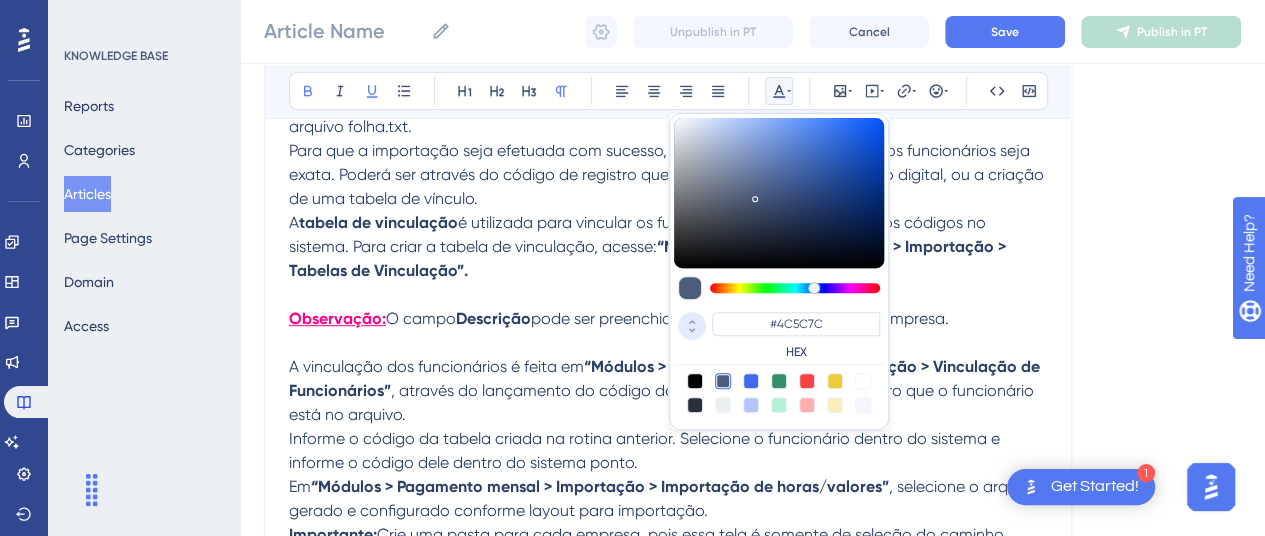 click 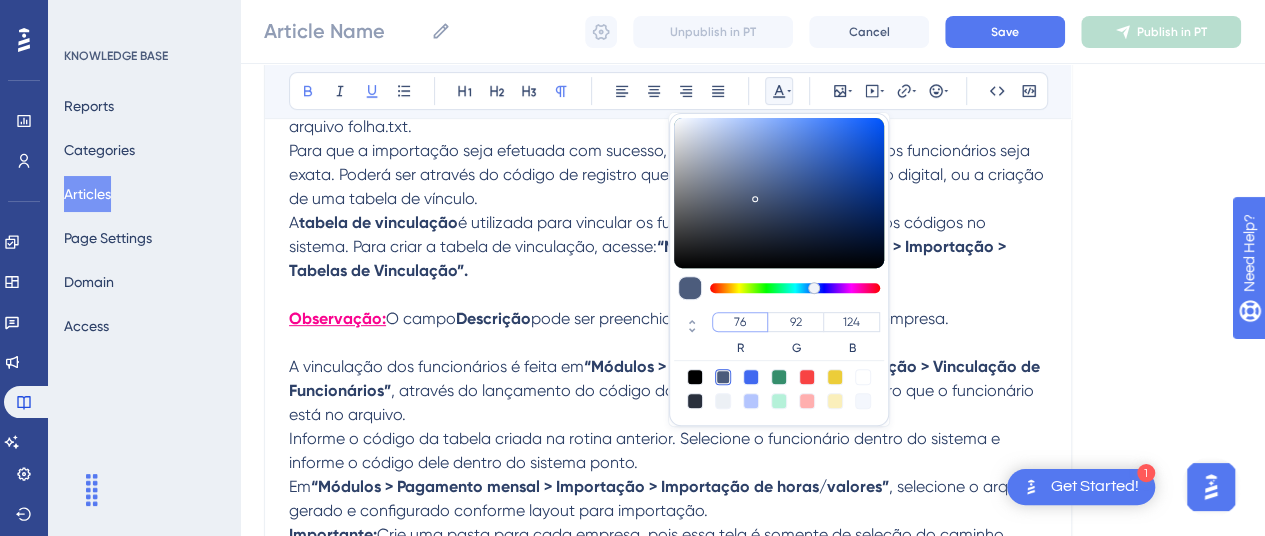 click on "76" at bounding box center (740, 322) 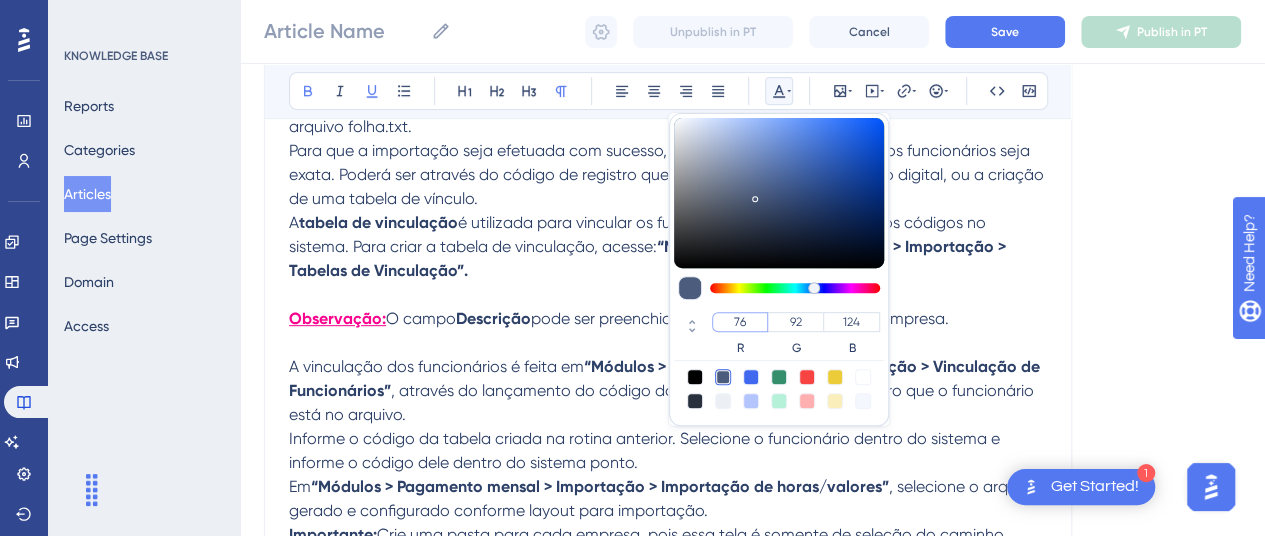 click on "76" at bounding box center (740, 322) 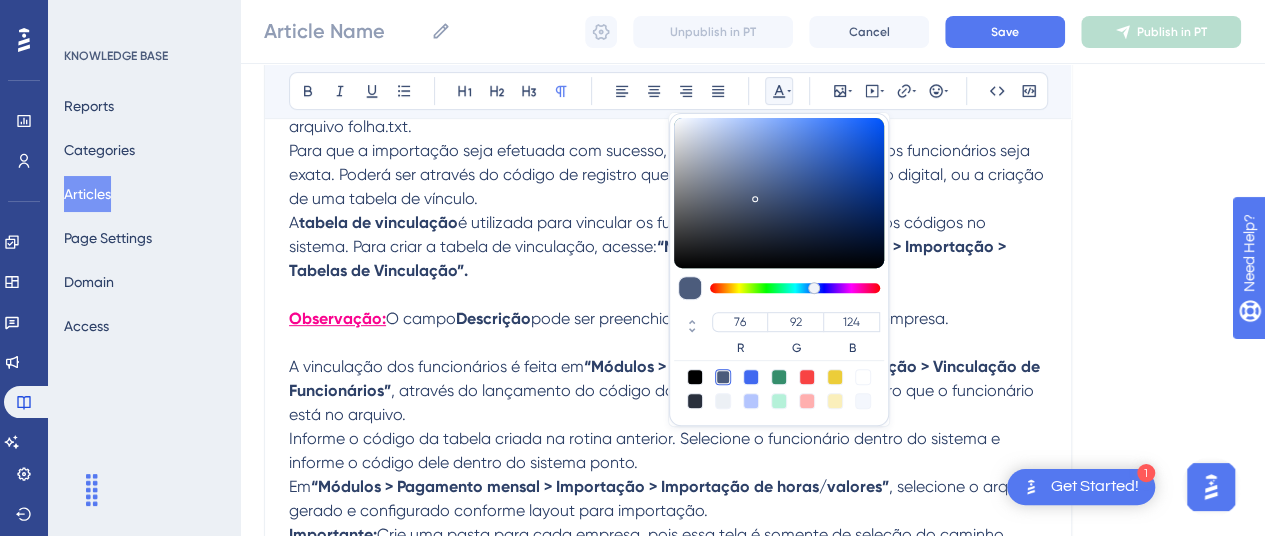 click on "Observação:  O campo  Descrição  pode ser preenchido conforme necessidade da empresa." at bounding box center (668, 319) 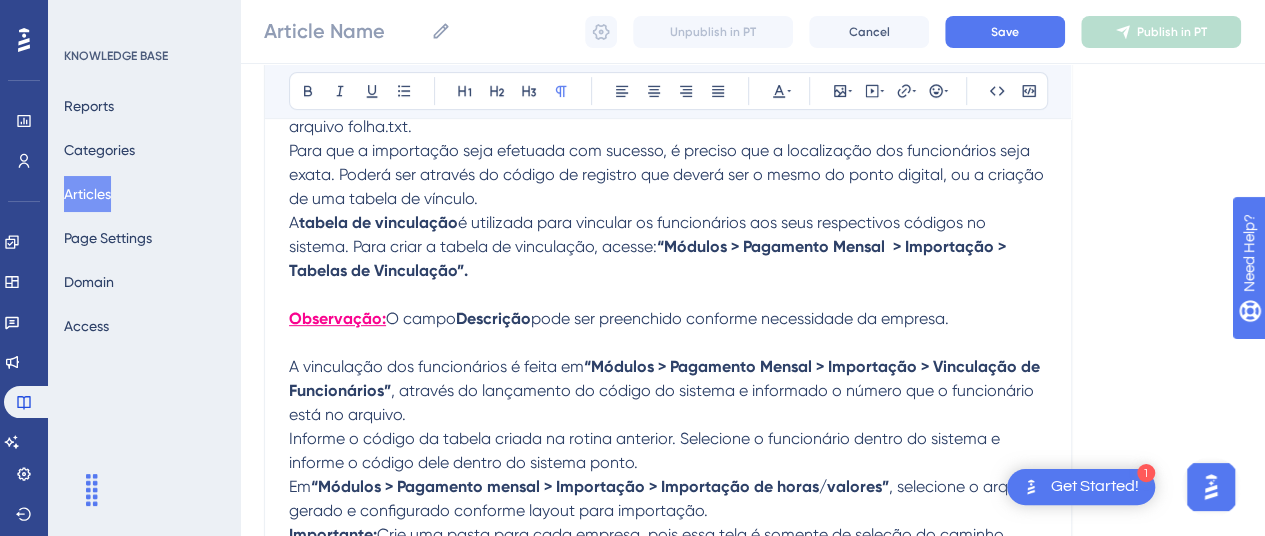 click on "Bold Italic Underline Bullet Point Heading 1 Heading 2 Heading 3 Normal Align Left Align Center Align Right Align Justify Text Color Insert Image Embed Video Hyperlink Emojis Code Code Block" at bounding box center [668, 91] 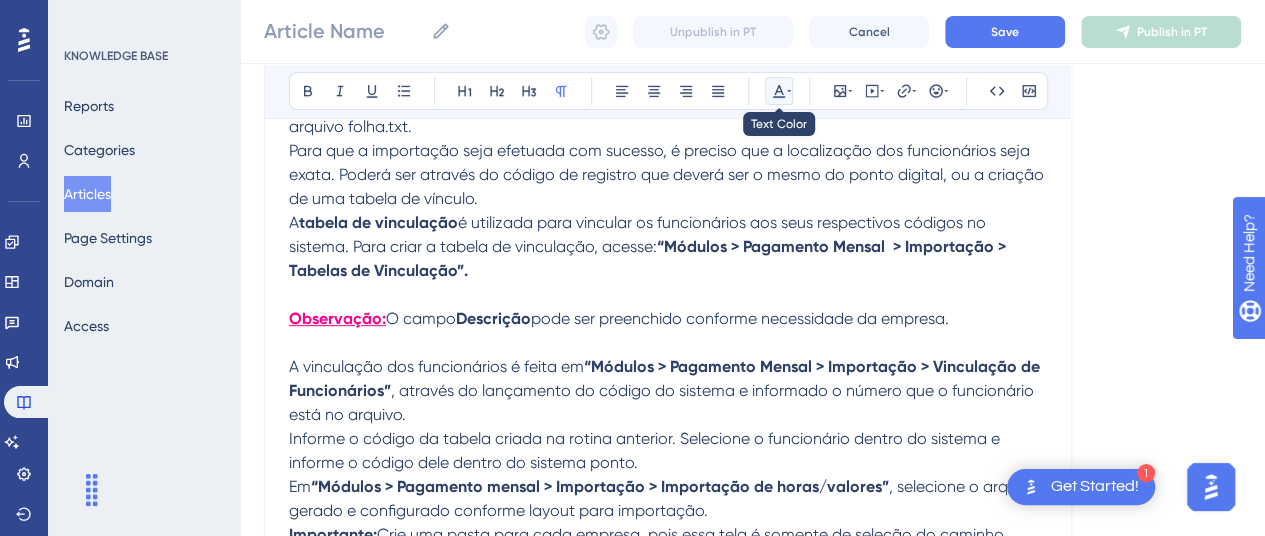 click 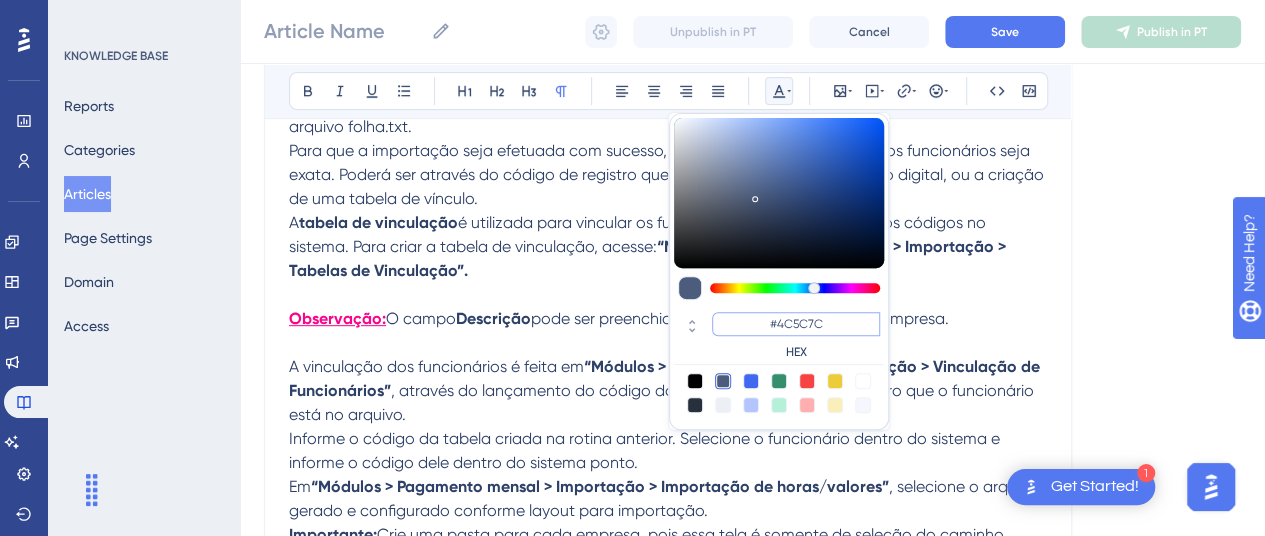 click on "#4C5C7C" at bounding box center (796, 324) 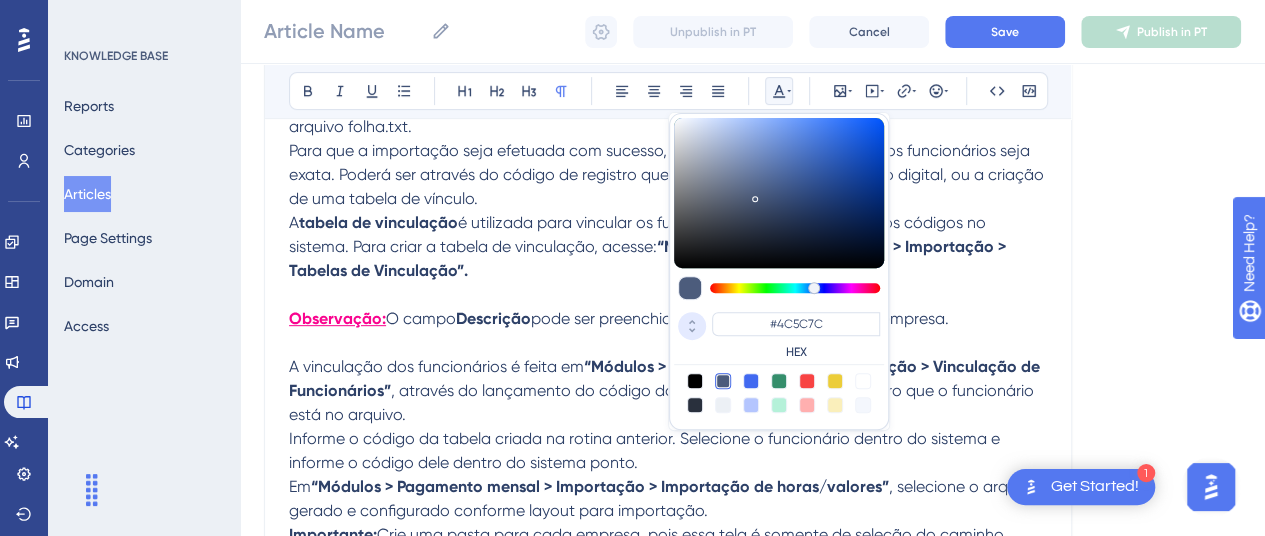 click 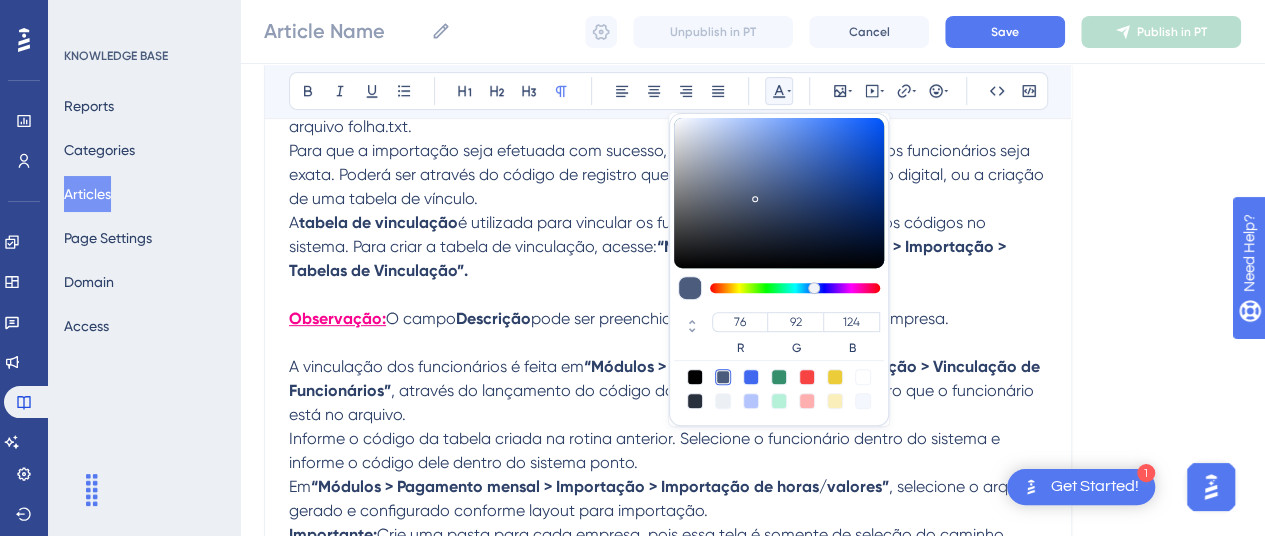 click on "Informe o código da tabela criada na rotina anterior. Selecione o funcionário dentro do sistema e informe o código dele dentro do sistema ponto." at bounding box center [646, 450] 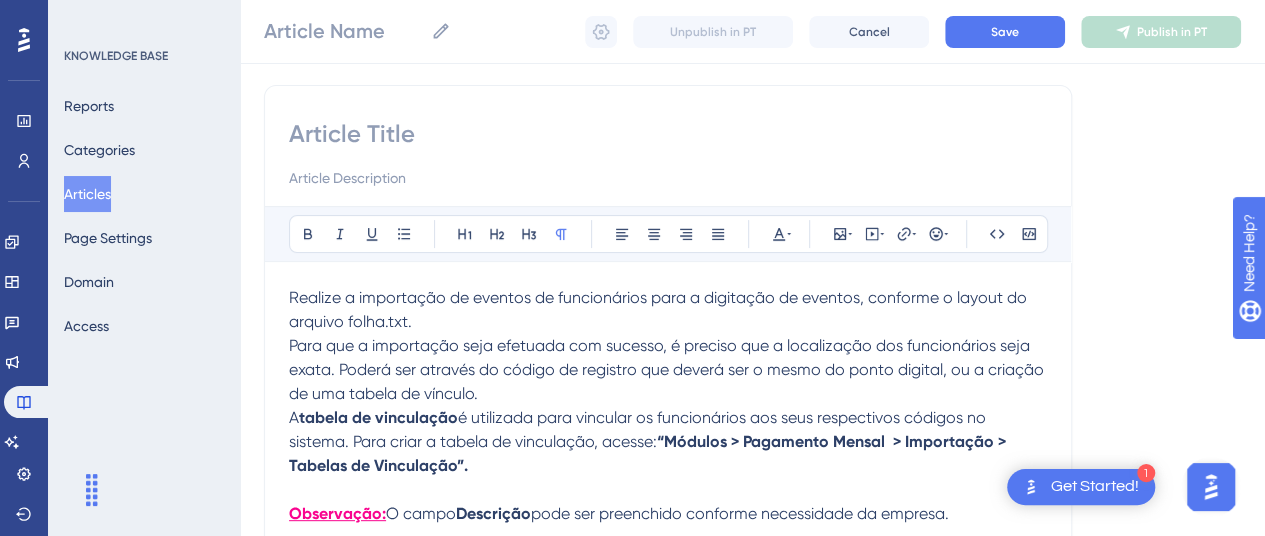 scroll, scrollTop: 134, scrollLeft: 0, axis: vertical 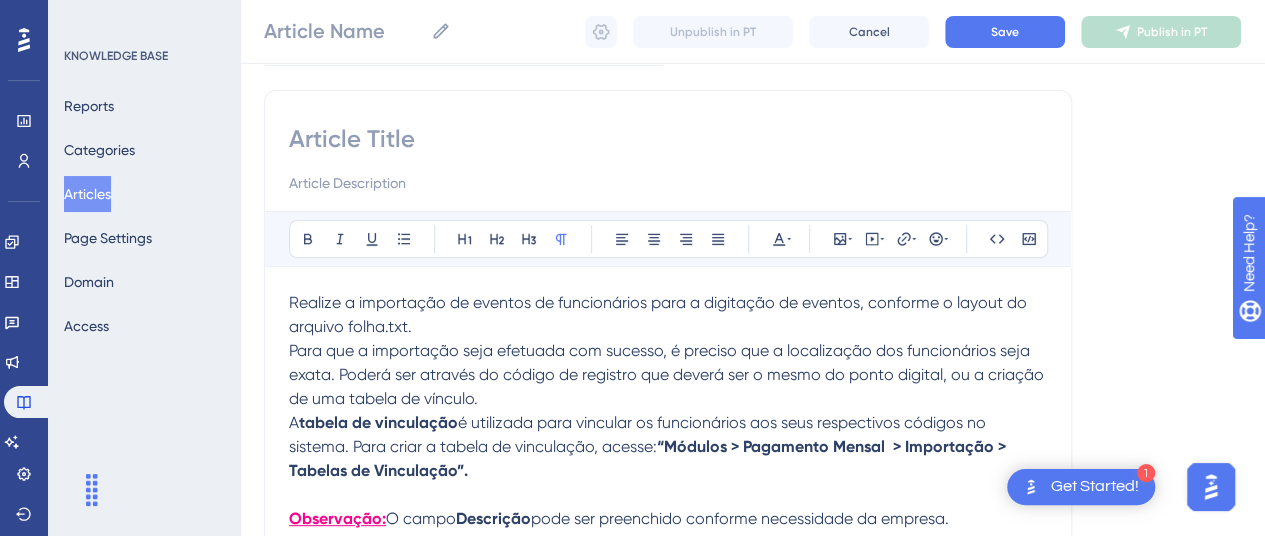 click on "Bold Italic Underline Bullet Point Heading 1 Heading 2 Heading 3 Normal Align Left Align Center Align Right Align Justify Text Color Insert Image Embed Video Hyperlink Emojis Code Code Block" at bounding box center [668, 239] 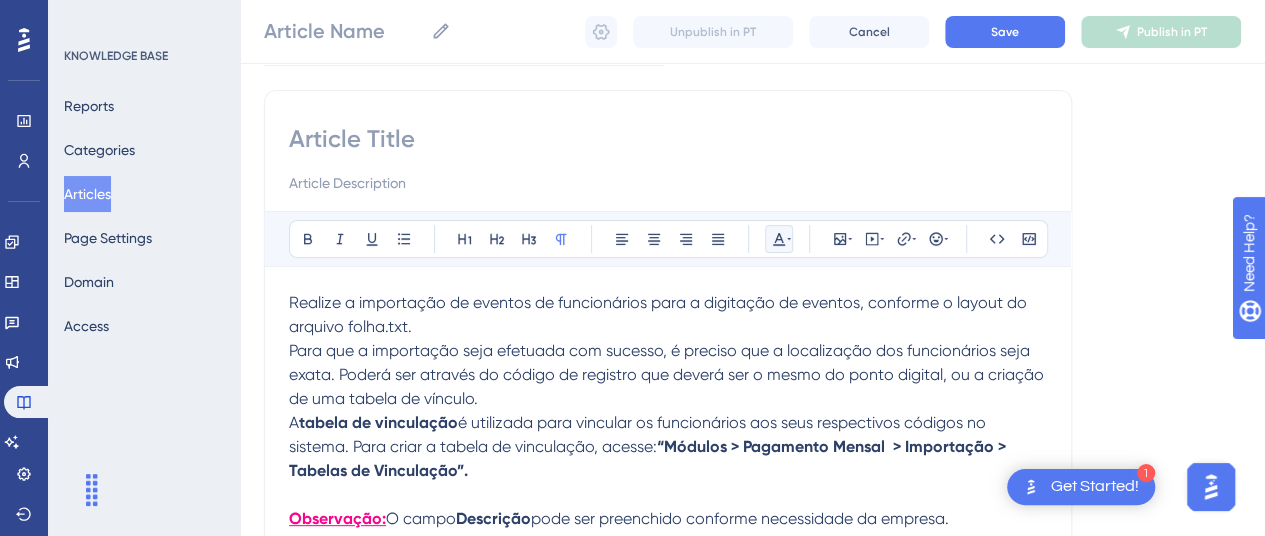click 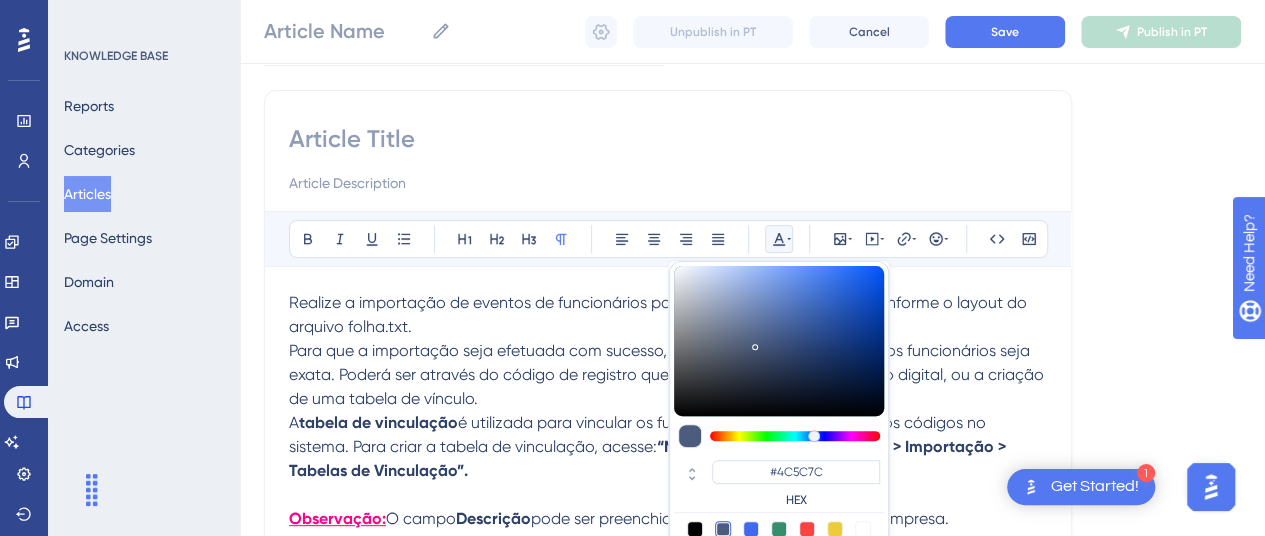 scroll, scrollTop: 192, scrollLeft: 0, axis: vertical 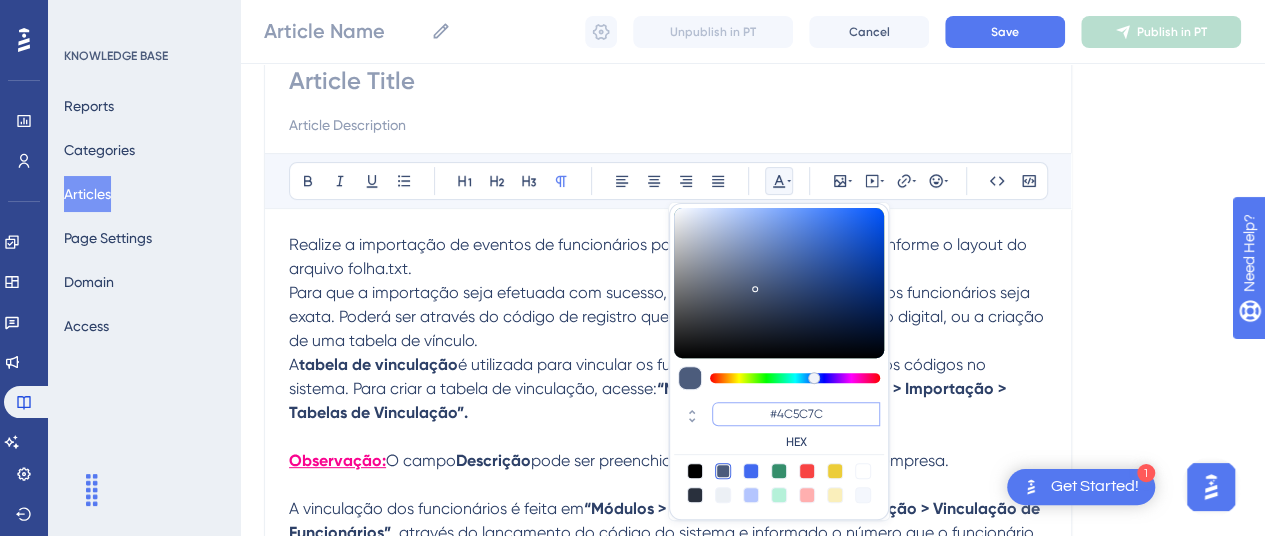 click on "#4C5C7C" at bounding box center (796, 414) 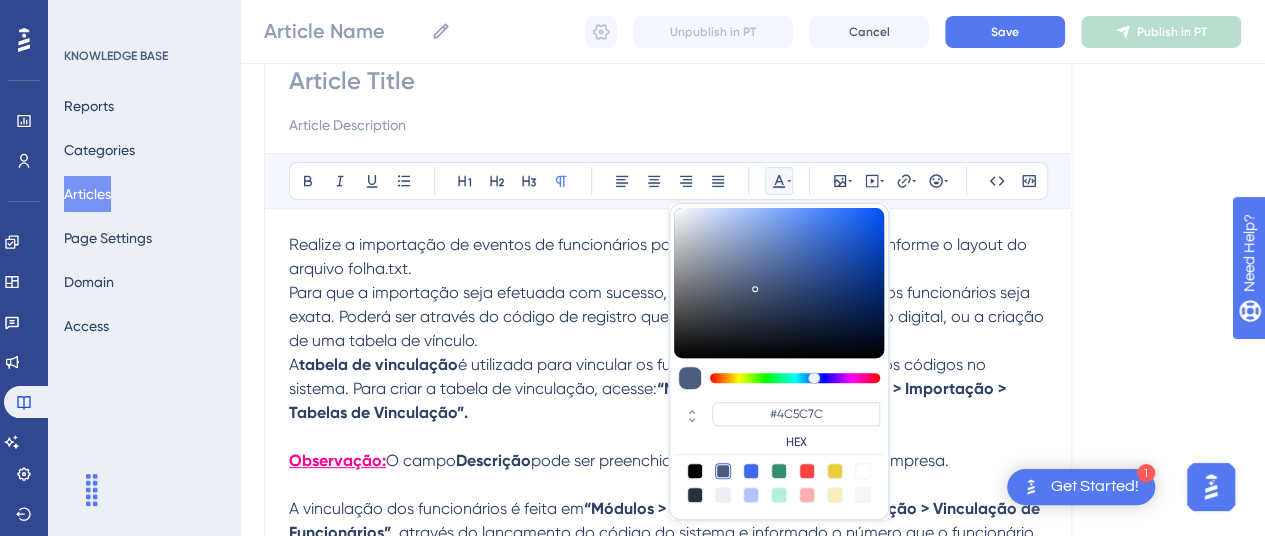 drag, startPoint x: 1158, startPoint y: 173, endPoint x: 990, endPoint y: 0, distance: 241.14934 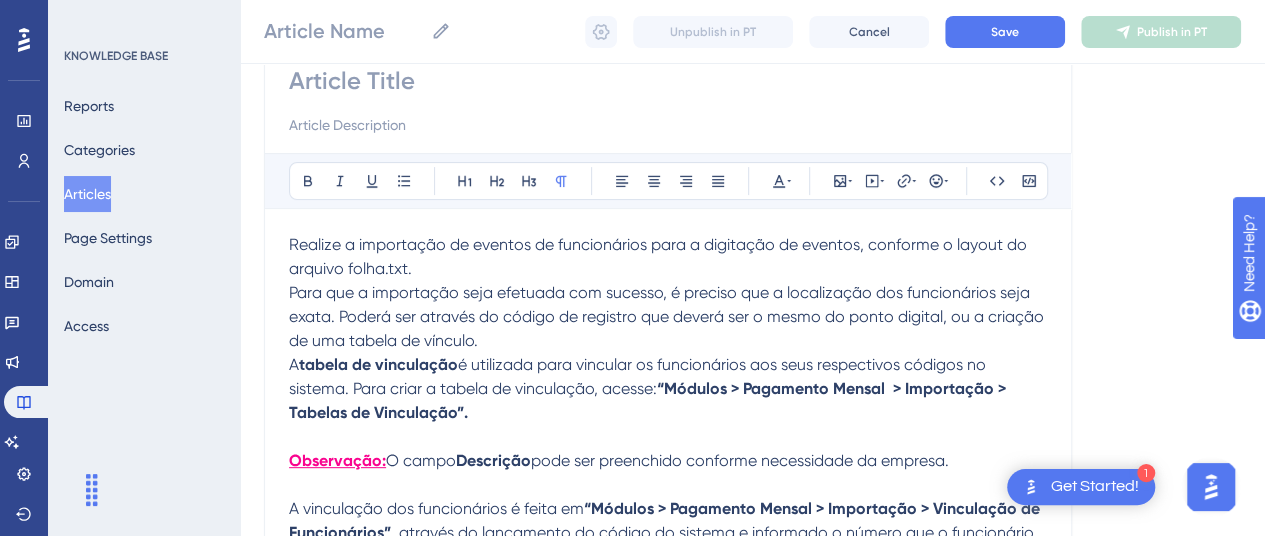 click on "Save" at bounding box center [1005, 32] 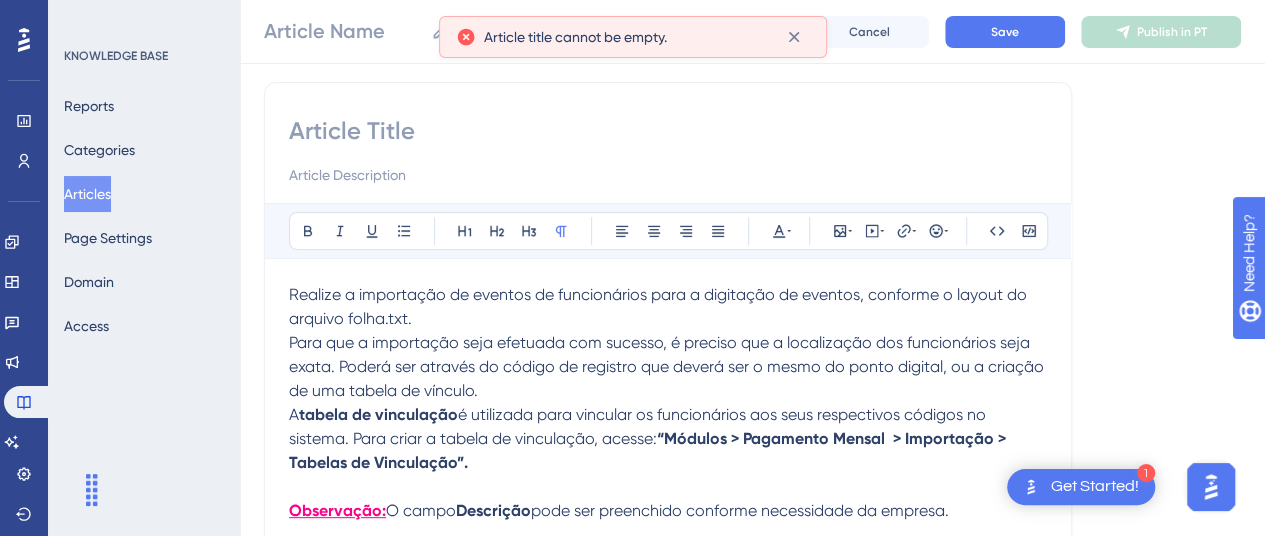 scroll, scrollTop: 4, scrollLeft: 0, axis: vertical 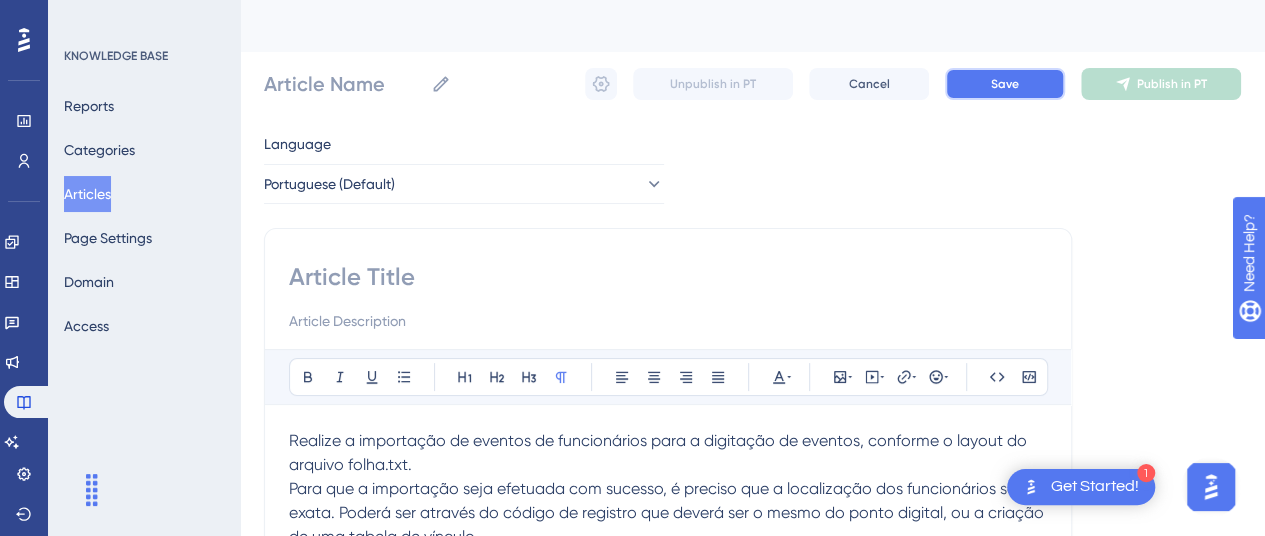 click on "Save" at bounding box center [1005, 84] 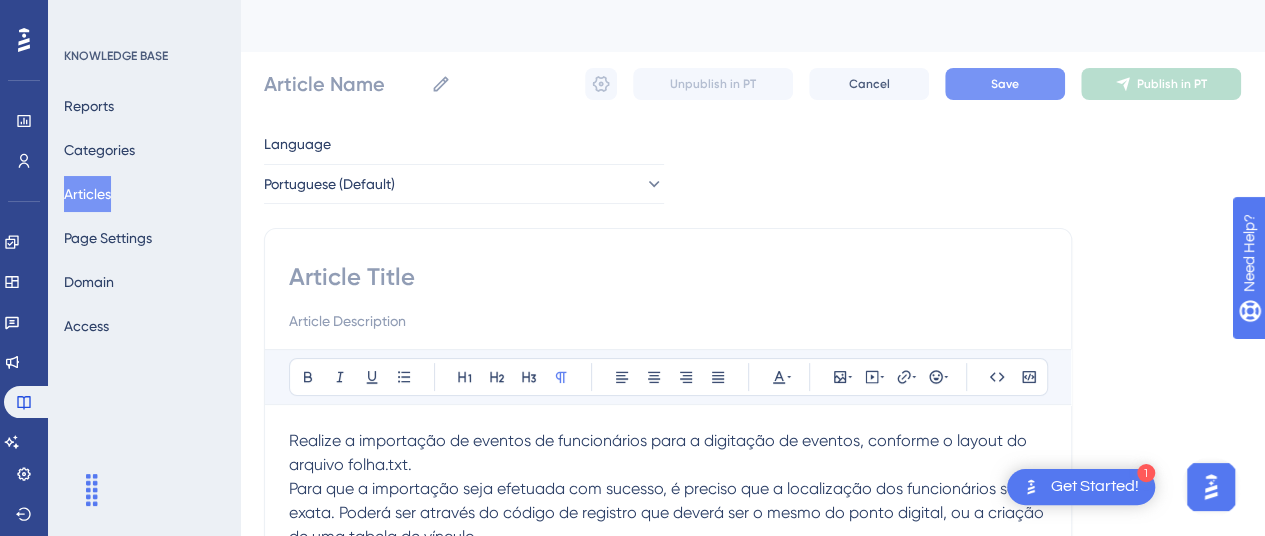 scroll, scrollTop: 12, scrollLeft: 0, axis: vertical 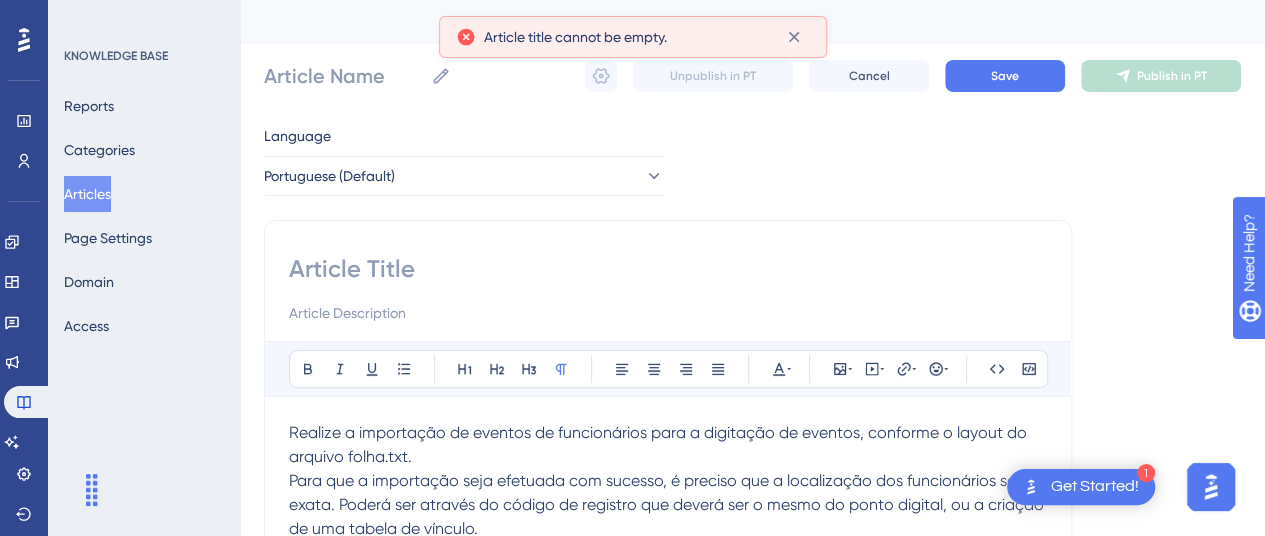 click at bounding box center (668, 269) 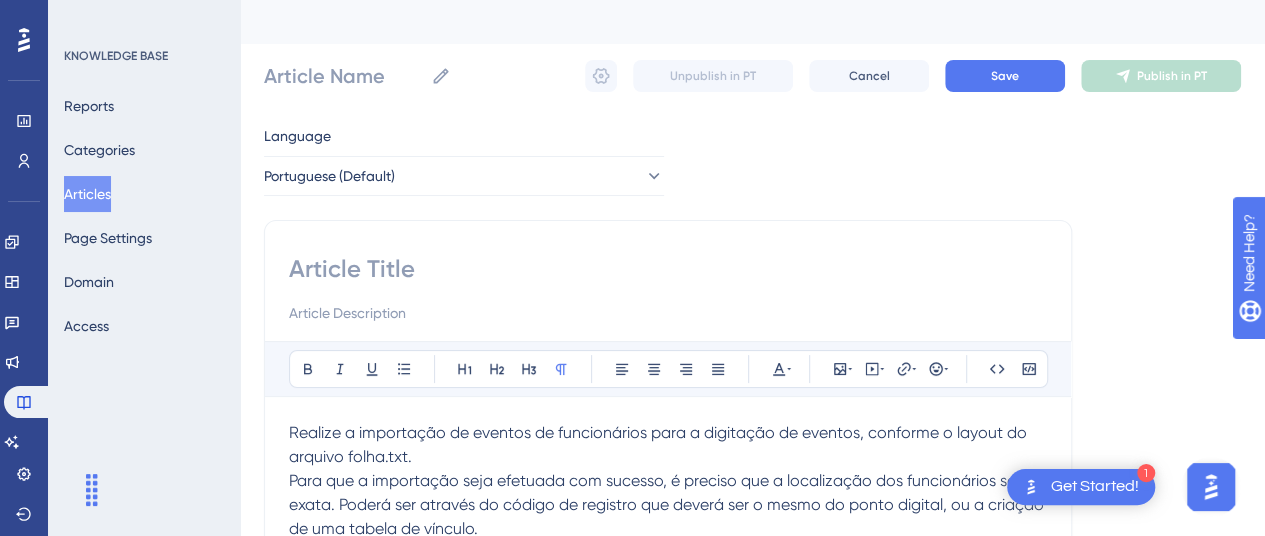 paste on "Folha Mensal - Importação de Horas e Valores - Layout" 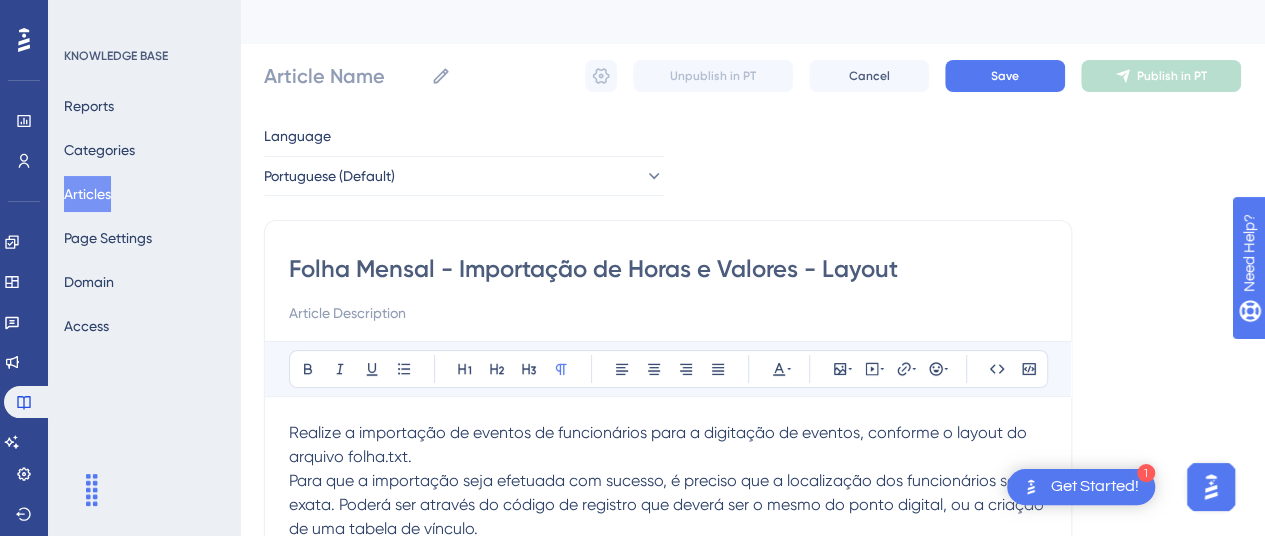 type on "Folha Mensal - Importação de Horas e Valores - Layout" 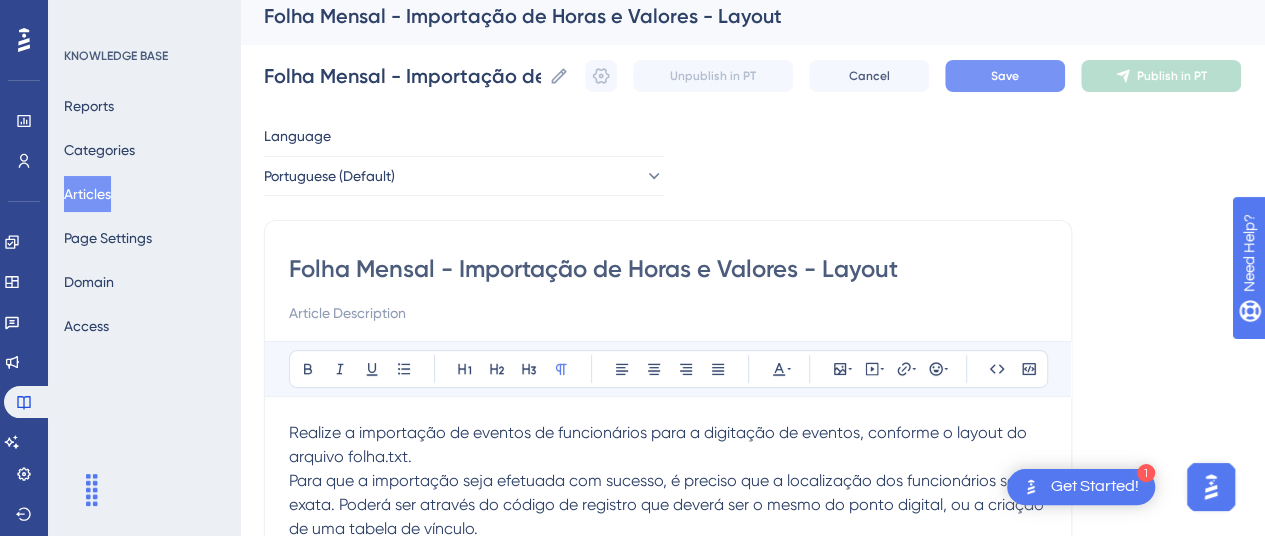 type on "Folha Mensal - Importação de Horas e Valores - Layout" 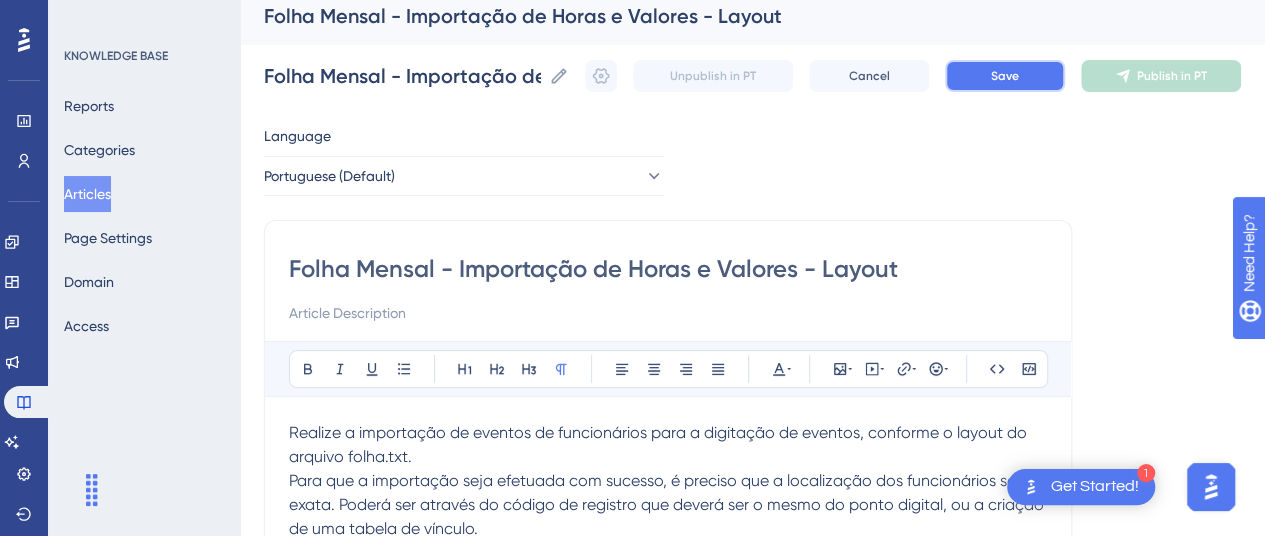 click on "Save" at bounding box center [1005, 76] 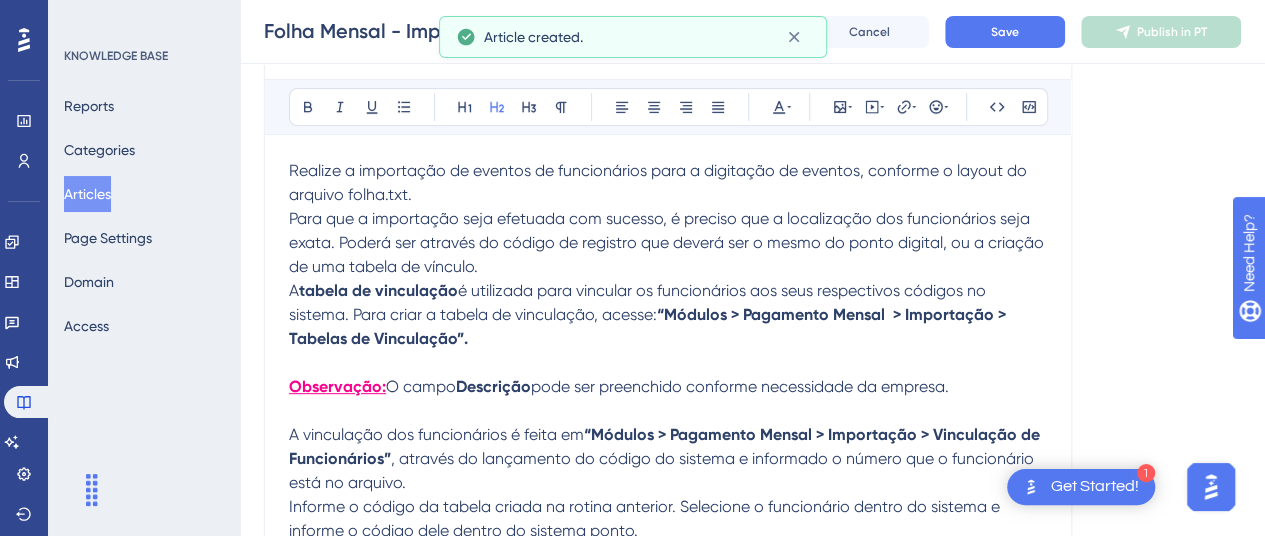 scroll, scrollTop: 0, scrollLeft: 0, axis: both 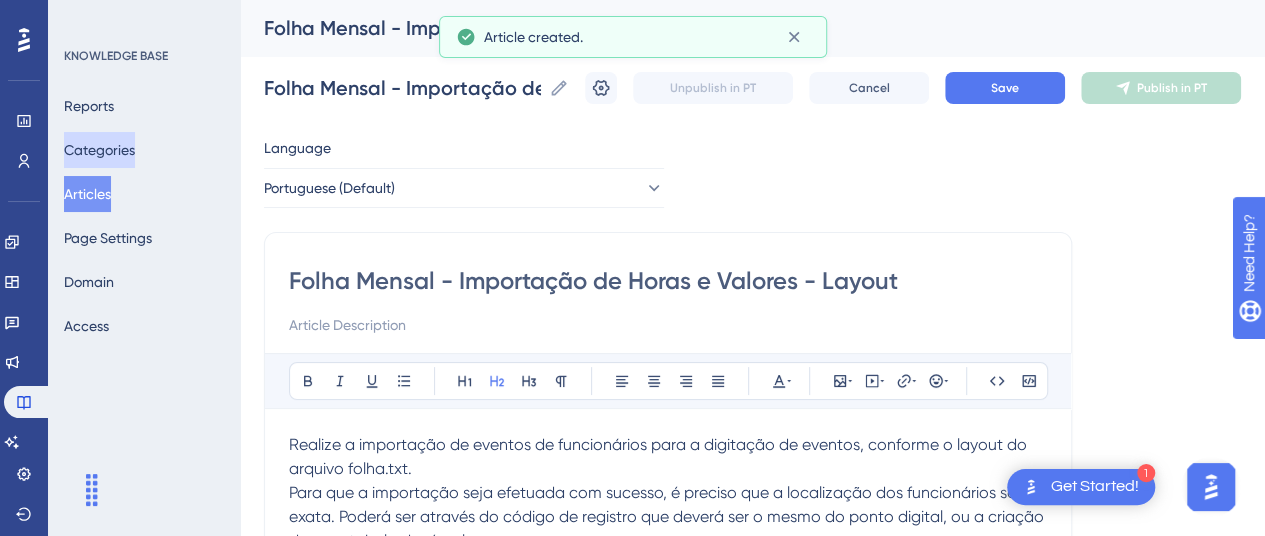click on "Categories" at bounding box center (99, 150) 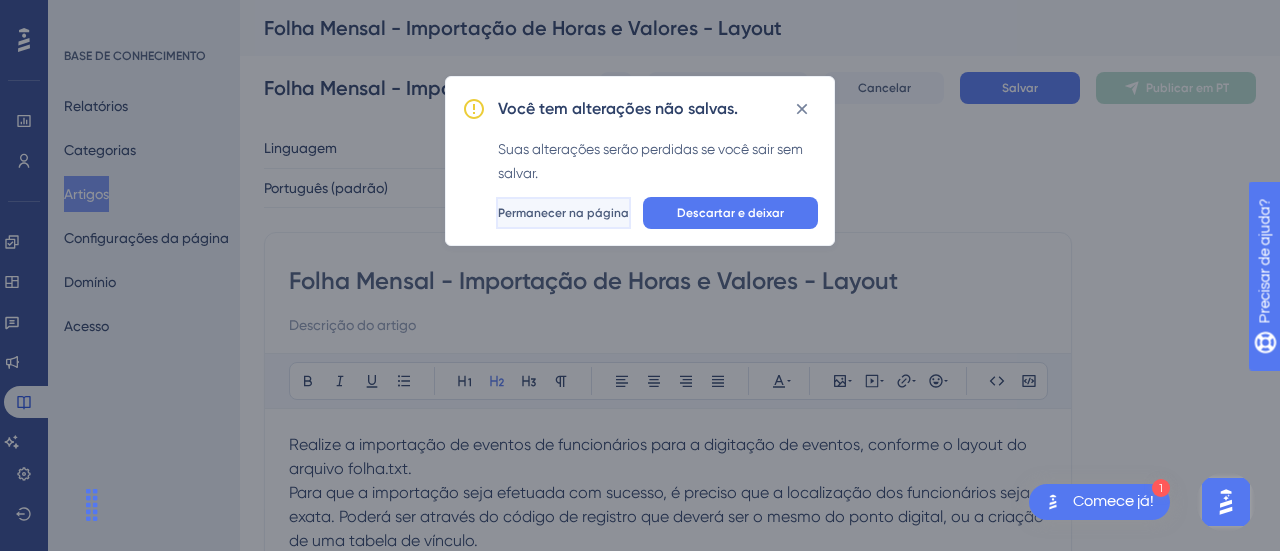 click on "Permanecer na página" at bounding box center [563, 213] 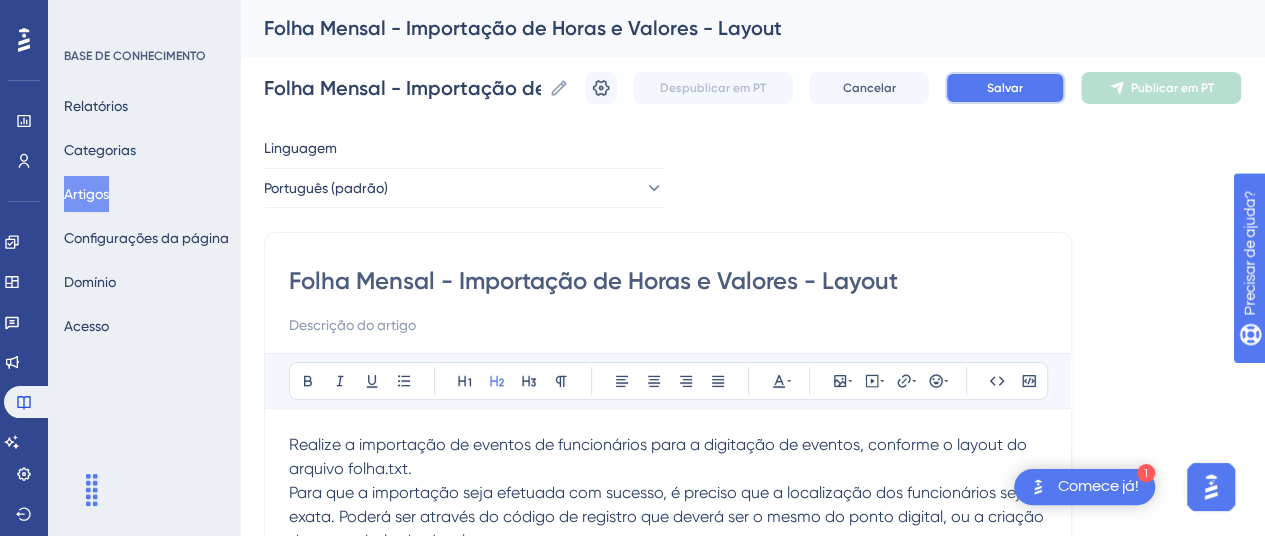 click on "Salvar" at bounding box center (1005, 88) 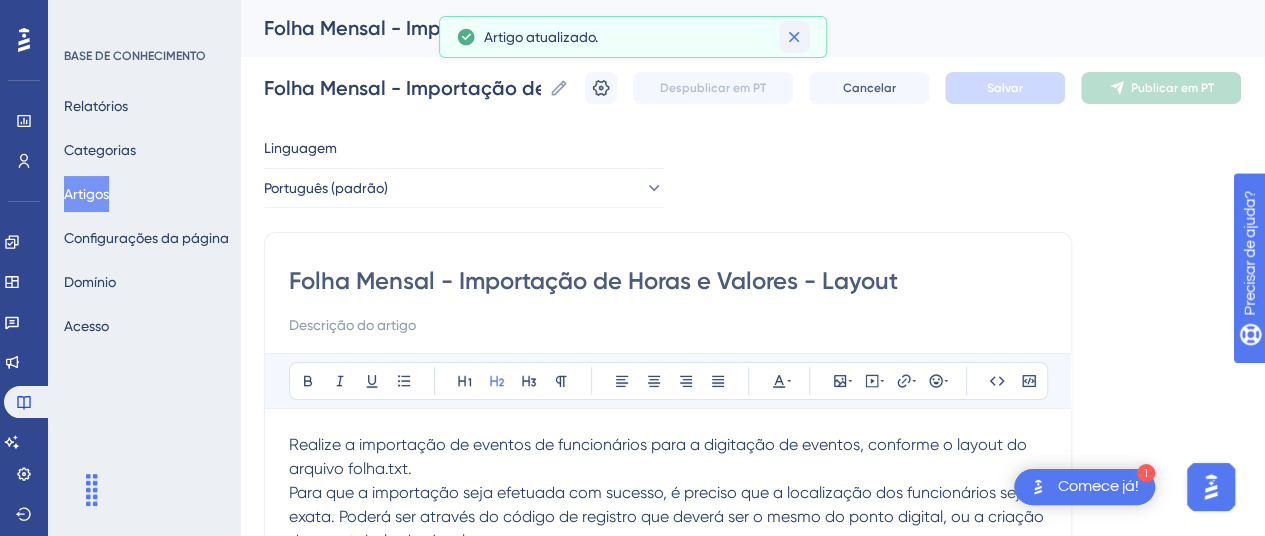 click 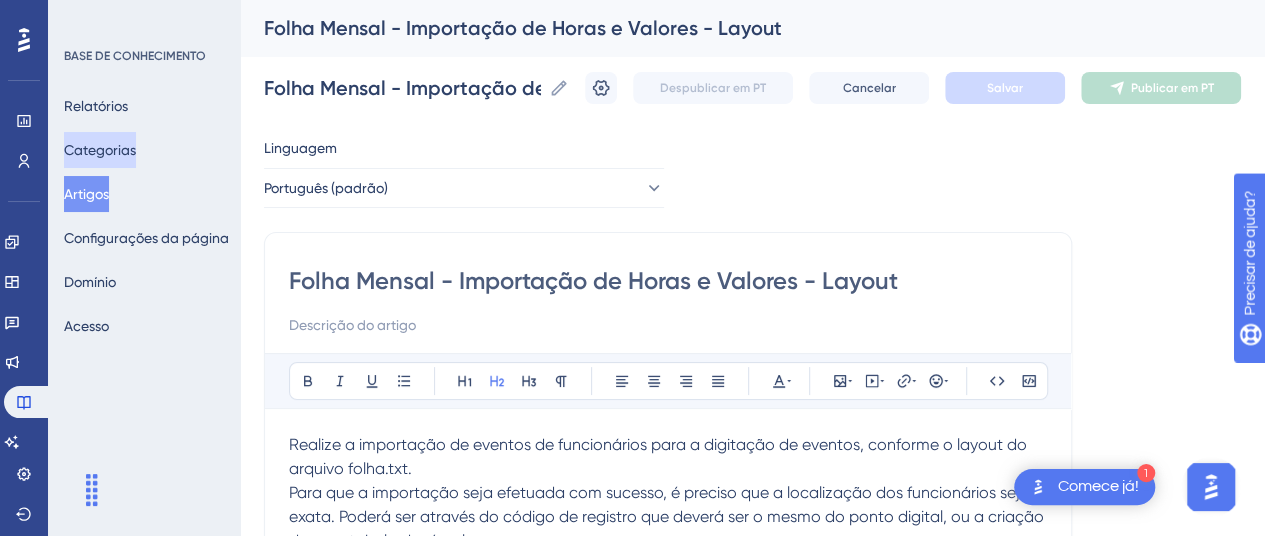 click on "Categorias" at bounding box center [100, 150] 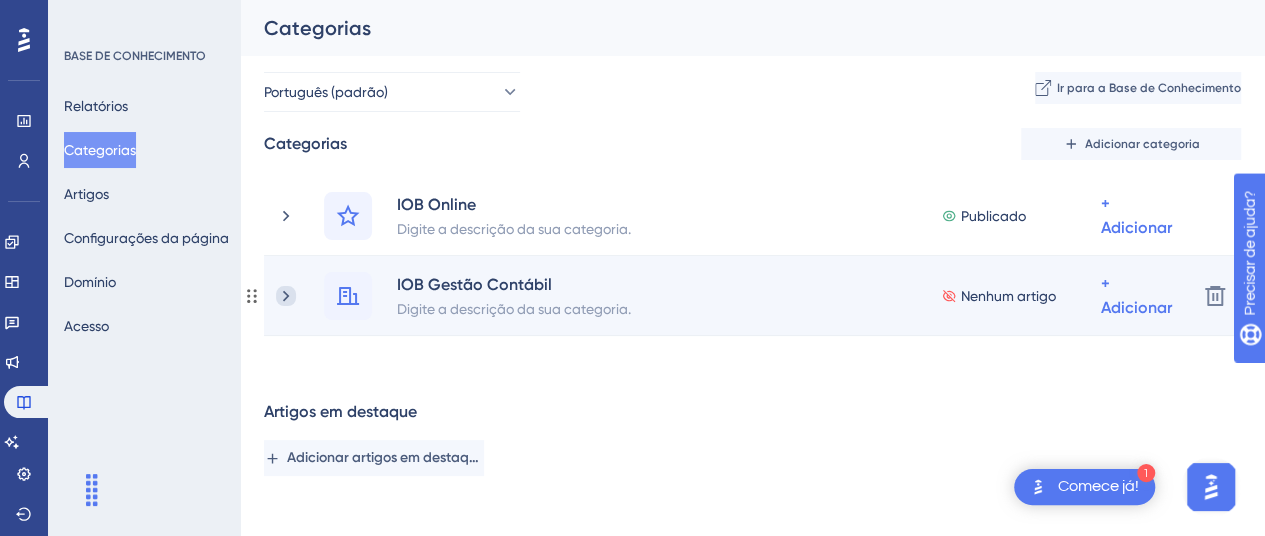 click 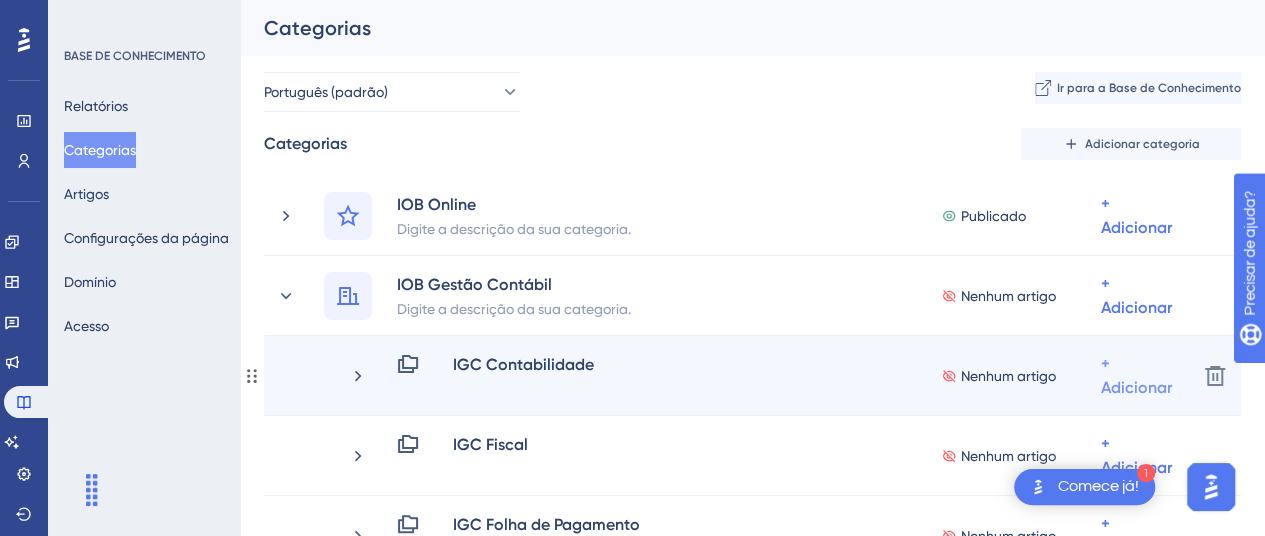 click on "+ Adicionar" at bounding box center (1136, 375) 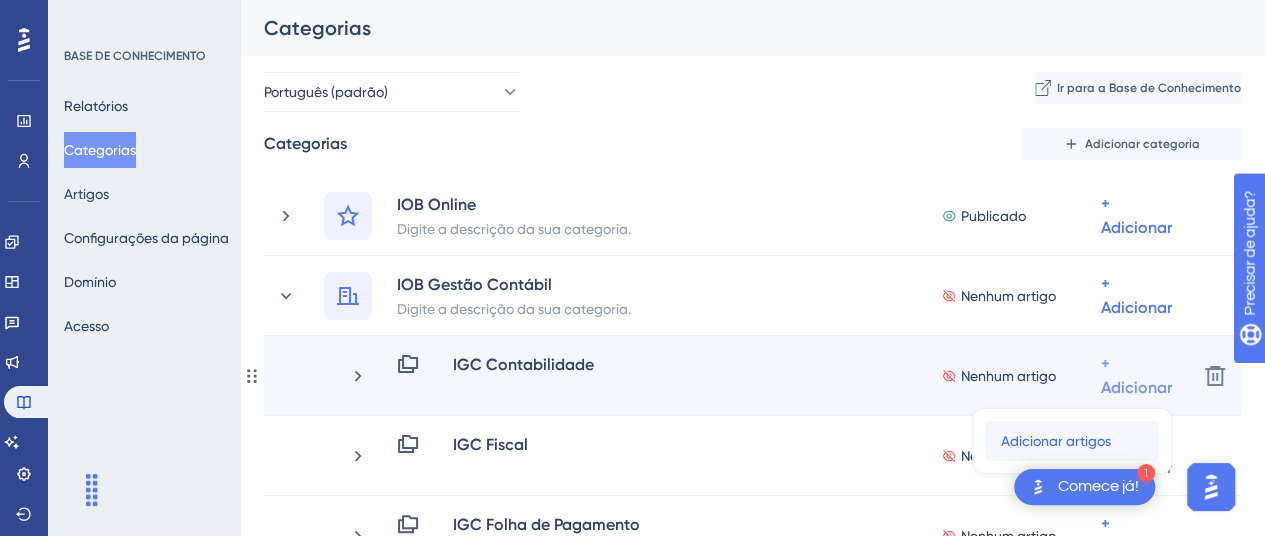 click on "Adicionar artigos" at bounding box center [1056, 441] 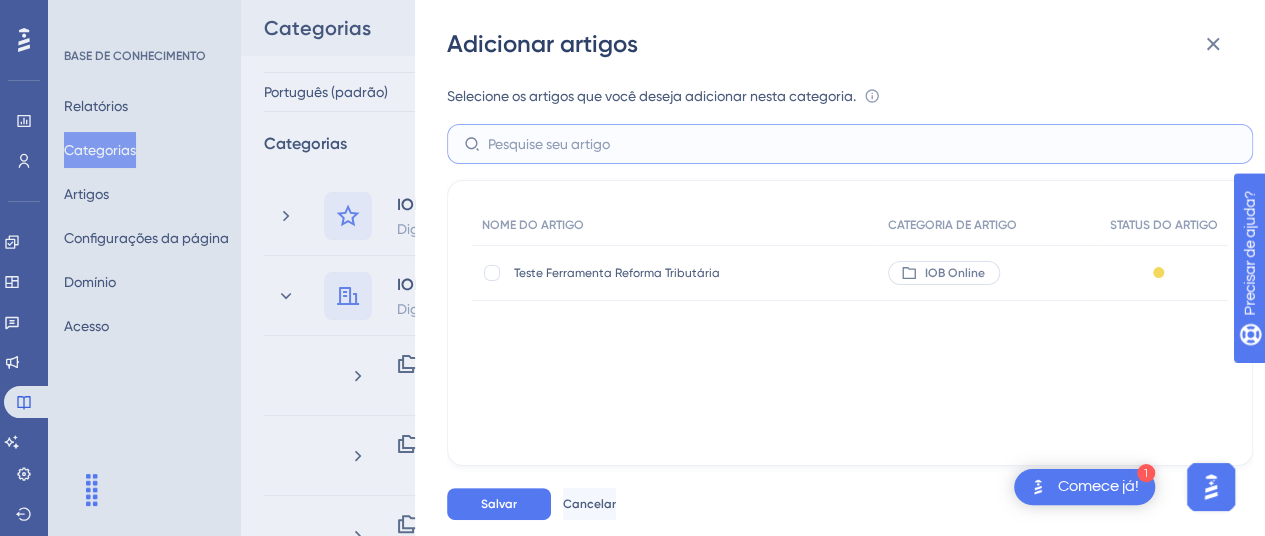 click at bounding box center [862, 144] 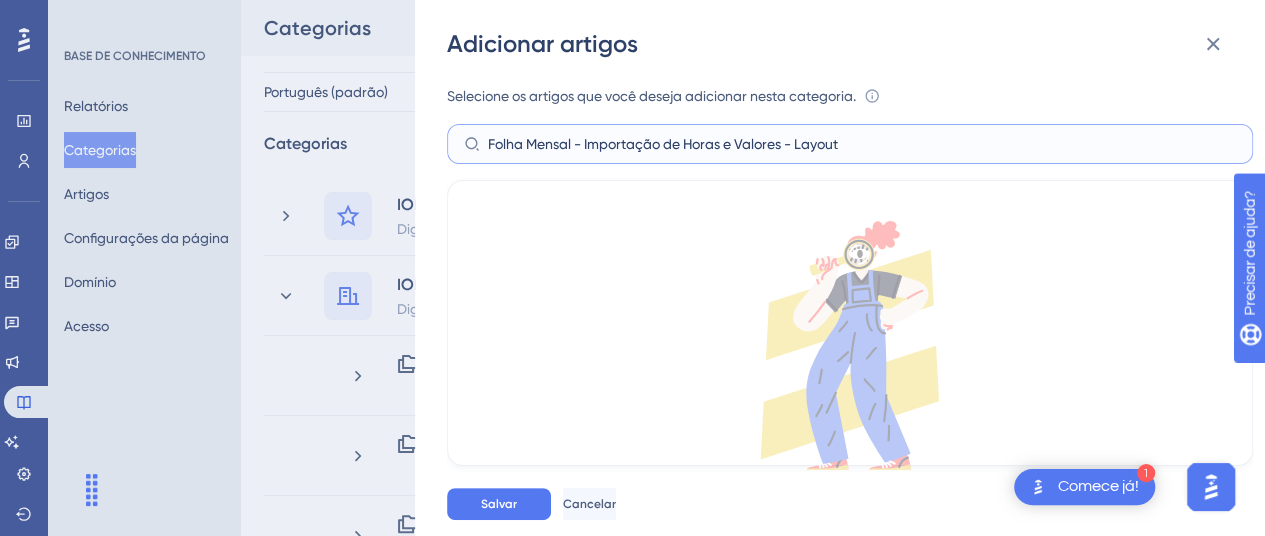 scroll, scrollTop: 0, scrollLeft: 0, axis: both 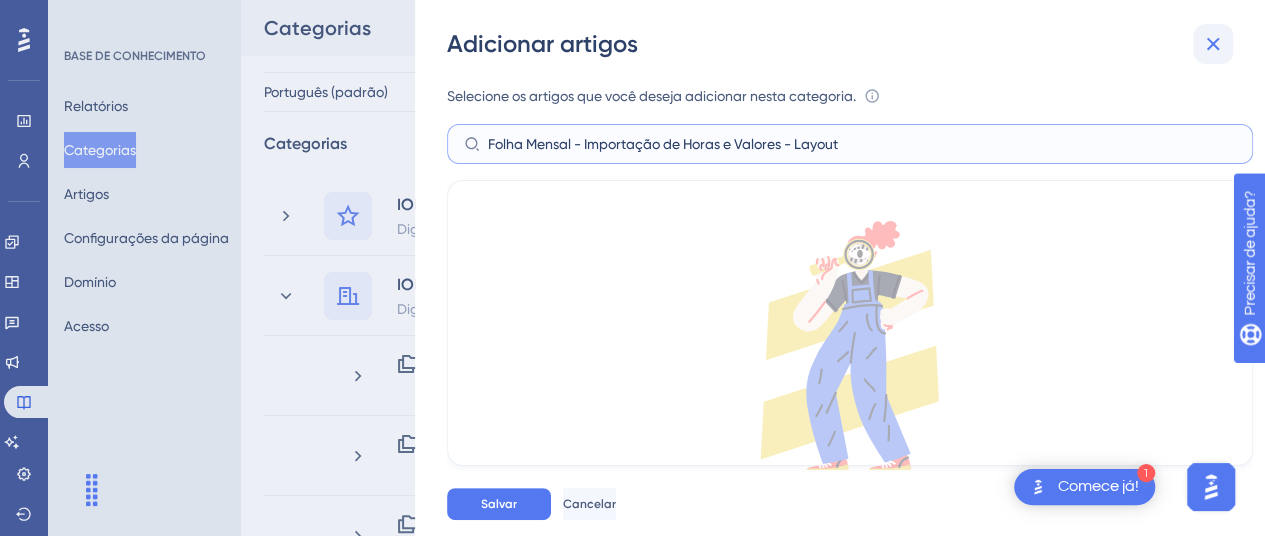 type on "Folha Mensal - Importação de Horas e Valores - Layout" 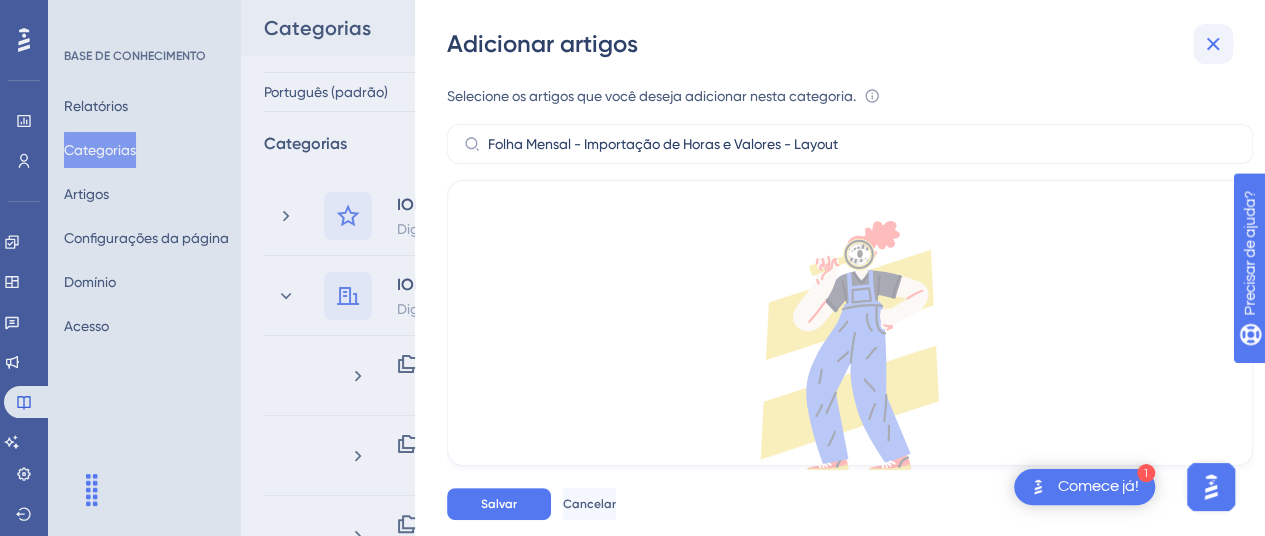click 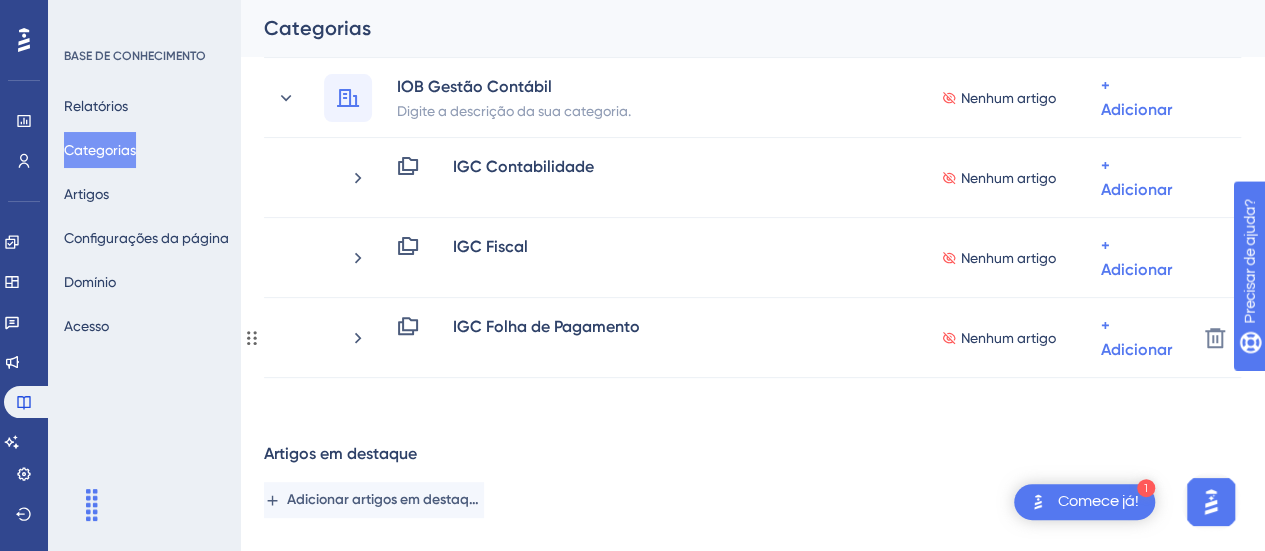 scroll, scrollTop: 200, scrollLeft: 0, axis: vertical 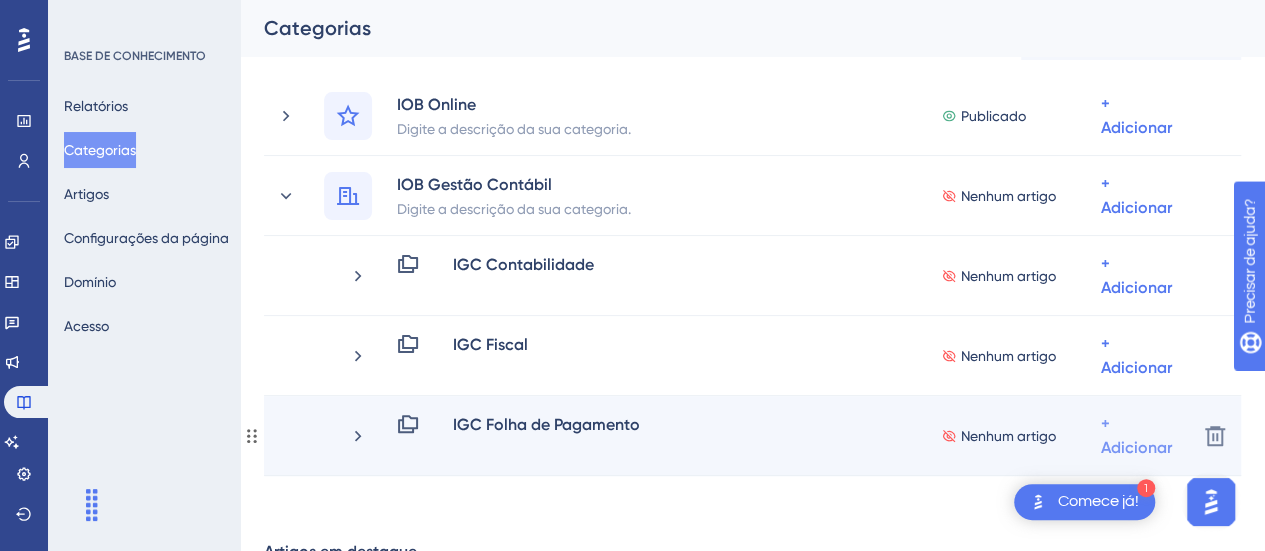 click on "+ Adicionar" at bounding box center [1136, 276] 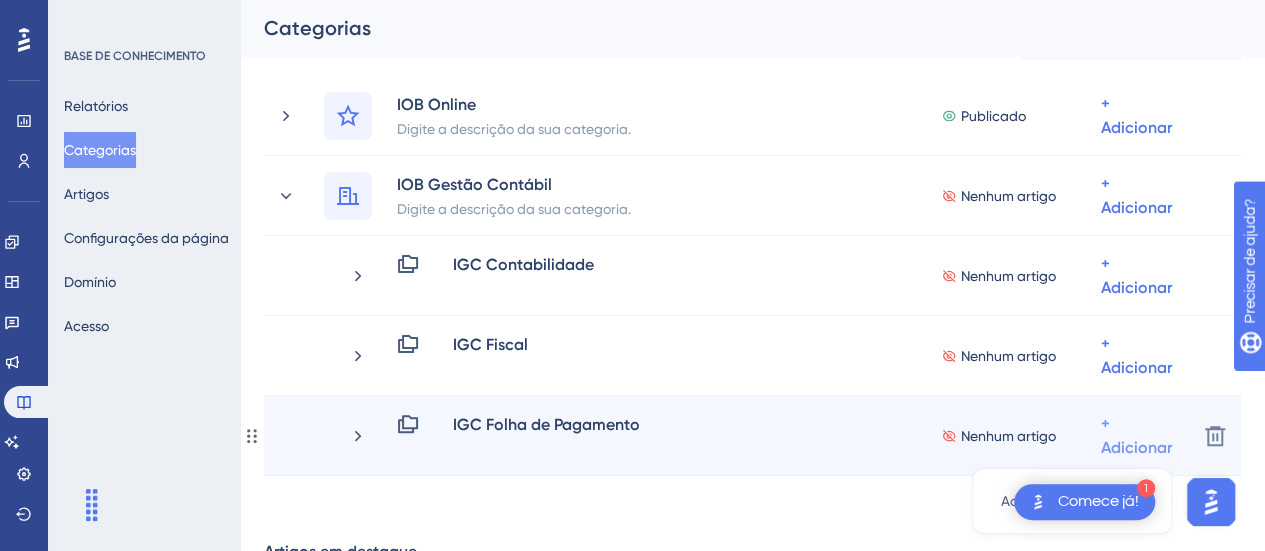 scroll, scrollTop: 324, scrollLeft: 0, axis: vertical 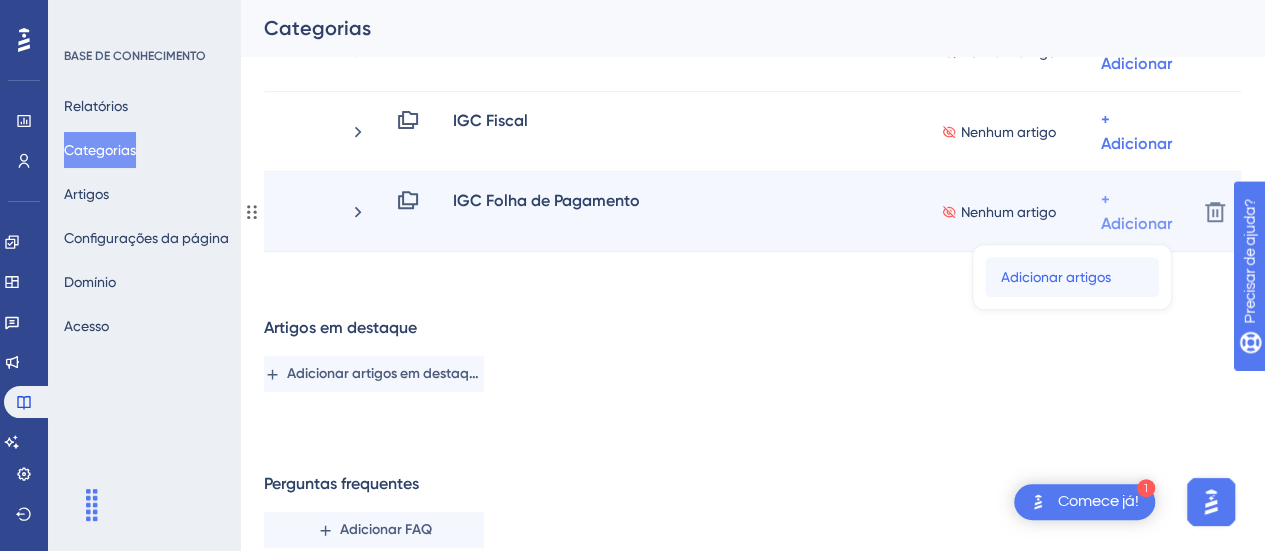 click on "Adicionar artigos" at bounding box center (1056, 277) 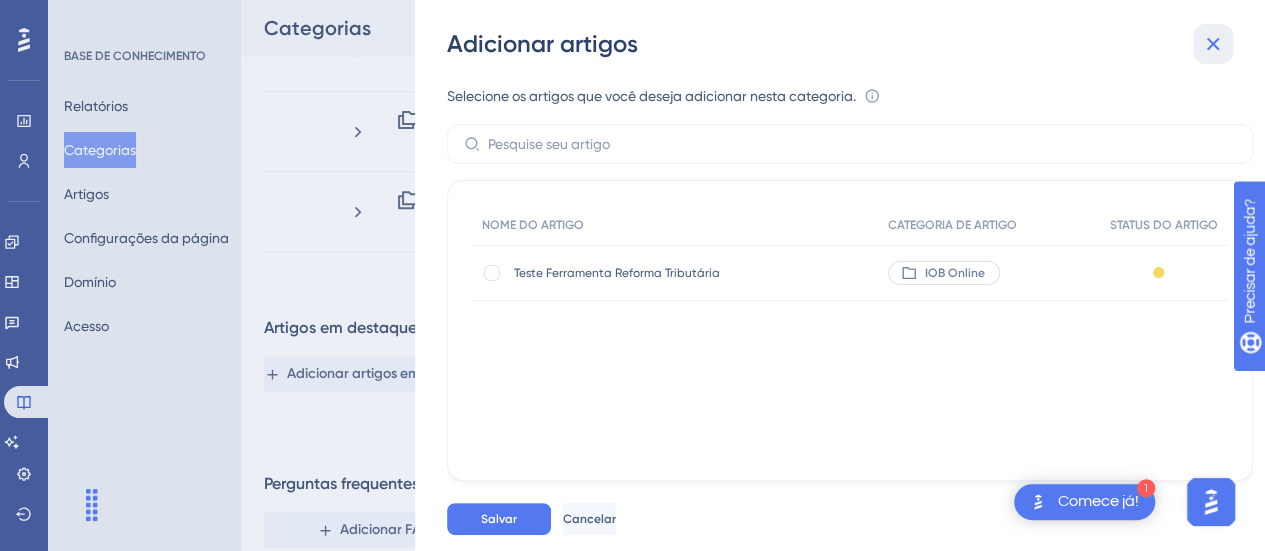 drag, startPoint x: 1222, startPoint y: 49, endPoint x: 1107, endPoint y: 51, distance: 115.01739 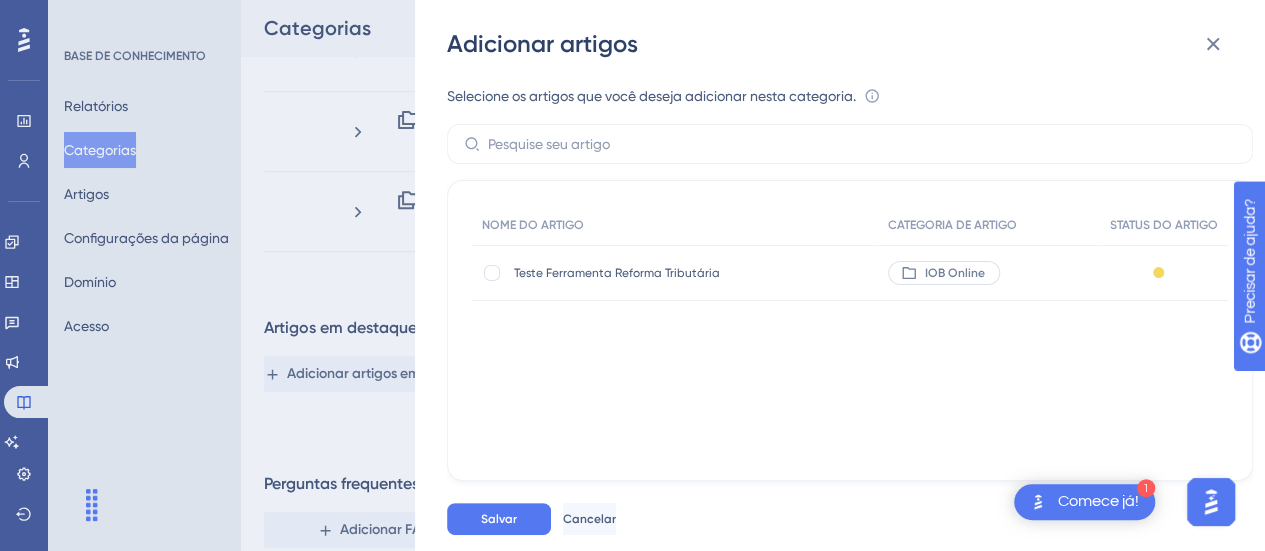 click 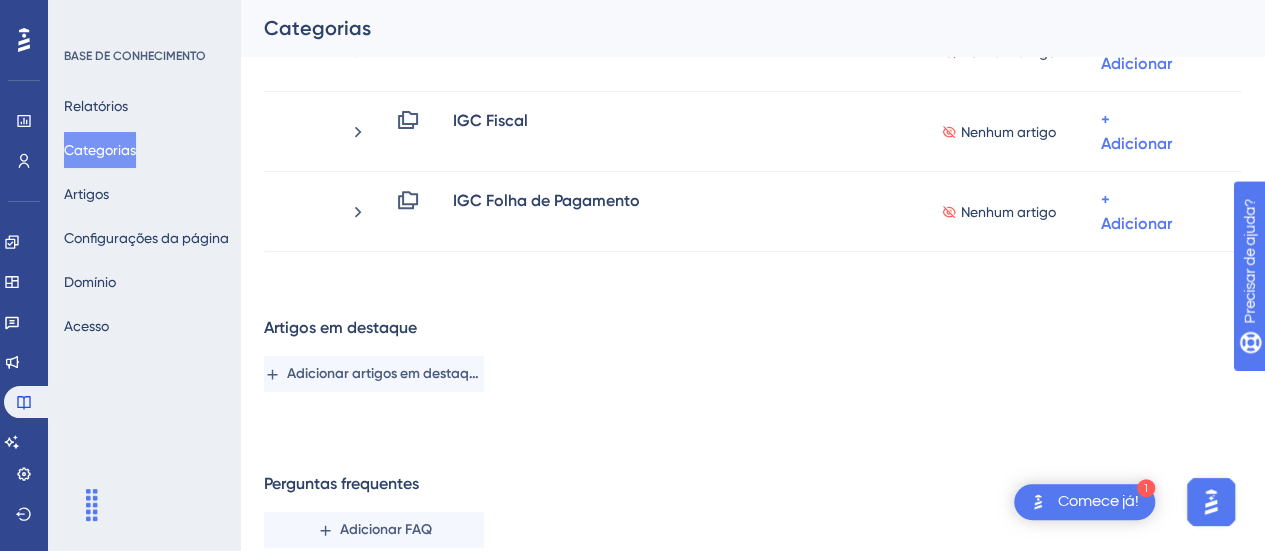 click on "Relatórios Categorias Artigos Configurações da página Domínio Acesso" at bounding box center [145, 216] 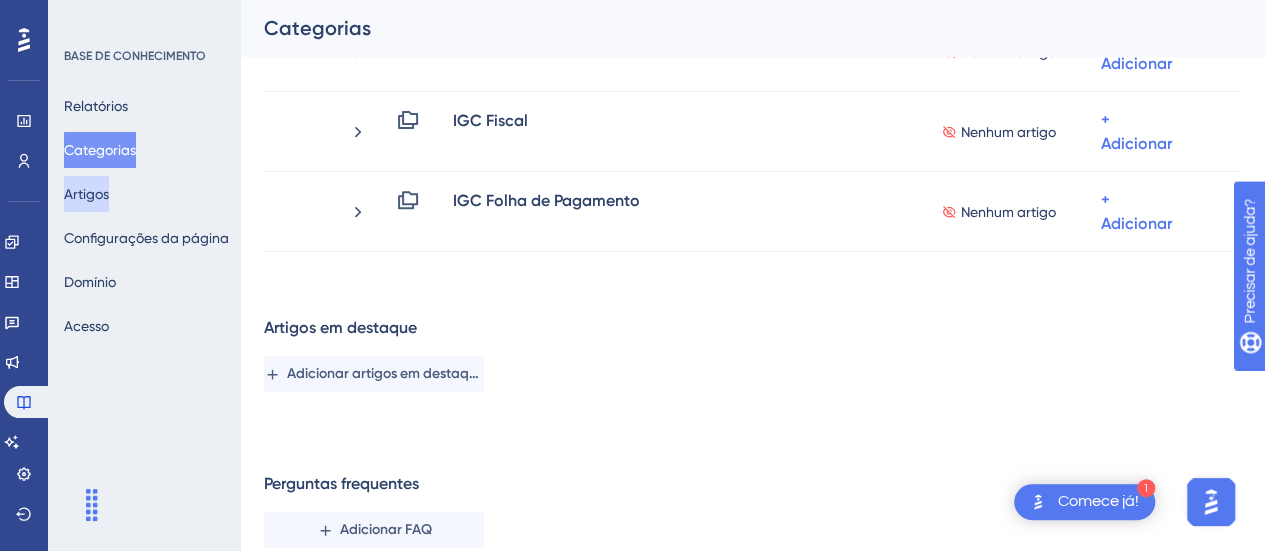 click on "Artigos" at bounding box center [86, 194] 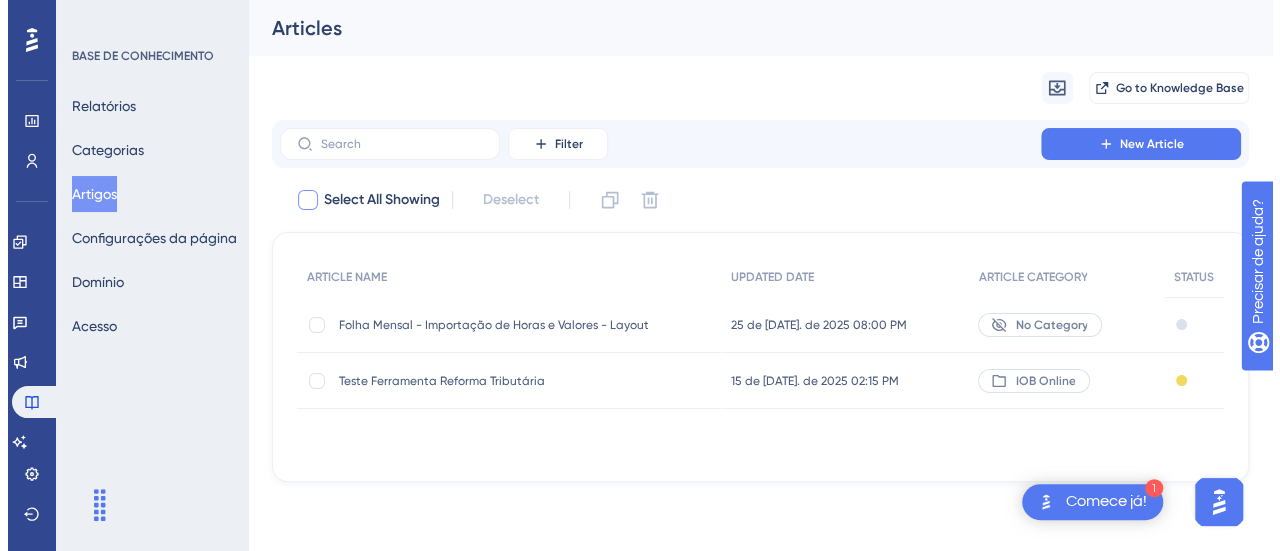 scroll, scrollTop: 0, scrollLeft: 0, axis: both 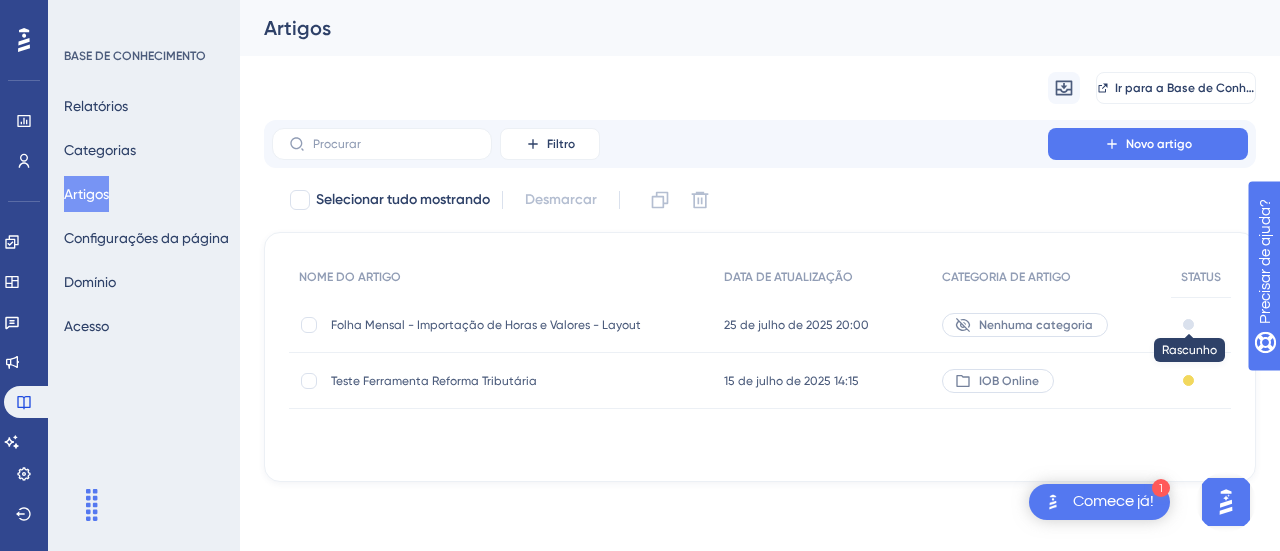 click at bounding box center (1188, 324) 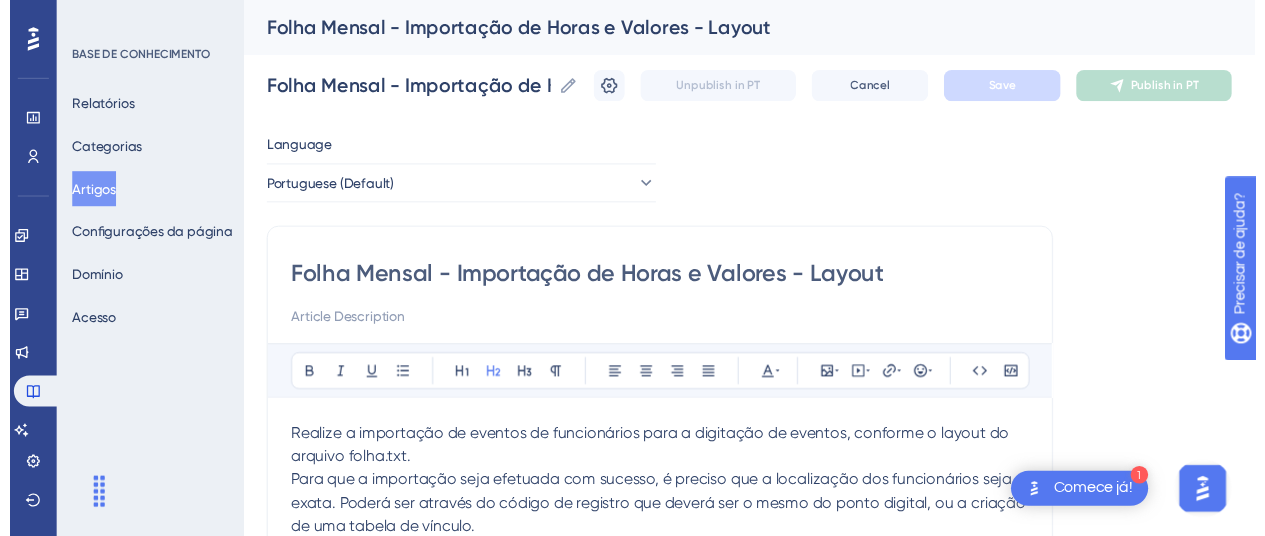 scroll, scrollTop: 666, scrollLeft: 0, axis: vertical 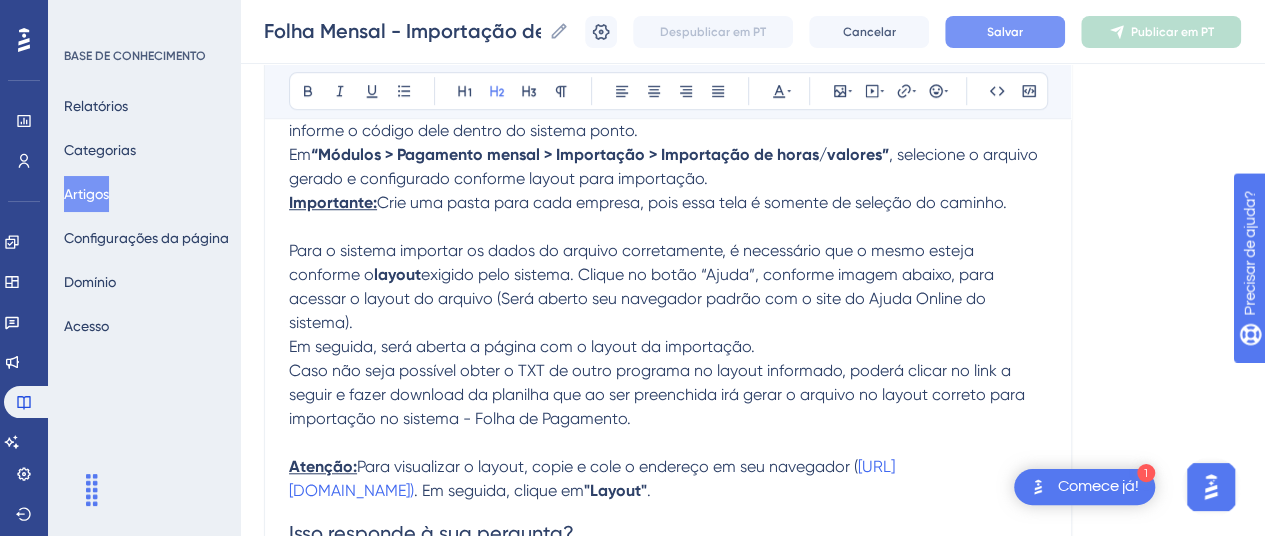 click on "Salvar" at bounding box center (1005, 32) 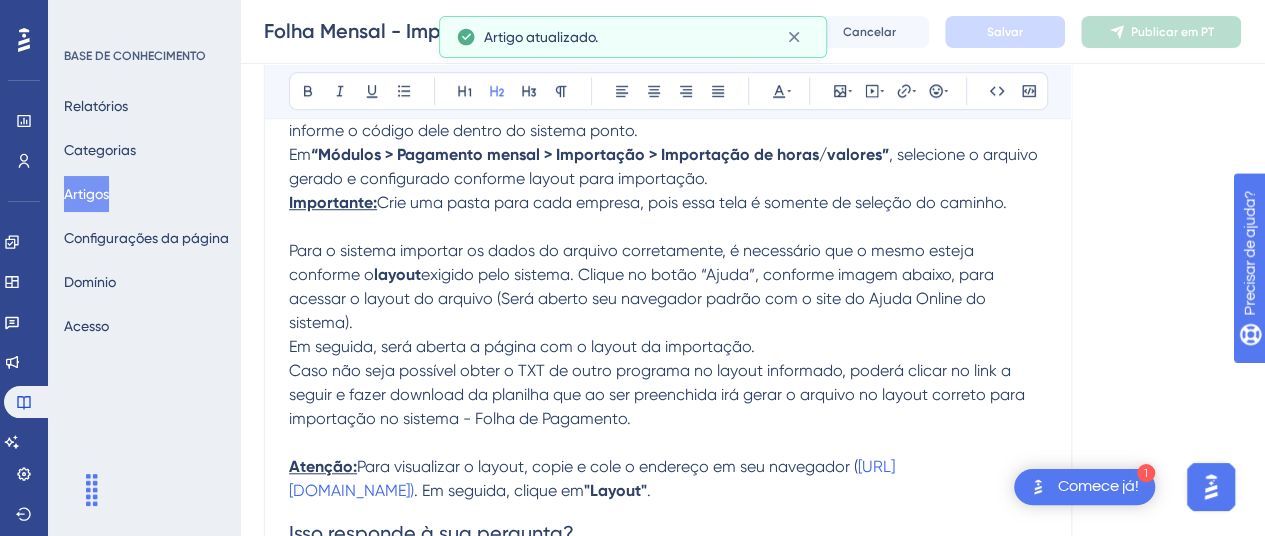 click on "Artigos" at bounding box center (86, 194) 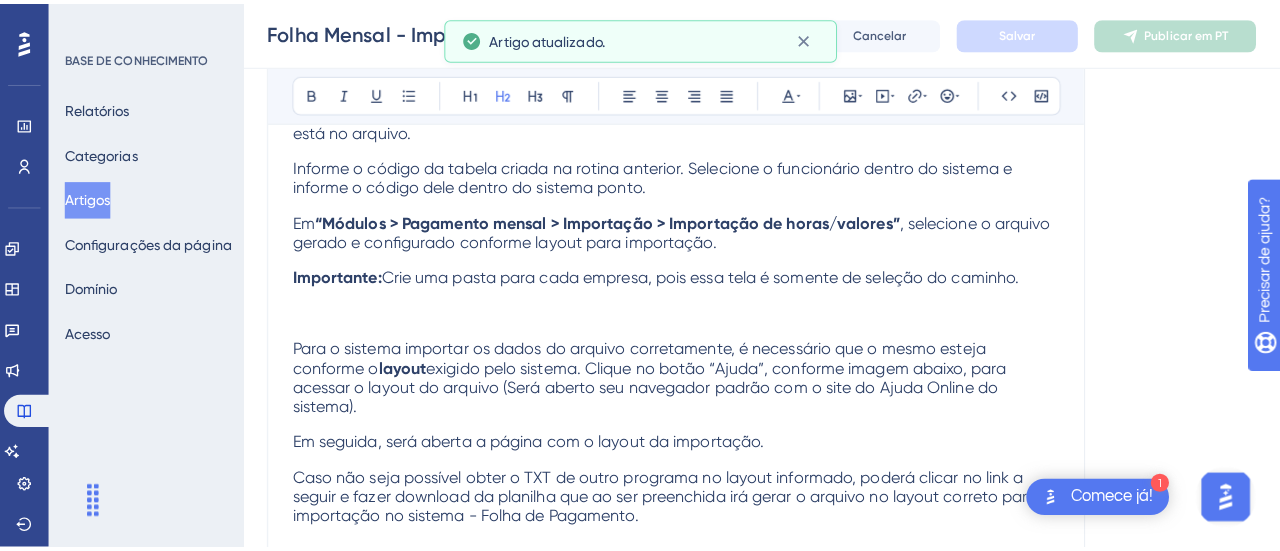 scroll, scrollTop: 0, scrollLeft: 0, axis: both 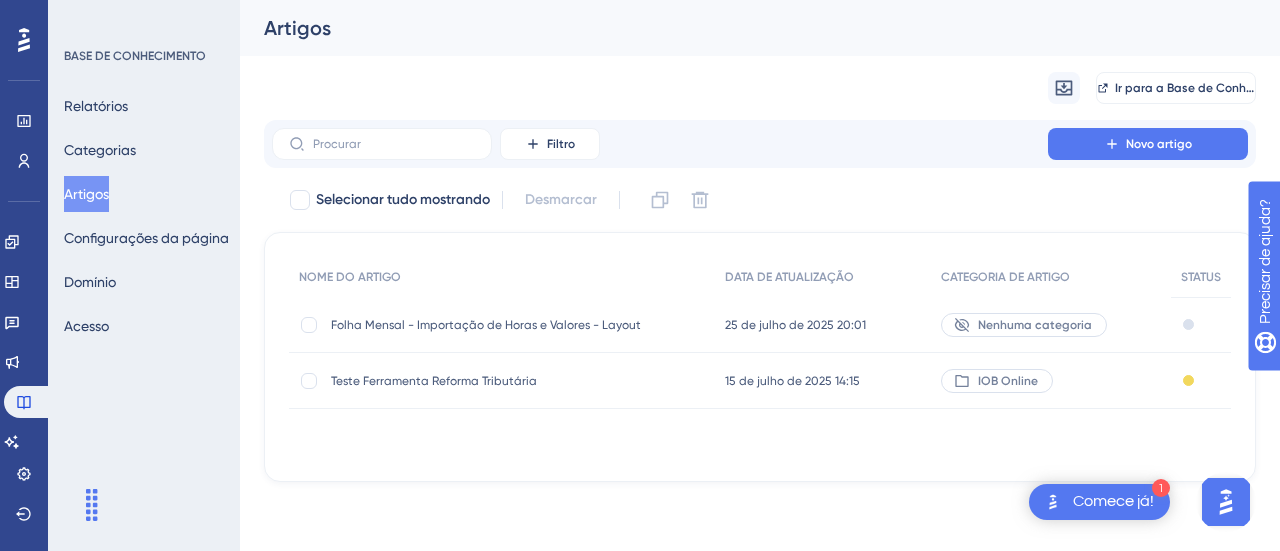 click on "Nenhuma categoria" at bounding box center (1035, 325) 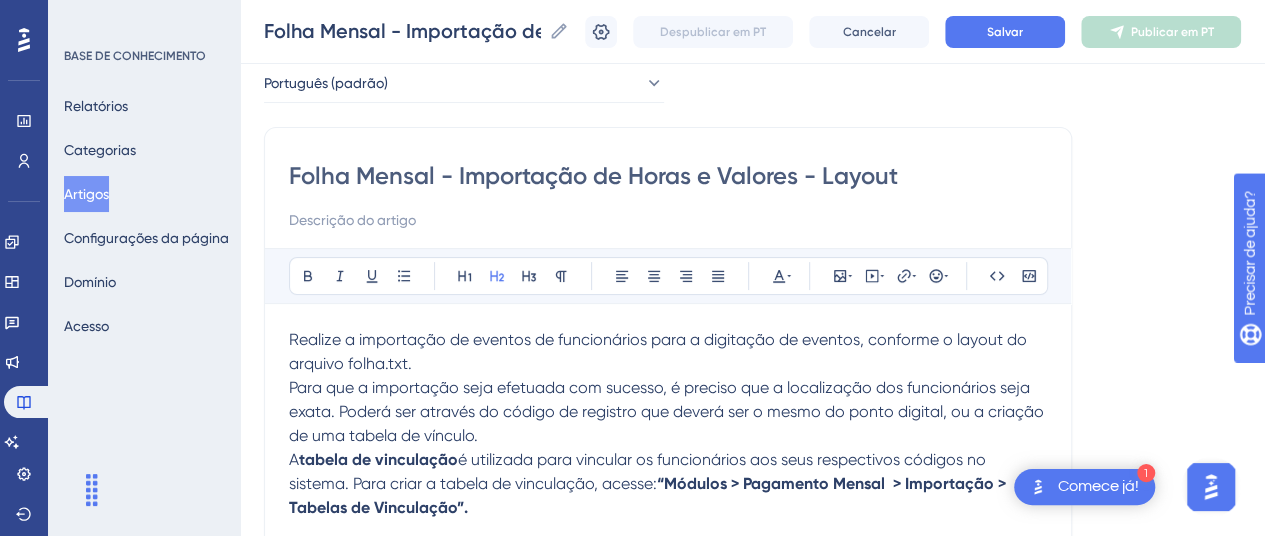 scroll, scrollTop: 0, scrollLeft: 0, axis: both 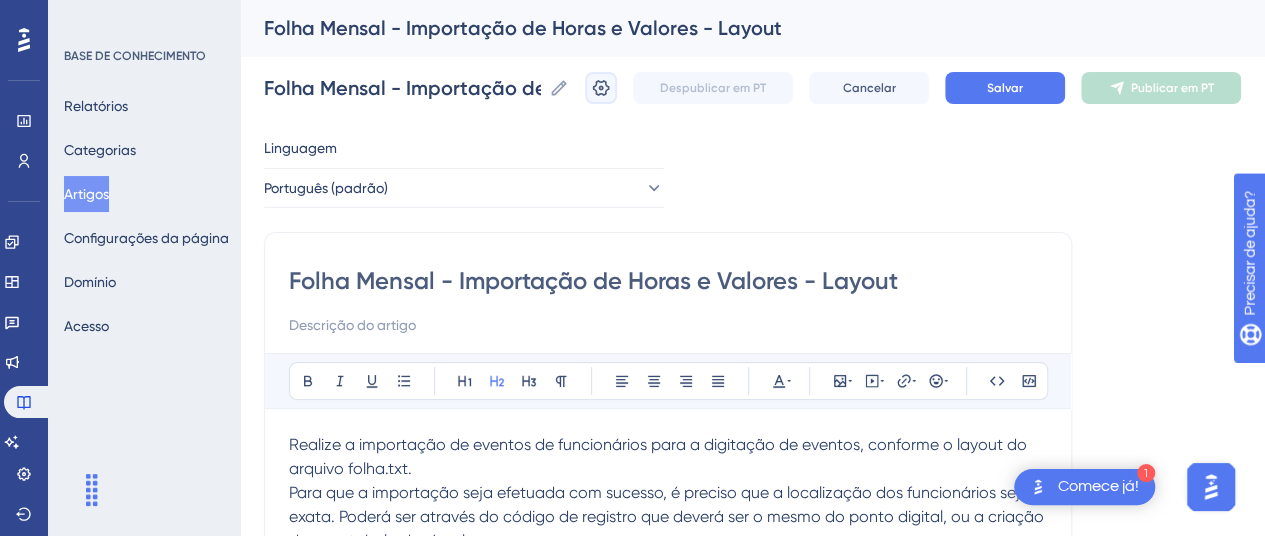 click 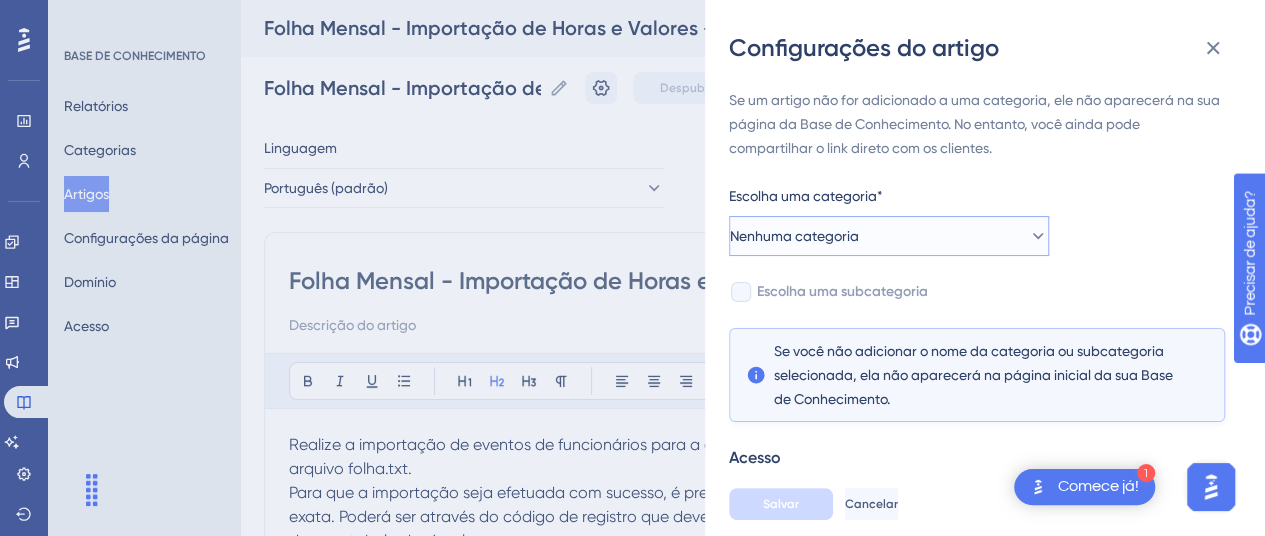click on "Nenhuma categoria" at bounding box center [794, 236] 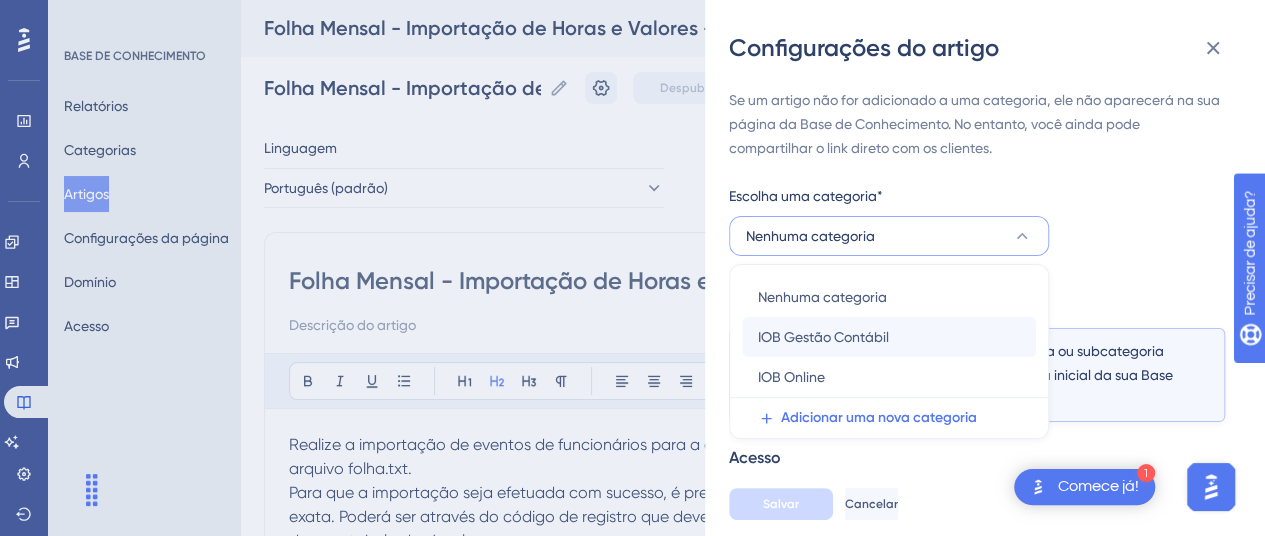 scroll, scrollTop: 75, scrollLeft: 0, axis: vertical 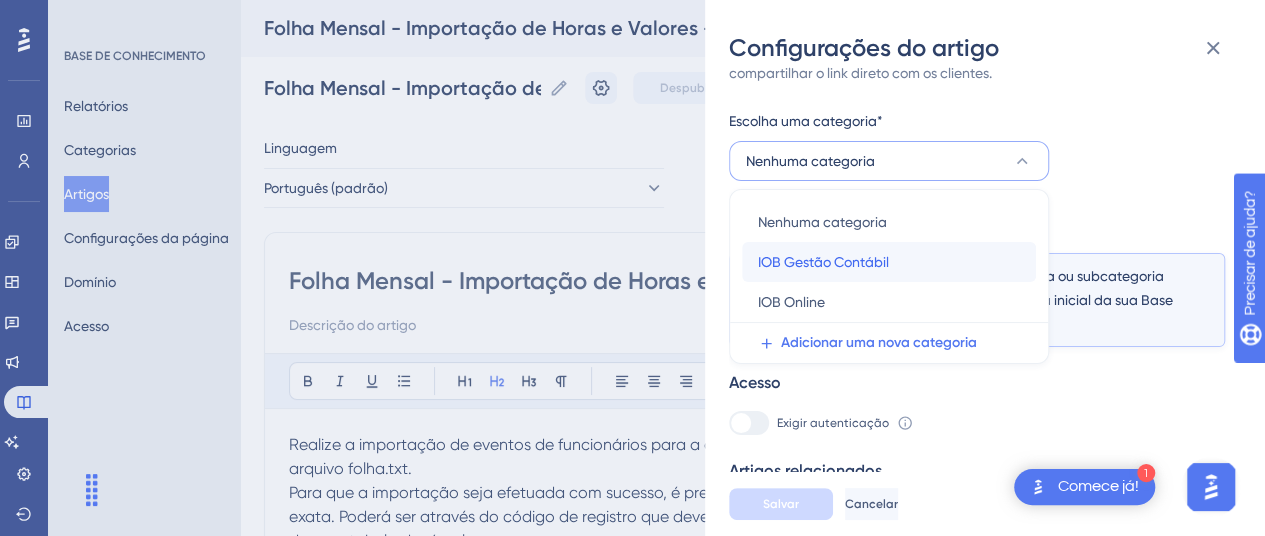 click on "IOB Gestão Contábil" at bounding box center (823, 262) 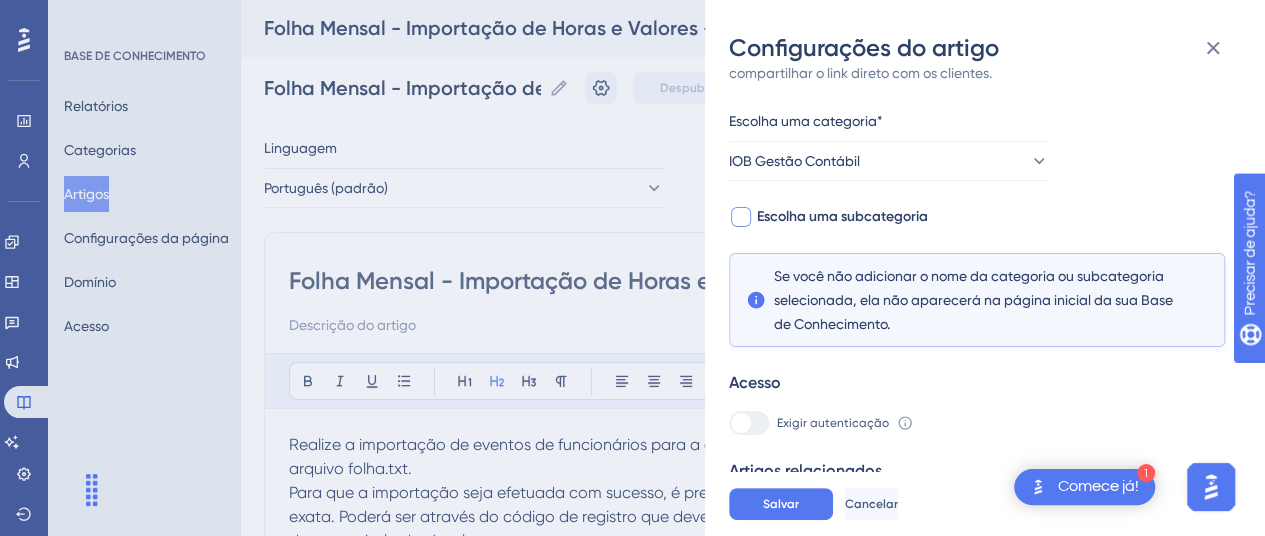 click at bounding box center (741, 217) 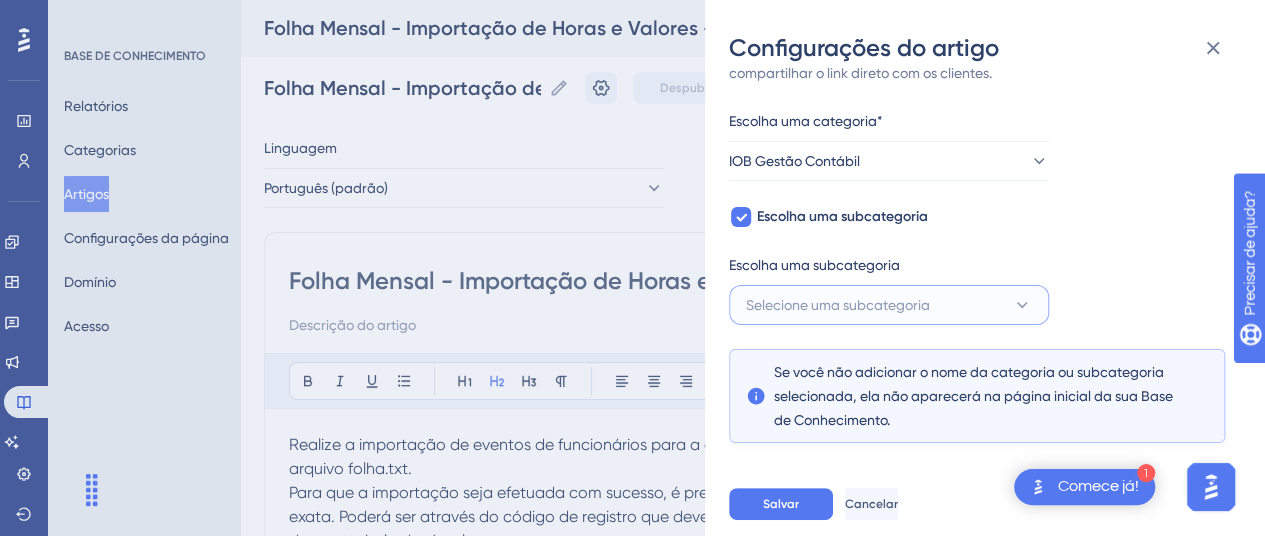 click on "Selecione uma subcategoria" at bounding box center (838, 305) 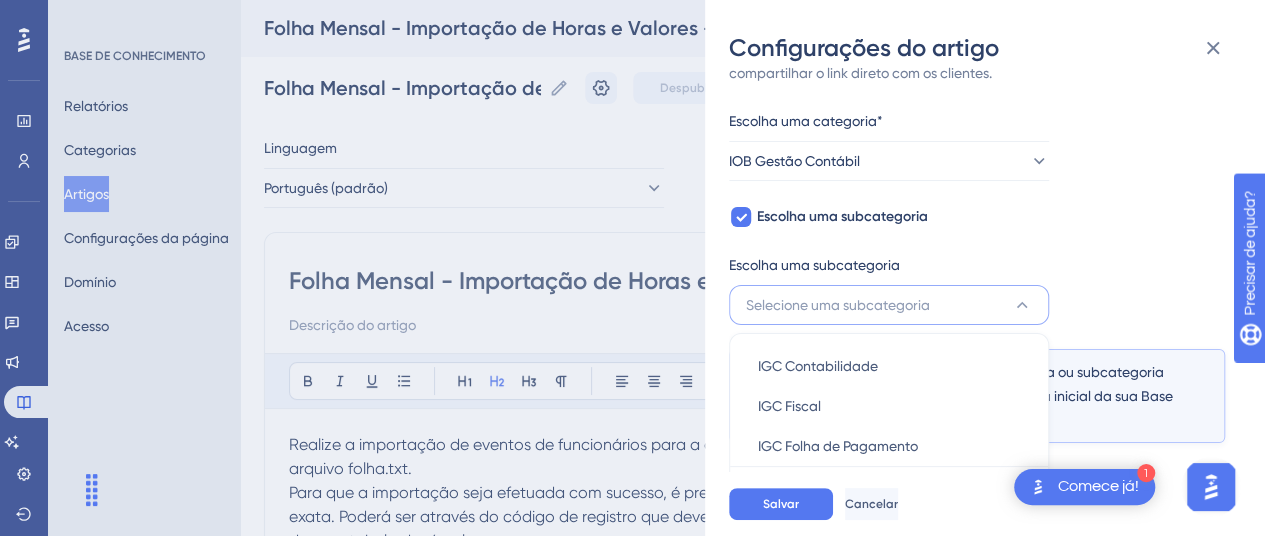 scroll, scrollTop: 219, scrollLeft: 0, axis: vertical 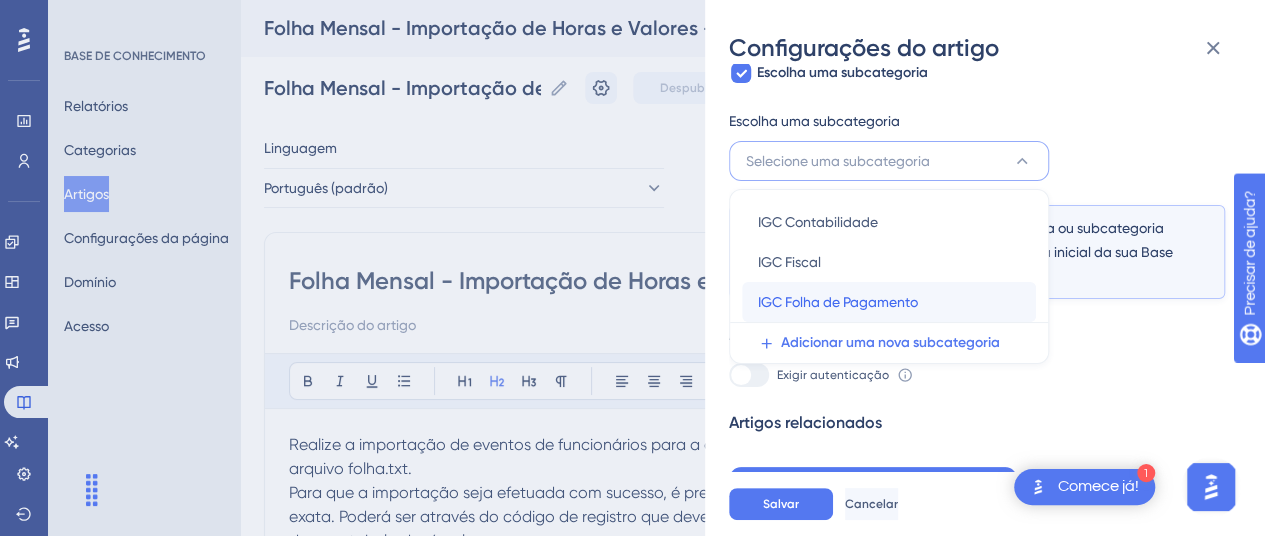 click on "IGC Folha de Pagamento" at bounding box center [838, 302] 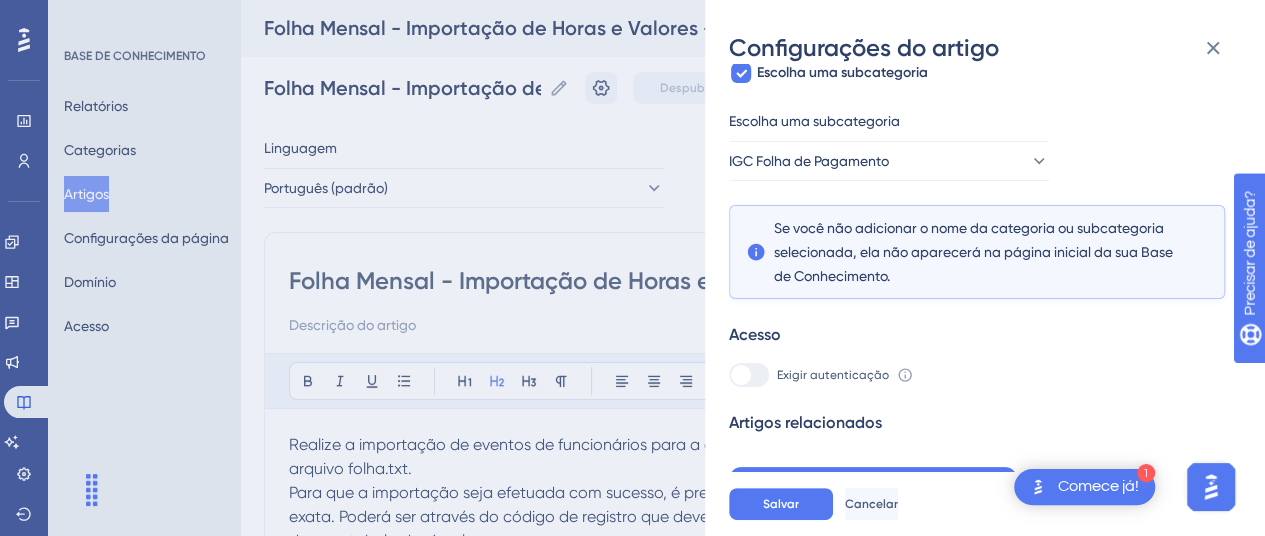 scroll, scrollTop: 234, scrollLeft: 0, axis: vertical 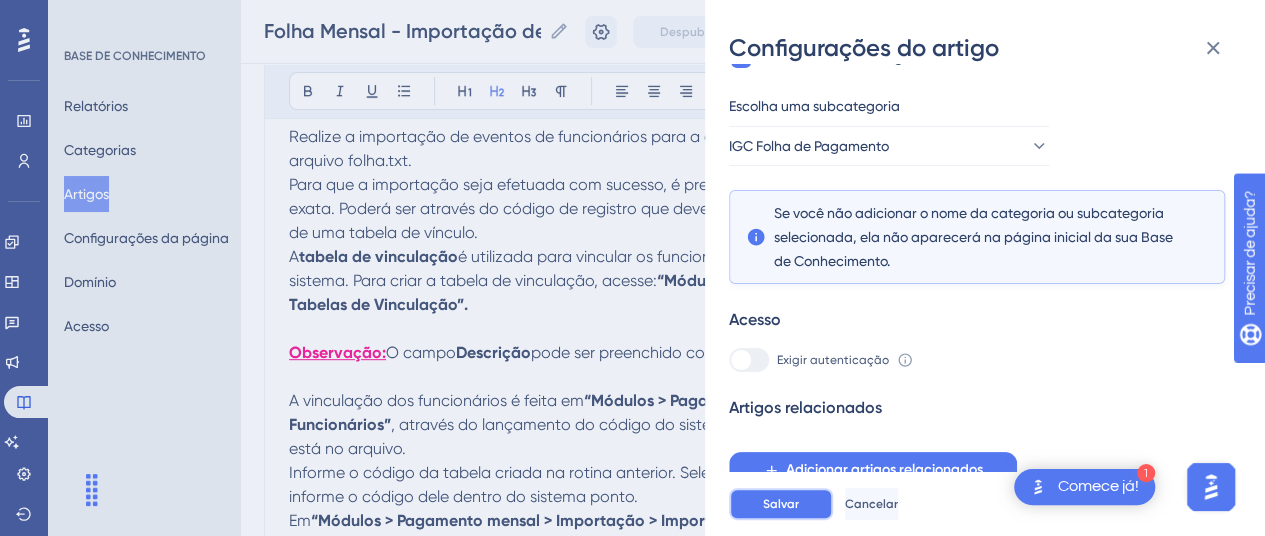 click on "Salvar" at bounding box center (781, 504) 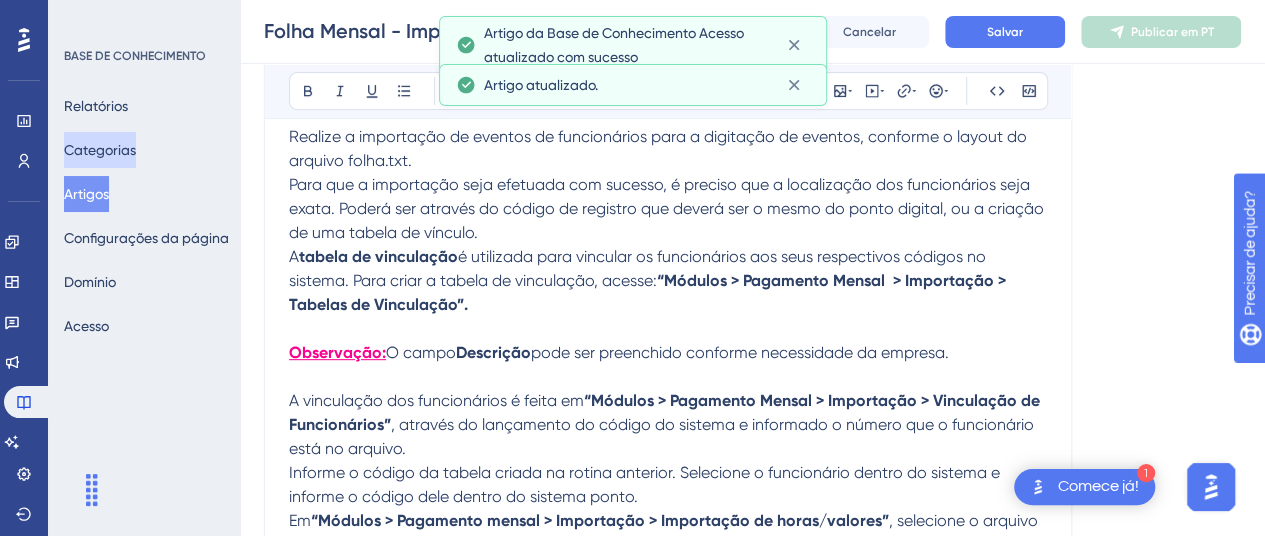 click on "Categorias" at bounding box center (100, 150) 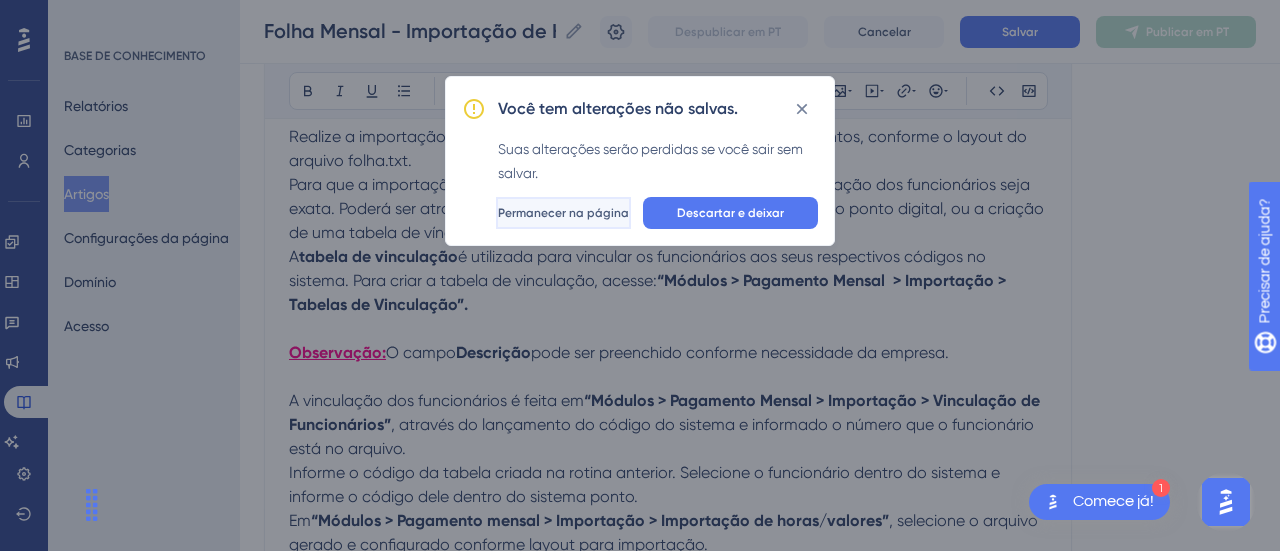 click on "Permanecer na página" at bounding box center (563, 213) 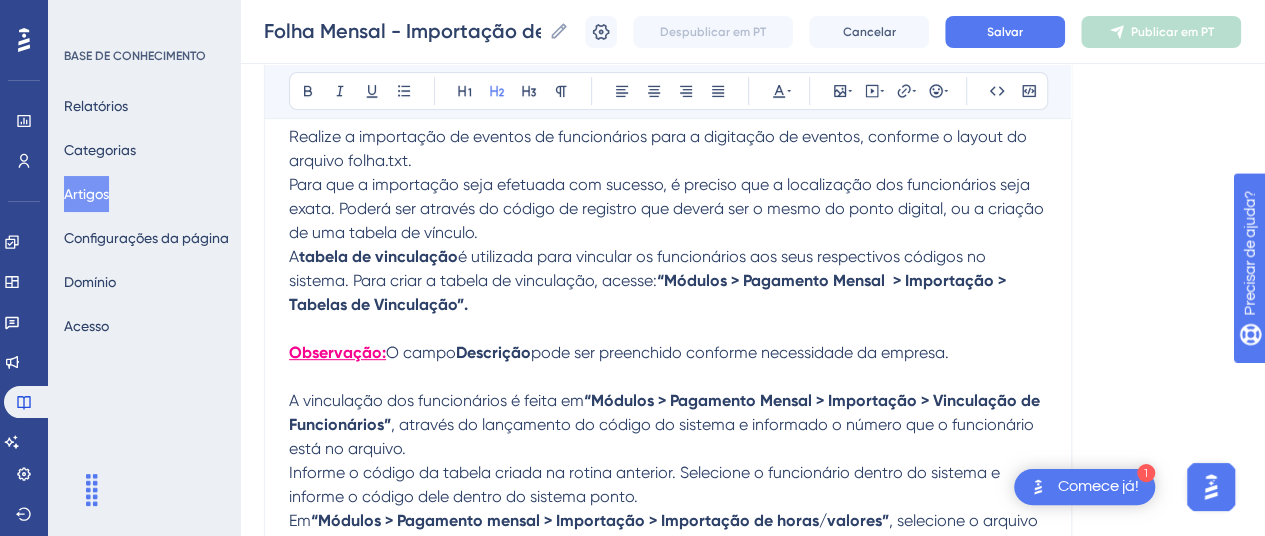 click on "Artigos" at bounding box center [86, 194] 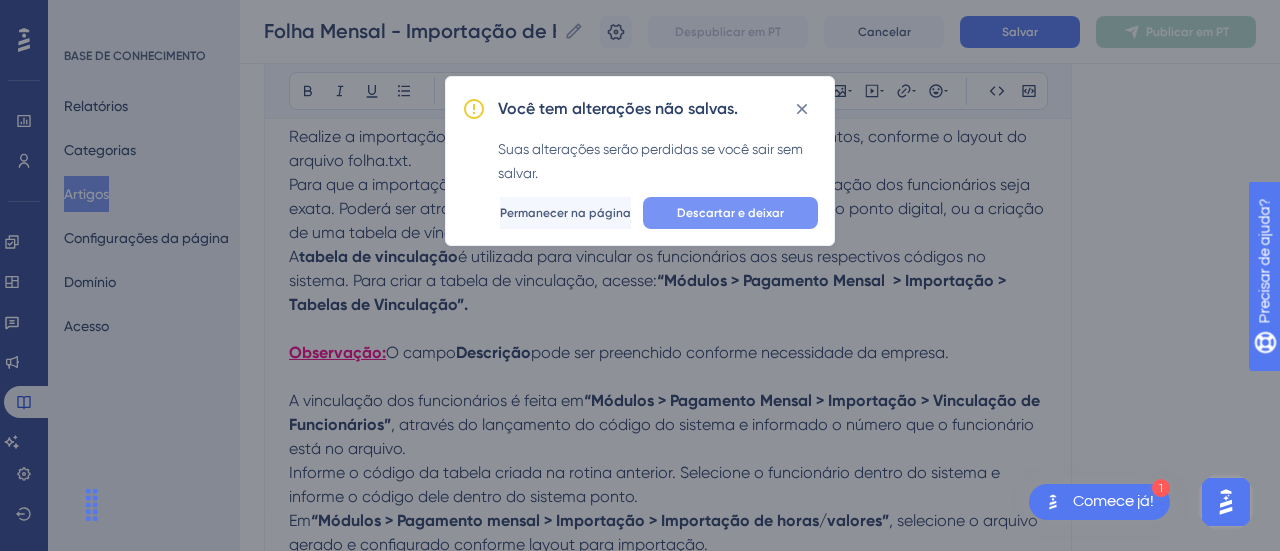 click on "Descartar e deixar" at bounding box center [730, 213] 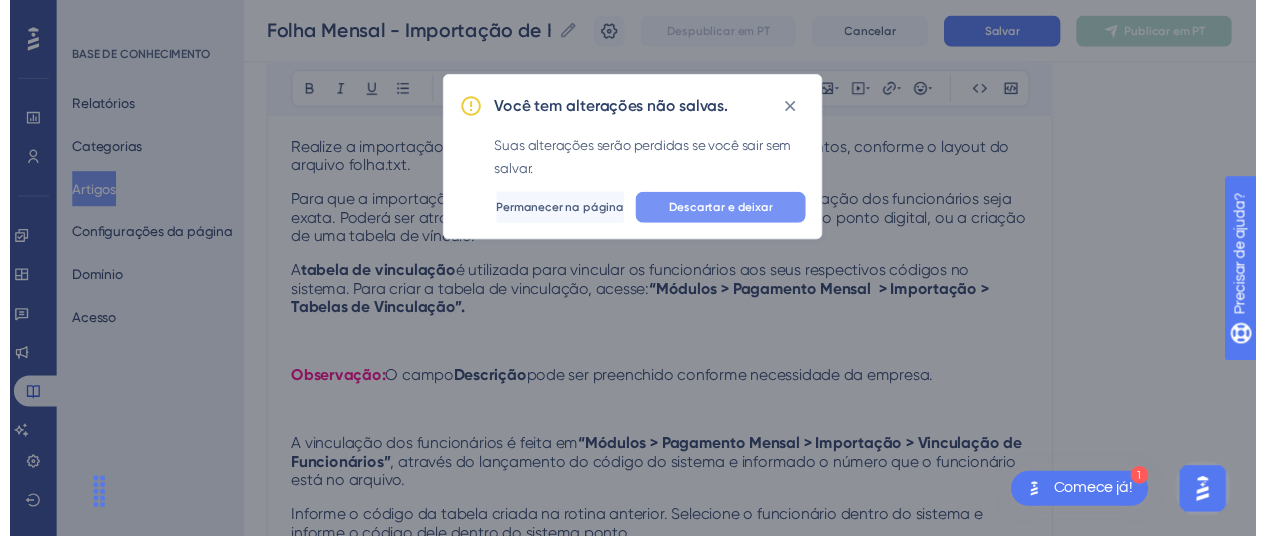 scroll, scrollTop: 0, scrollLeft: 0, axis: both 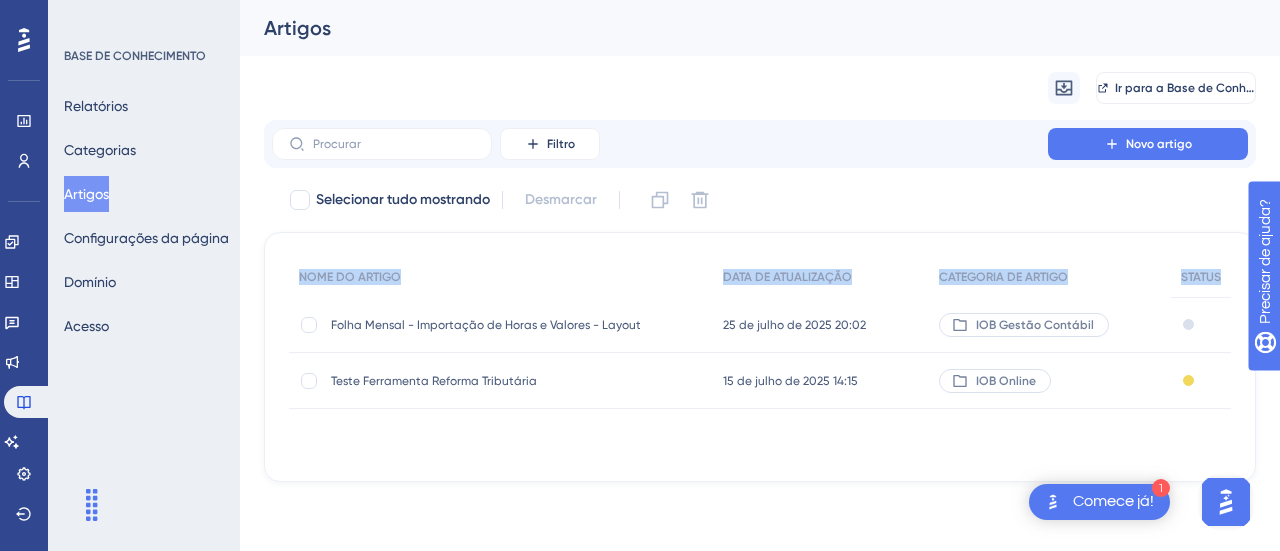 drag, startPoint x: 277, startPoint y: 267, endPoint x: 293, endPoint y: 335, distance: 69.856995 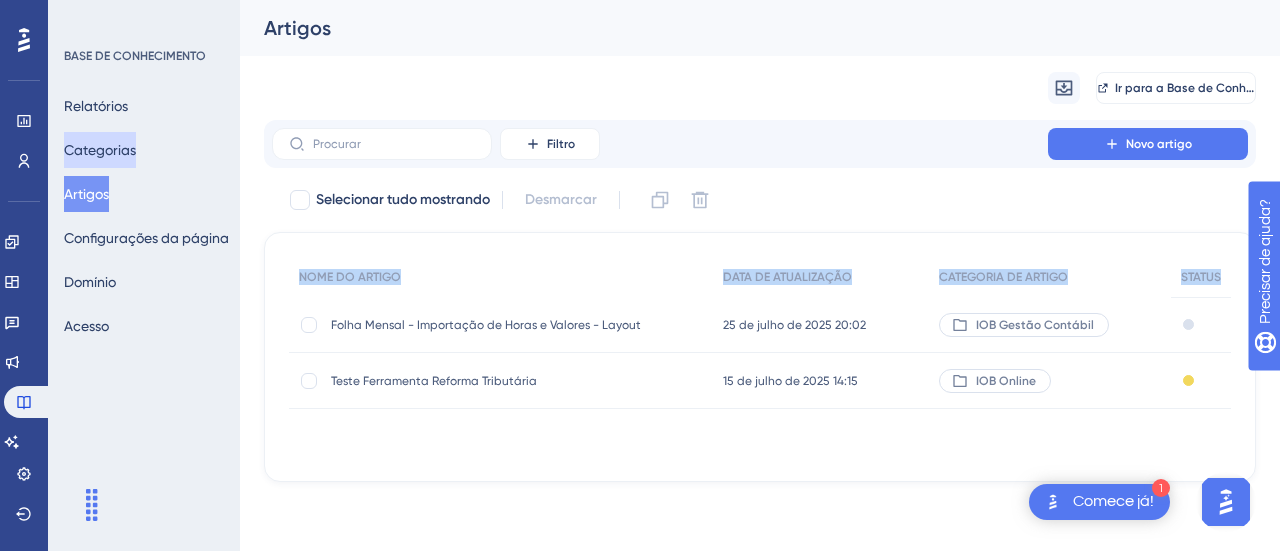 click on "Categorias" at bounding box center [100, 150] 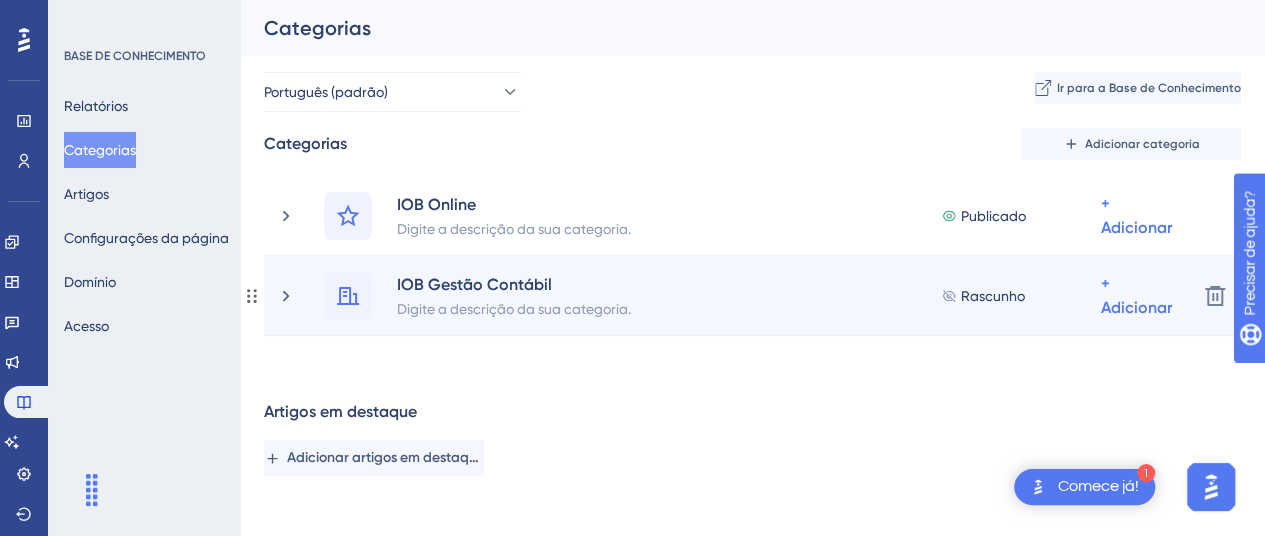 click on "Rascunho" at bounding box center [993, 296] 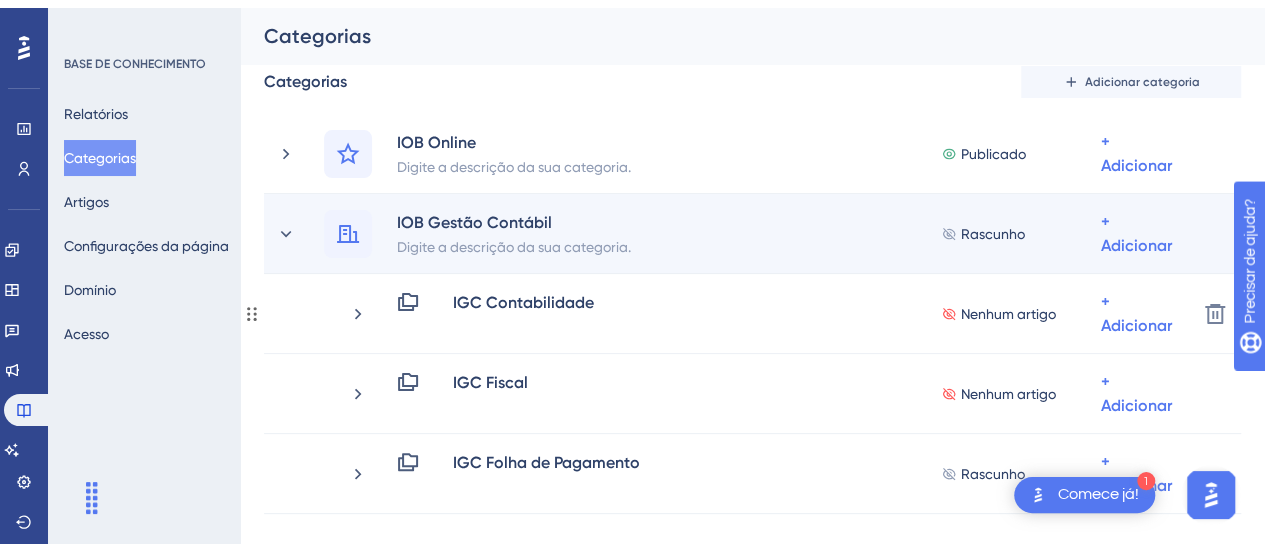 scroll, scrollTop: 100, scrollLeft: 0, axis: vertical 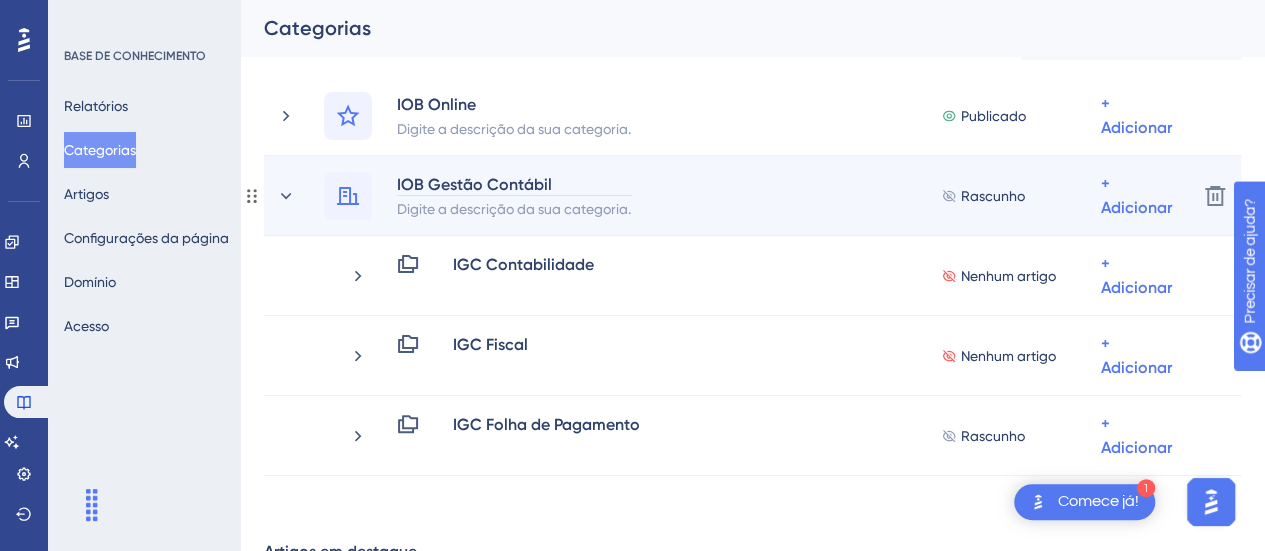 click on "IOB Gestão Contábil" at bounding box center [474, 184] 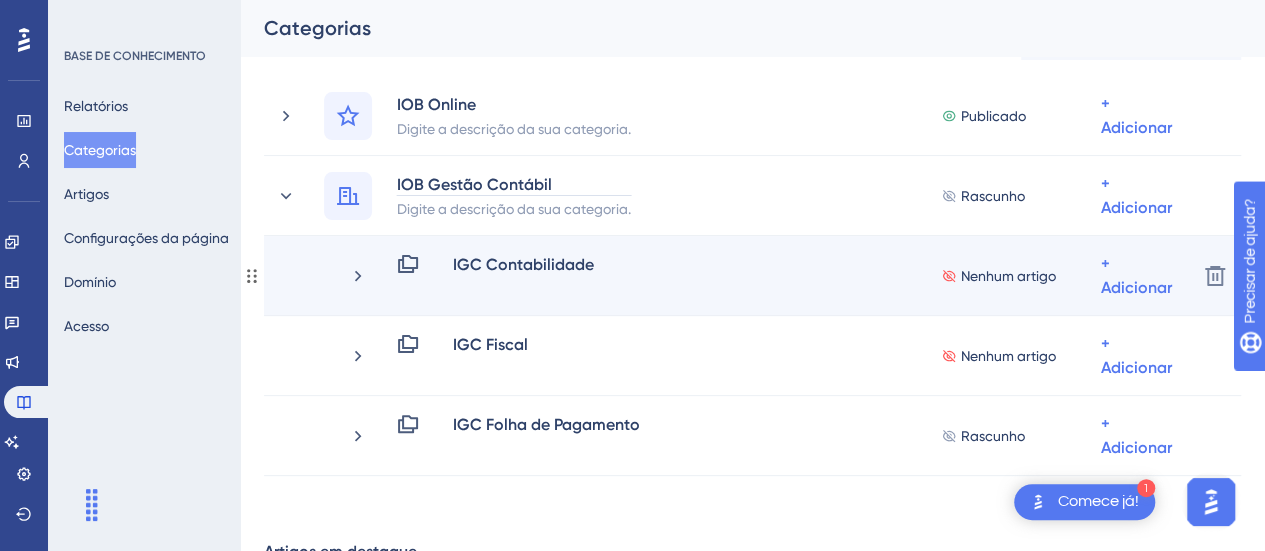 click on "IGC Contabilidade   Nenhum artigo + Adicionar Excluir" at bounding box center [752, 276] 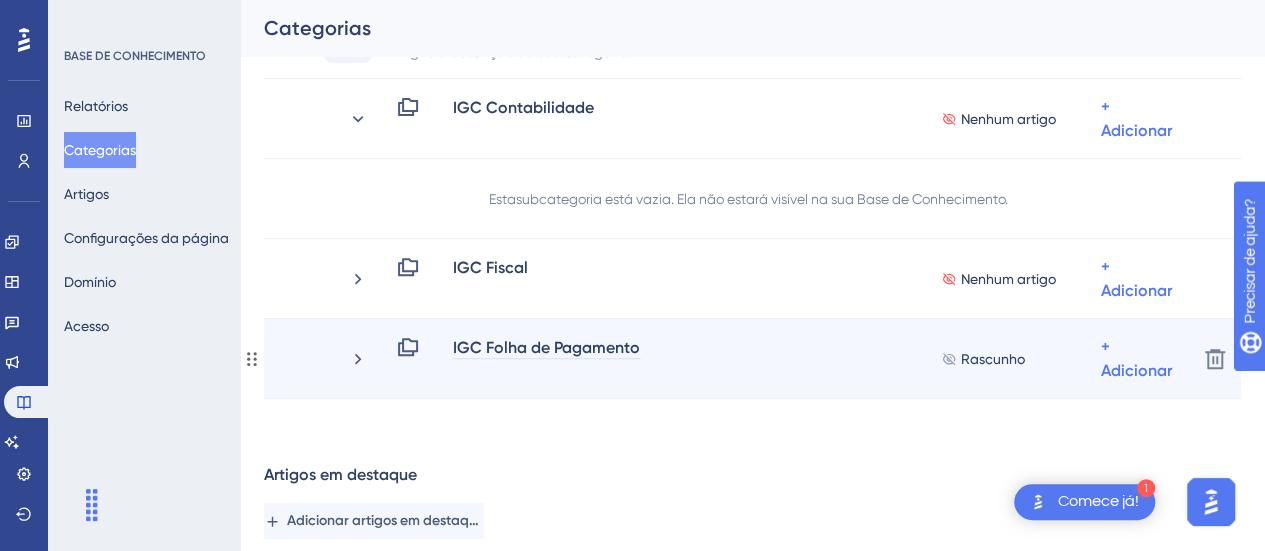scroll, scrollTop: 300, scrollLeft: 0, axis: vertical 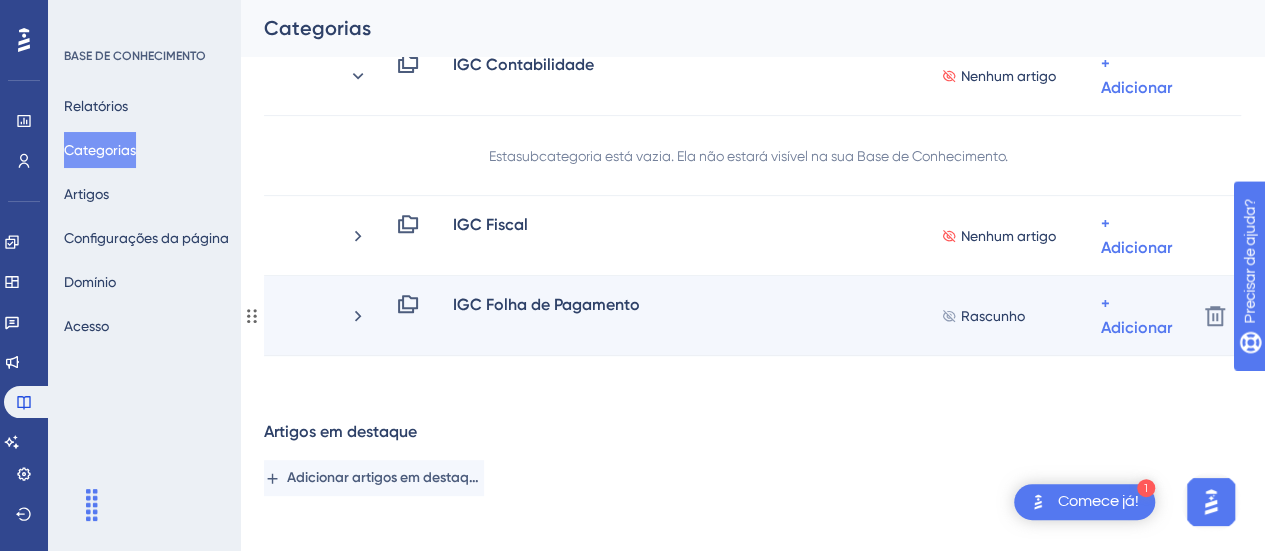 click on "Rascunho" at bounding box center [993, 316] 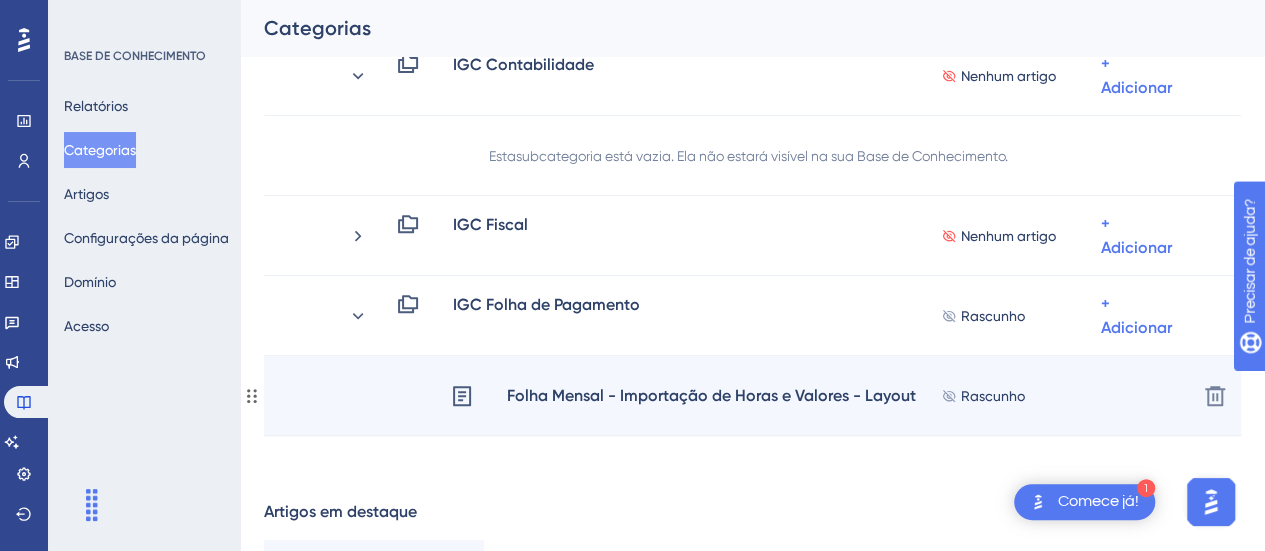 click on "Folha Mensal - Importação de Horas e Valores - Layout" at bounding box center (711, 395) 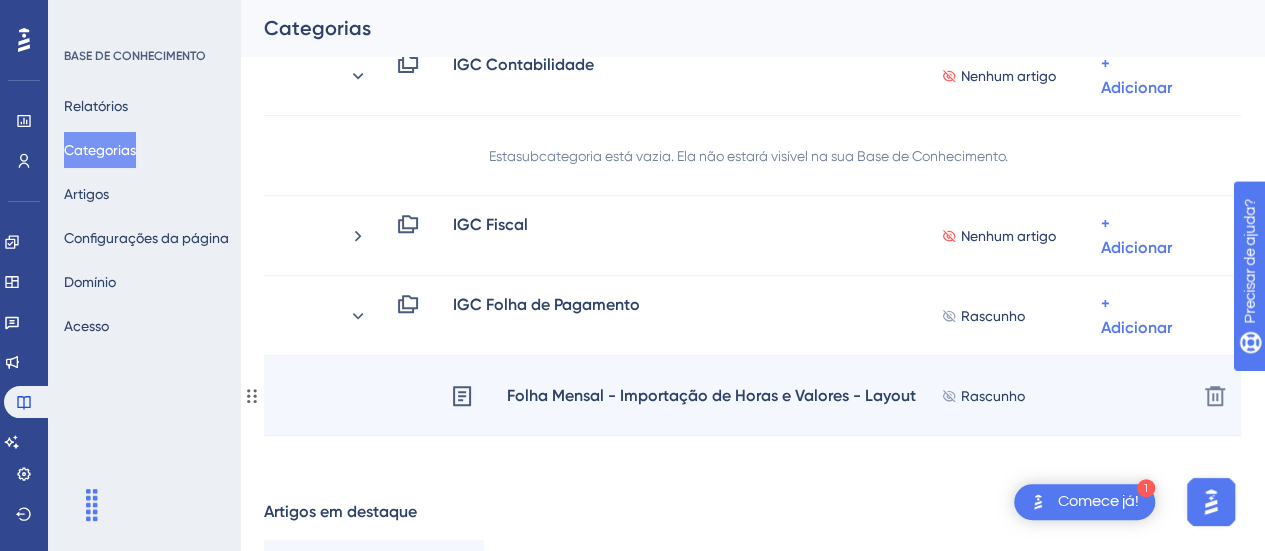 click on "Folha Mensal - Importação de Horas e Valores - Layout" at bounding box center [711, 395] 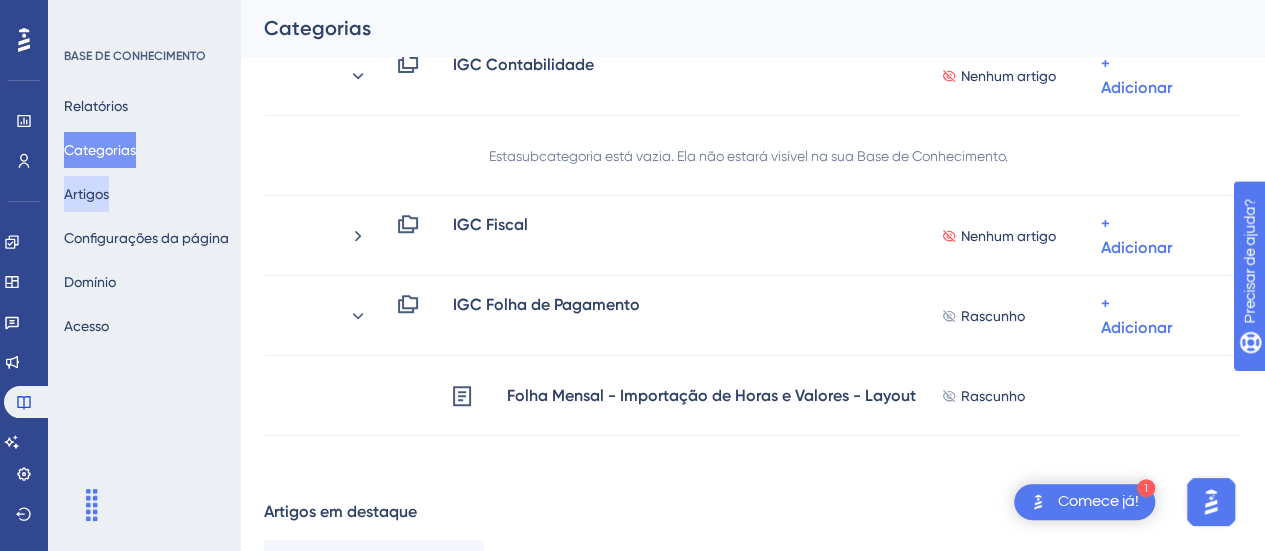 drag, startPoint x: 122, startPoint y: 194, endPoint x: 96, endPoint y: 201, distance: 26.925823 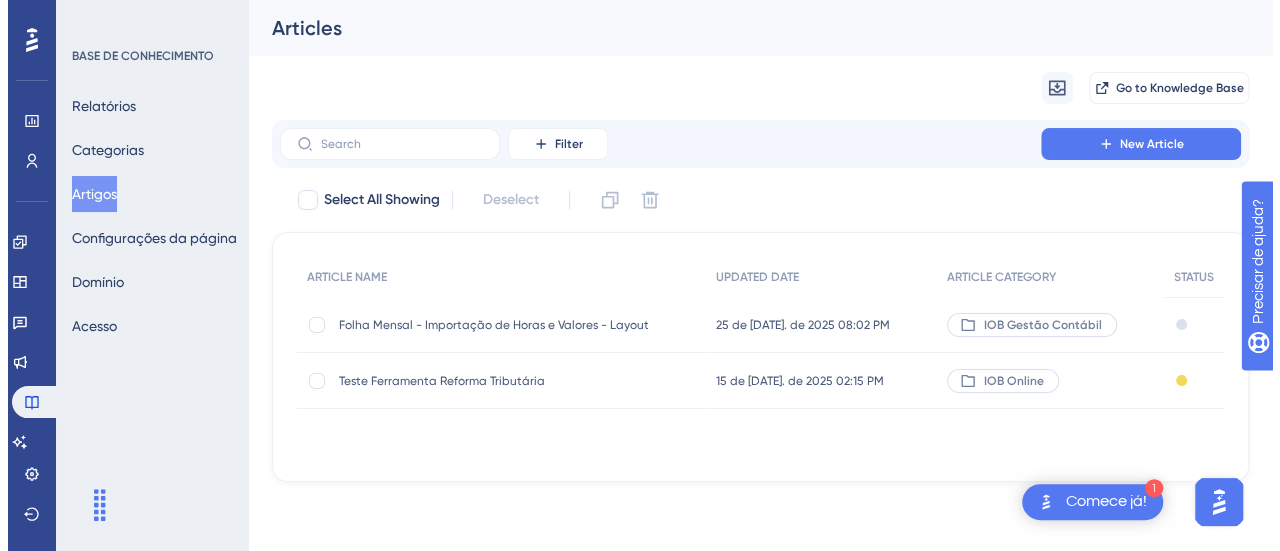 scroll, scrollTop: 0, scrollLeft: 0, axis: both 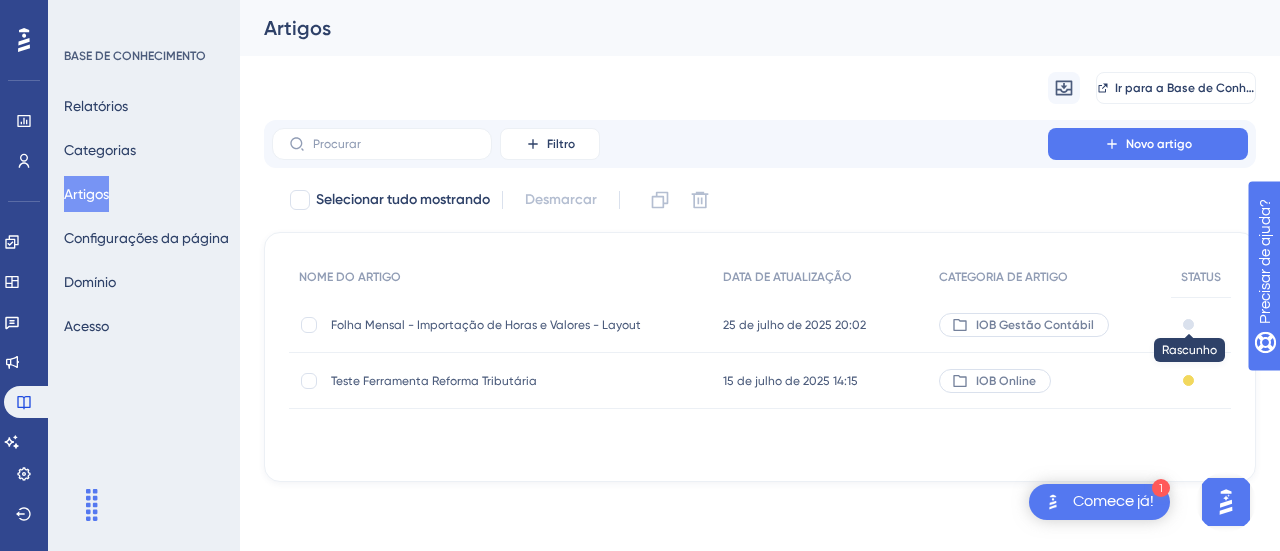 click at bounding box center [1188, 324] 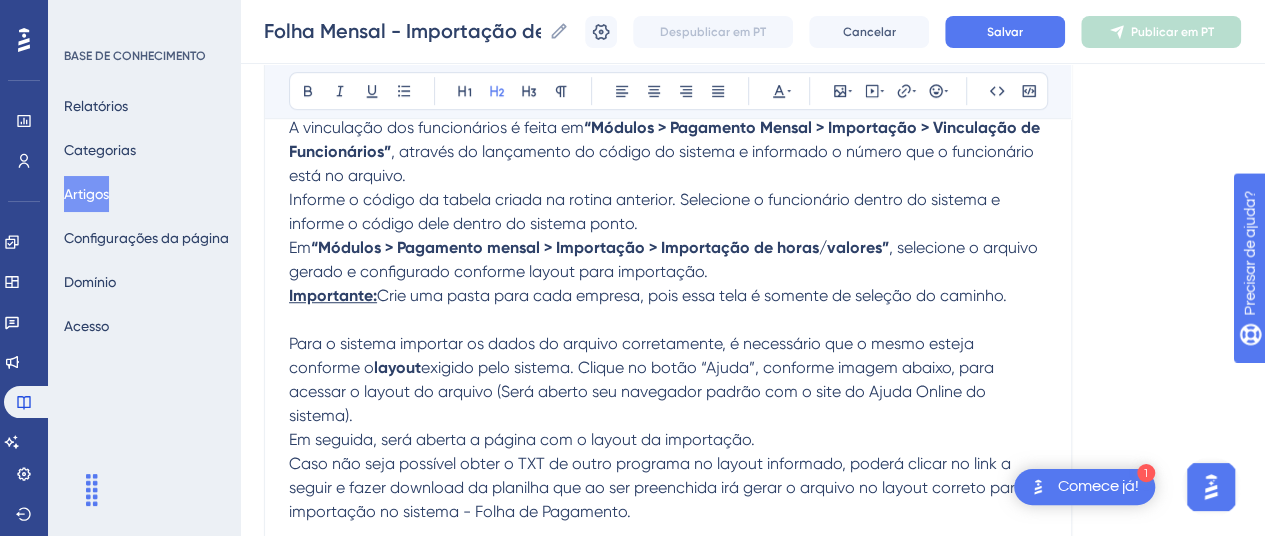 scroll, scrollTop: 566, scrollLeft: 0, axis: vertical 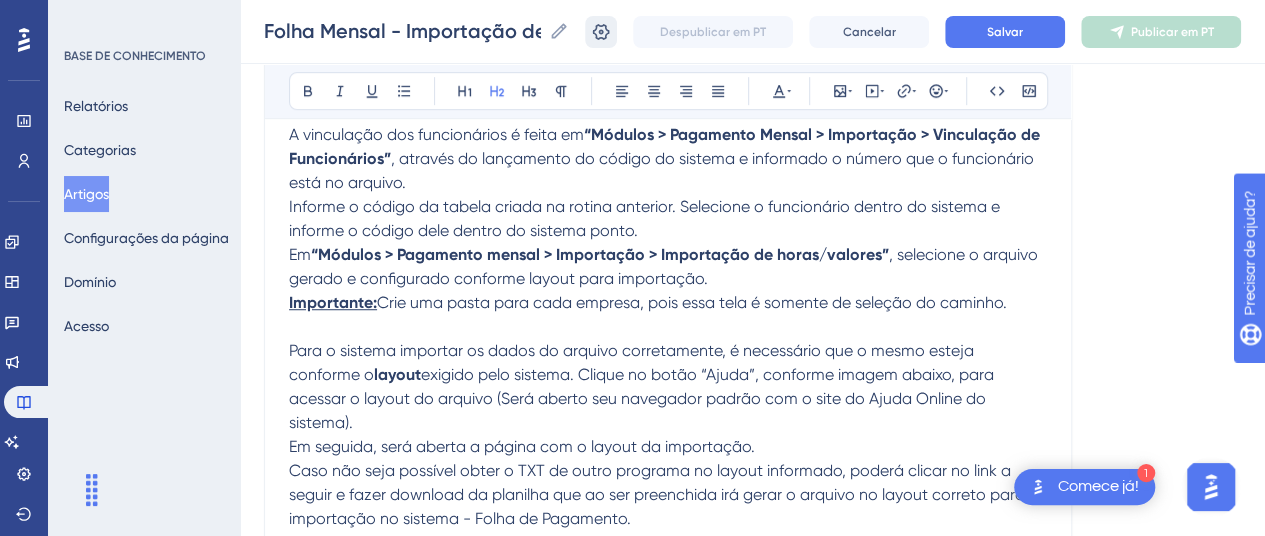 click at bounding box center [601, 32] 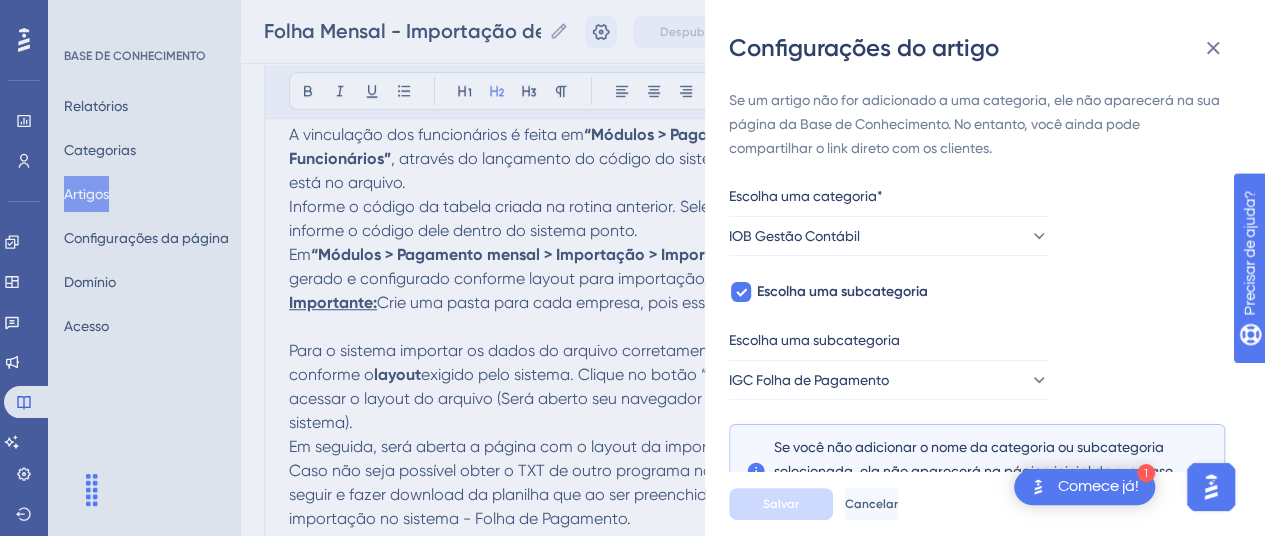 scroll, scrollTop: 234, scrollLeft: 0, axis: vertical 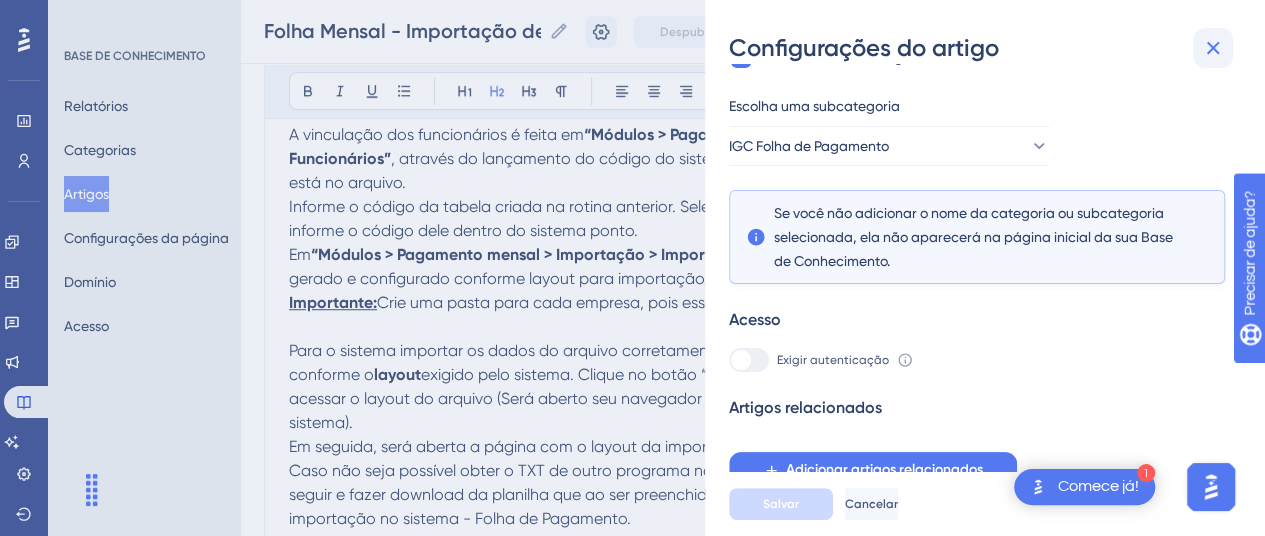 click at bounding box center (1213, 48) 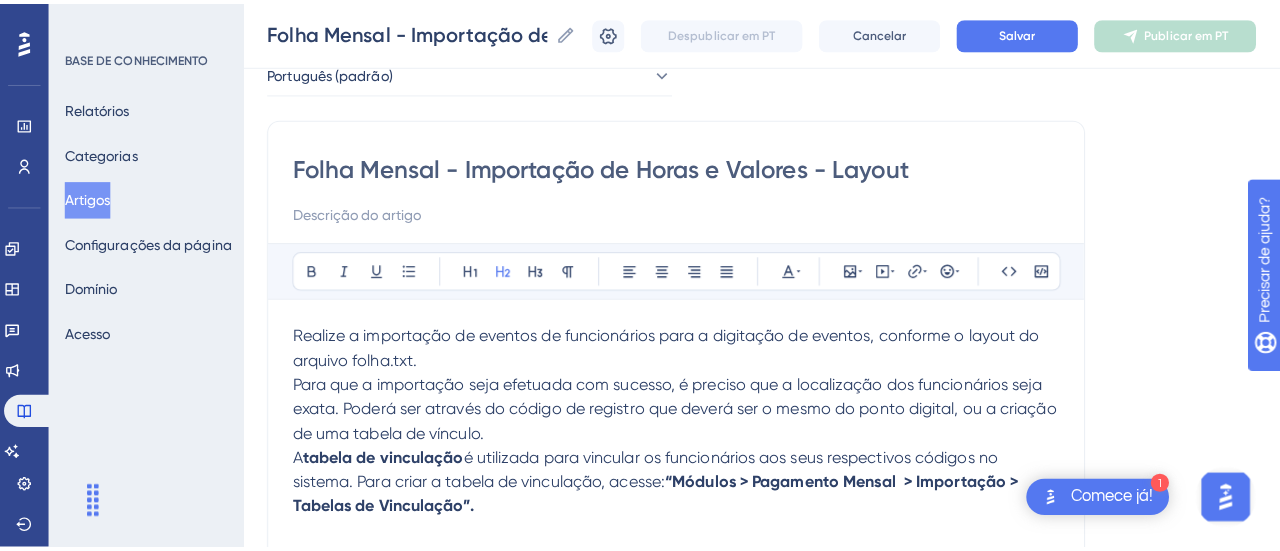 scroll, scrollTop: 100, scrollLeft: 0, axis: vertical 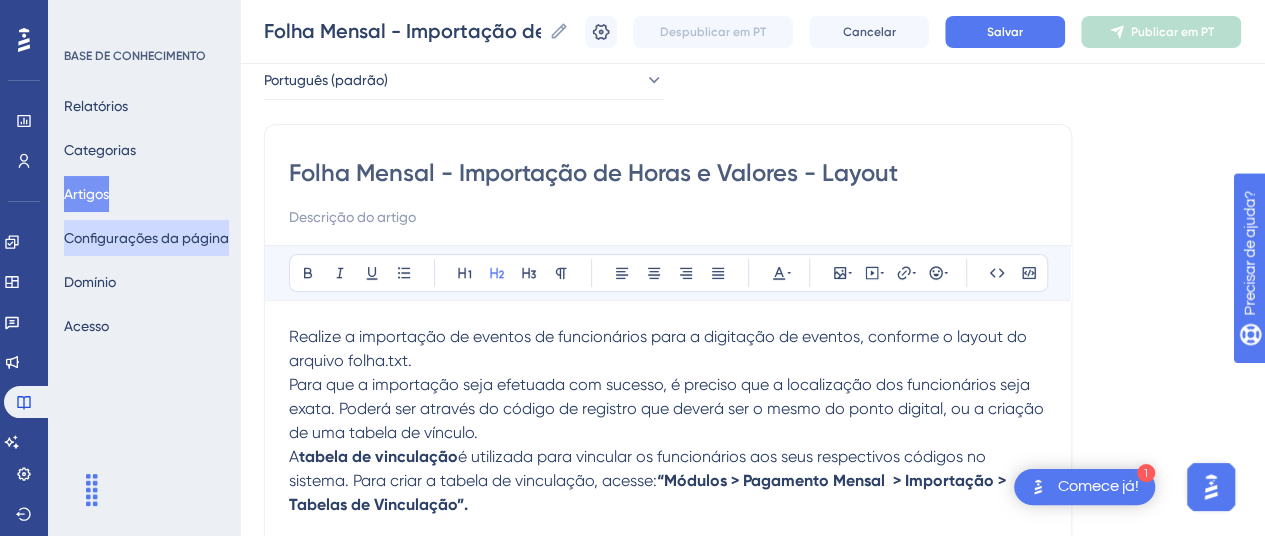 click on "Configurações da página" at bounding box center (146, 238) 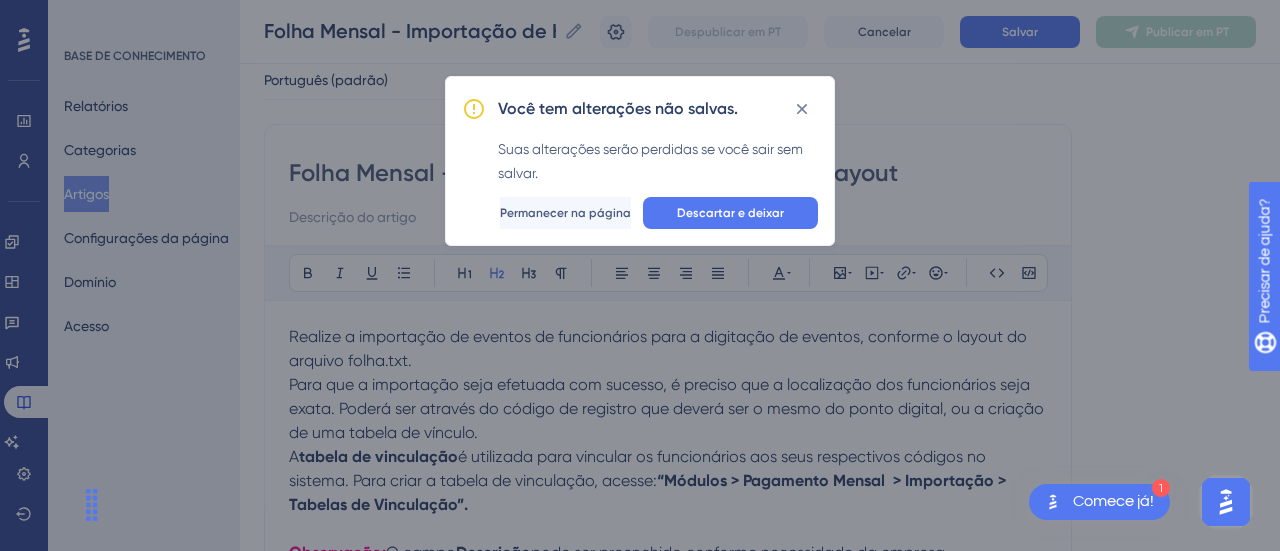click on "Descartar e deixar" at bounding box center [730, 213] 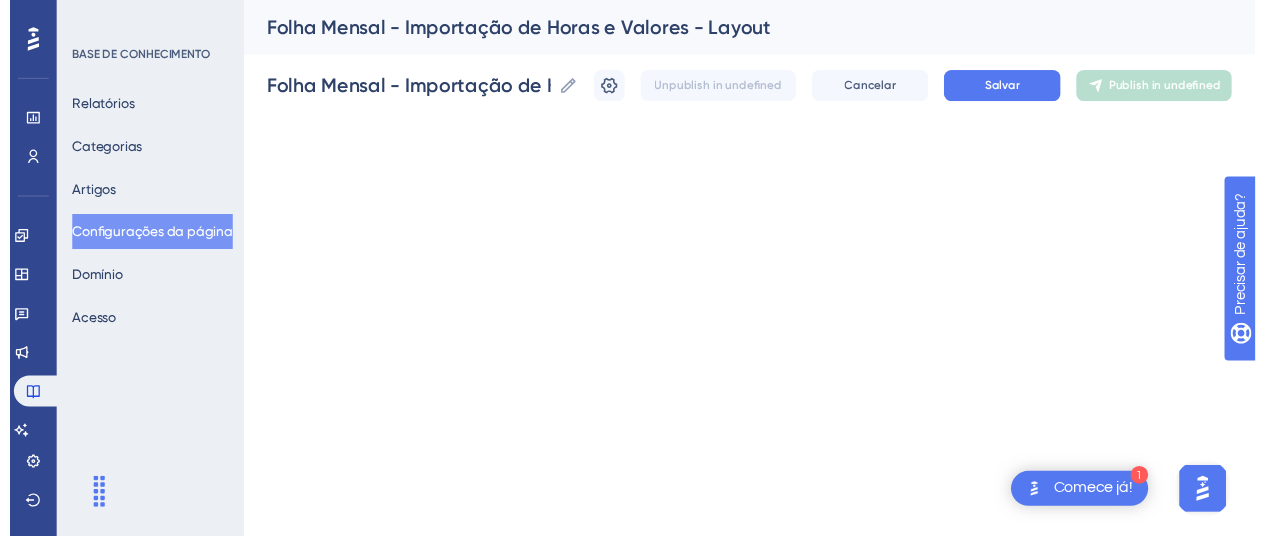 scroll, scrollTop: 0, scrollLeft: 0, axis: both 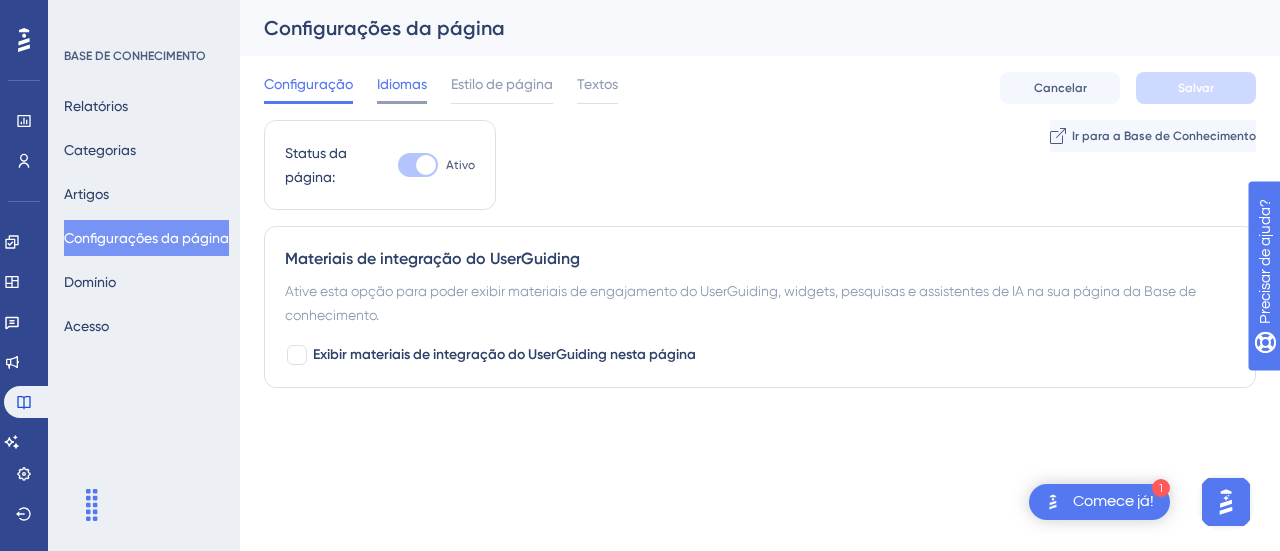 click on "Idiomas" at bounding box center [402, 84] 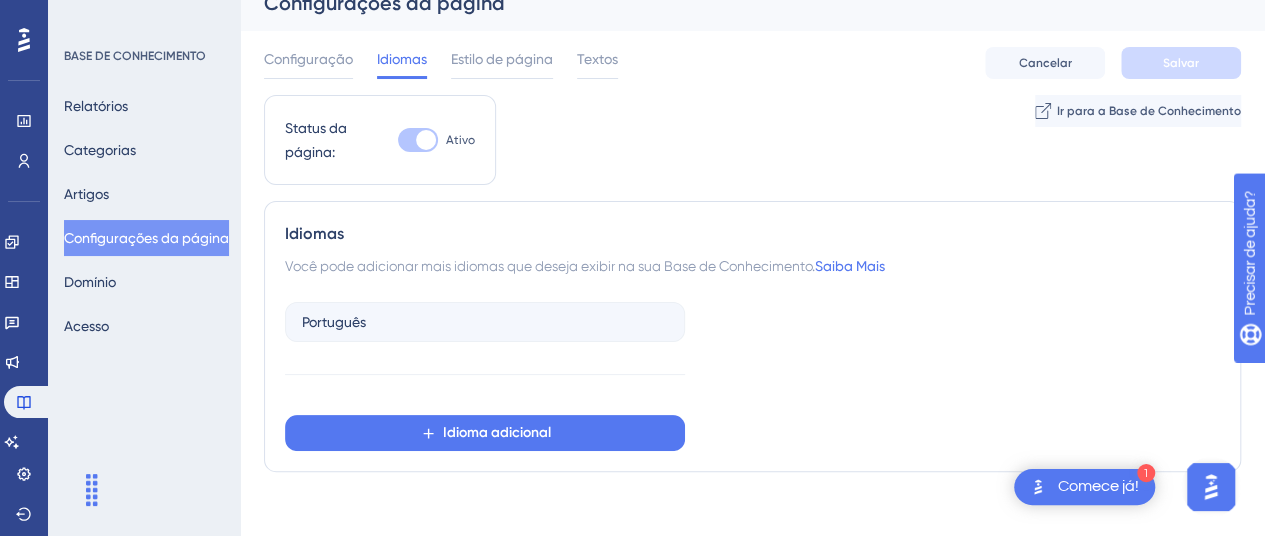 scroll, scrollTop: 39, scrollLeft: 0, axis: vertical 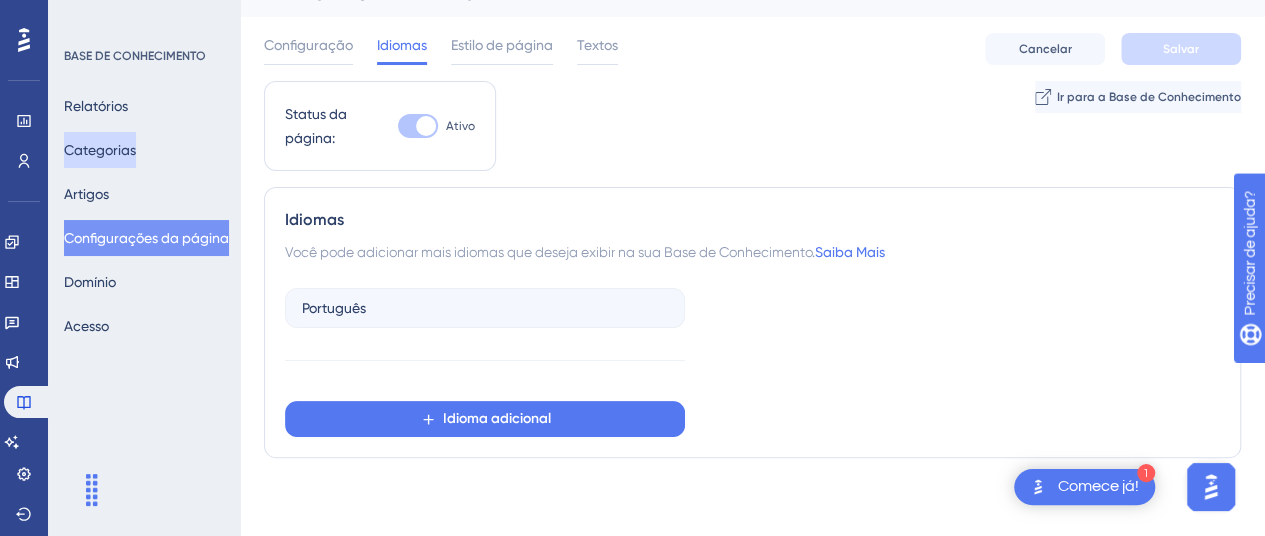 click on "Categorias" at bounding box center (100, 150) 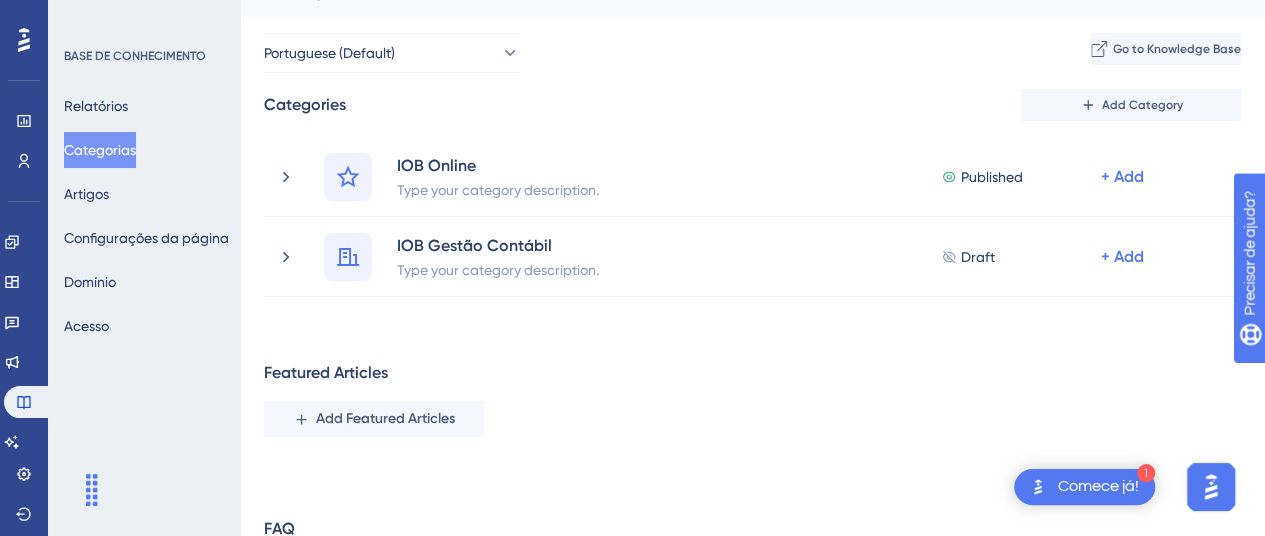scroll, scrollTop: 0, scrollLeft: 0, axis: both 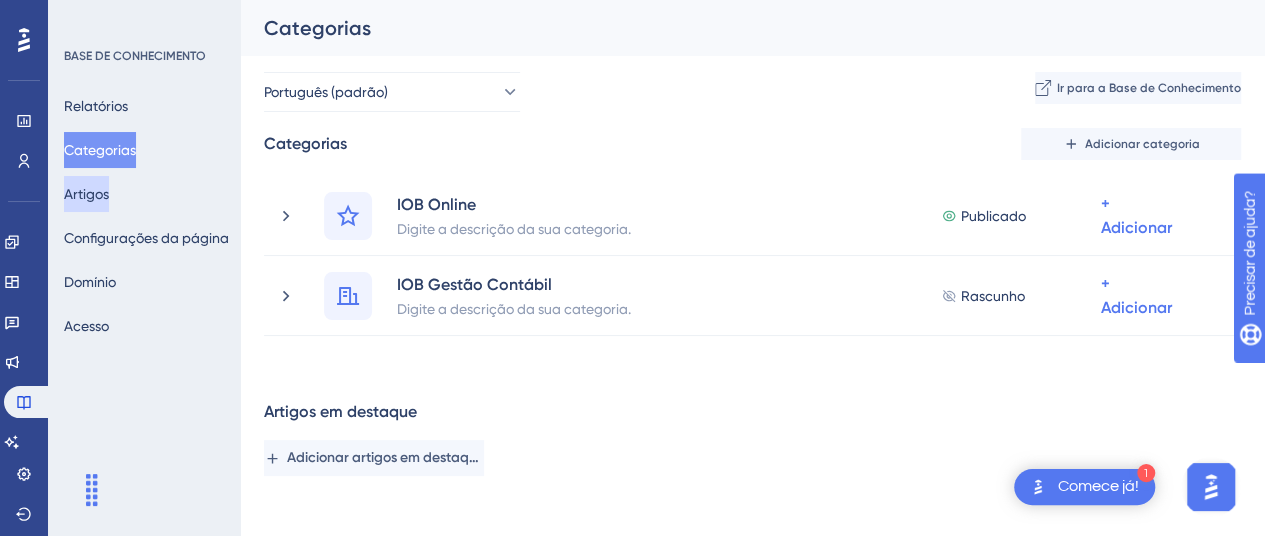 click on "Artigos" at bounding box center [86, 194] 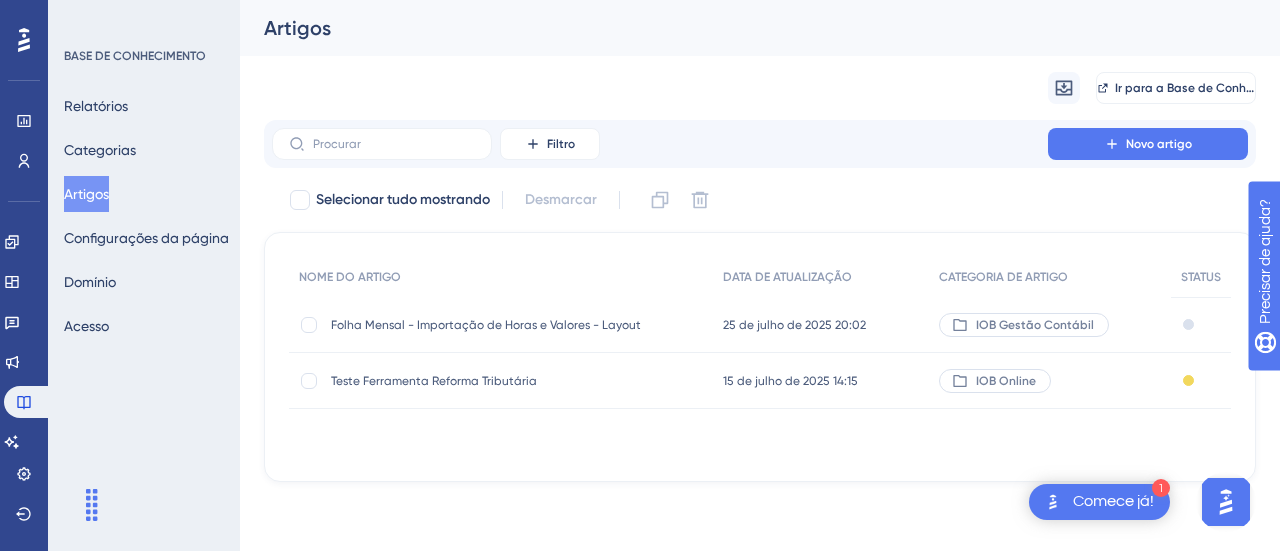 click on "Teste Ferramenta Reforma Tributária" at bounding box center [434, 381] 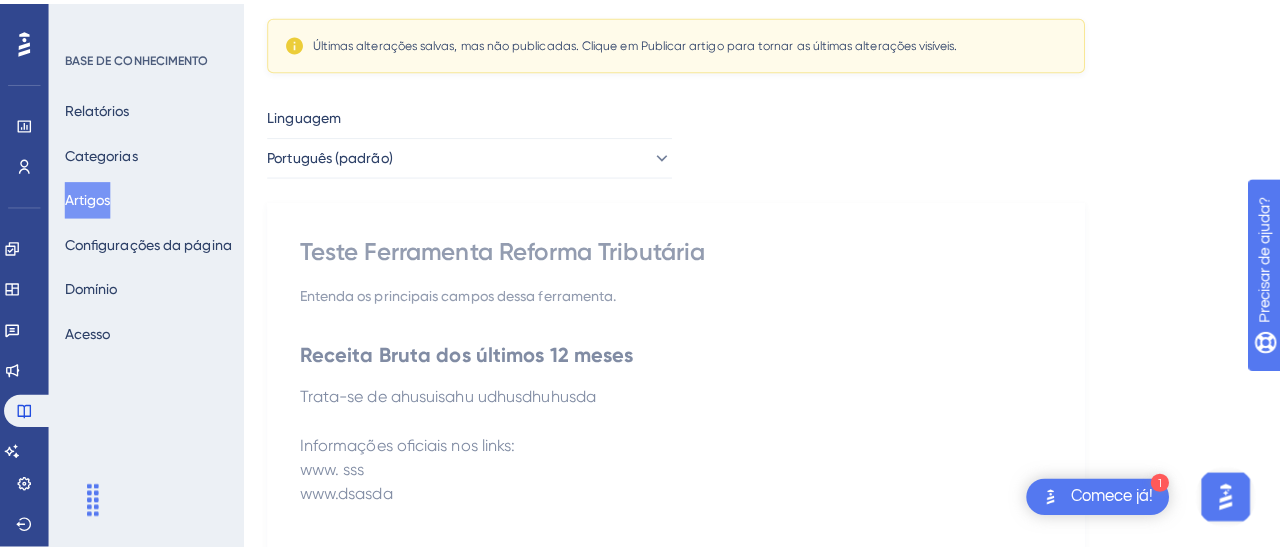 scroll, scrollTop: 0, scrollLeft: 0, axis: both 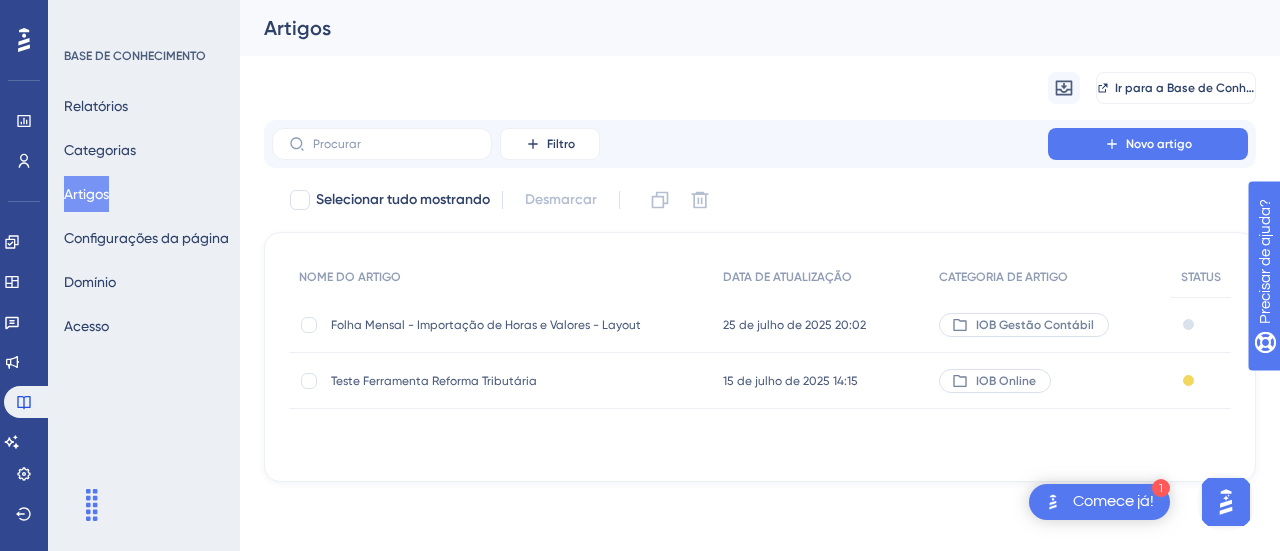 click on "Folha Mensal - Importação de Horas e Valores - Layout Folha Mensal - Importação de Horas e Valores - Layout" at bounding box center [491, 325] 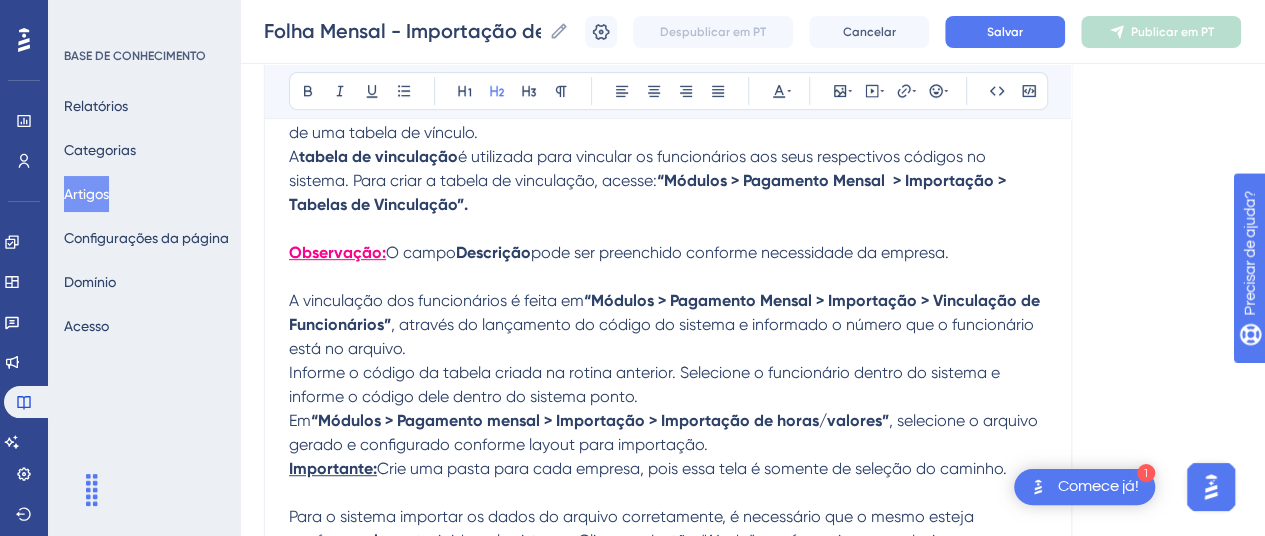 scroll, scrollTop: 0, scrollLeft: 0, axis: both 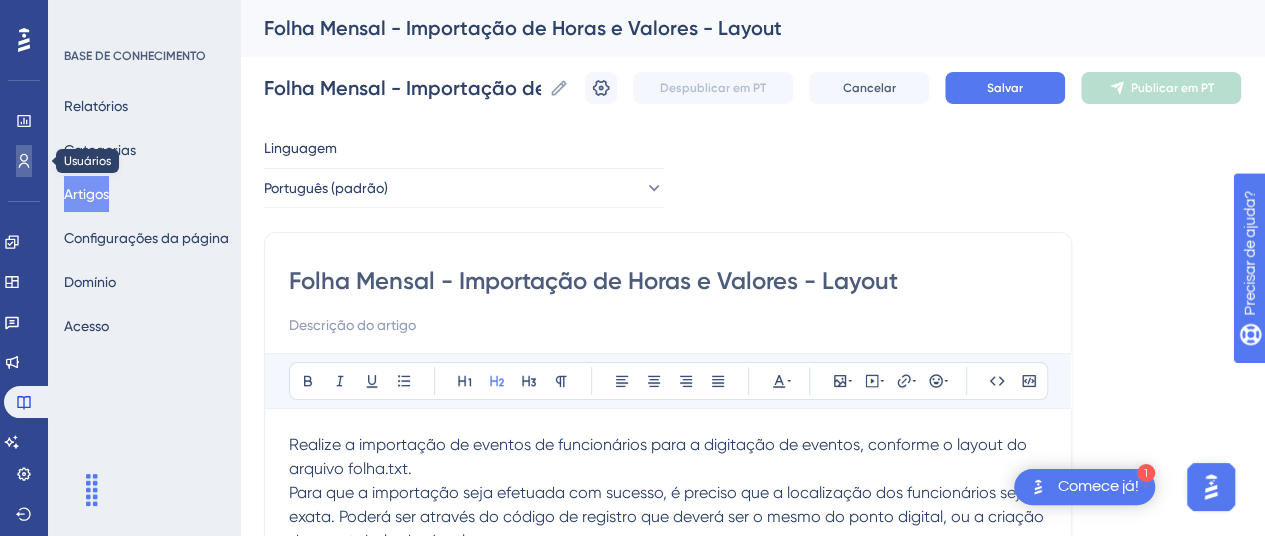 click at bounding box center (24, 161) 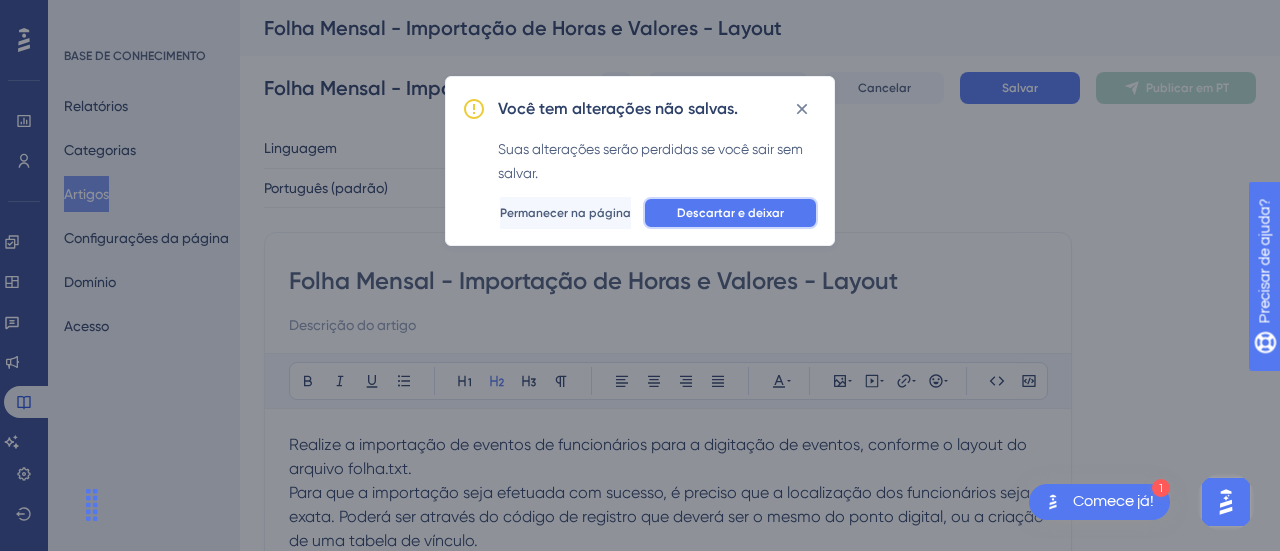 click on "Descartar e deixar" at bounding box center [730, 213] 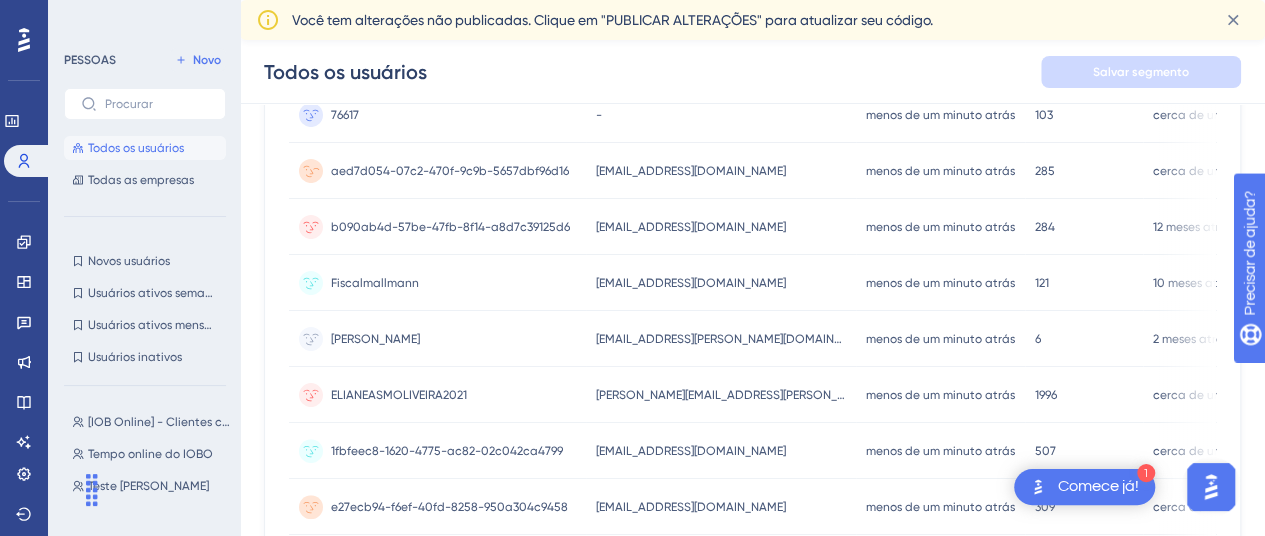 scroll, scrollTop: 0, scrollLeft: 0, axis: both 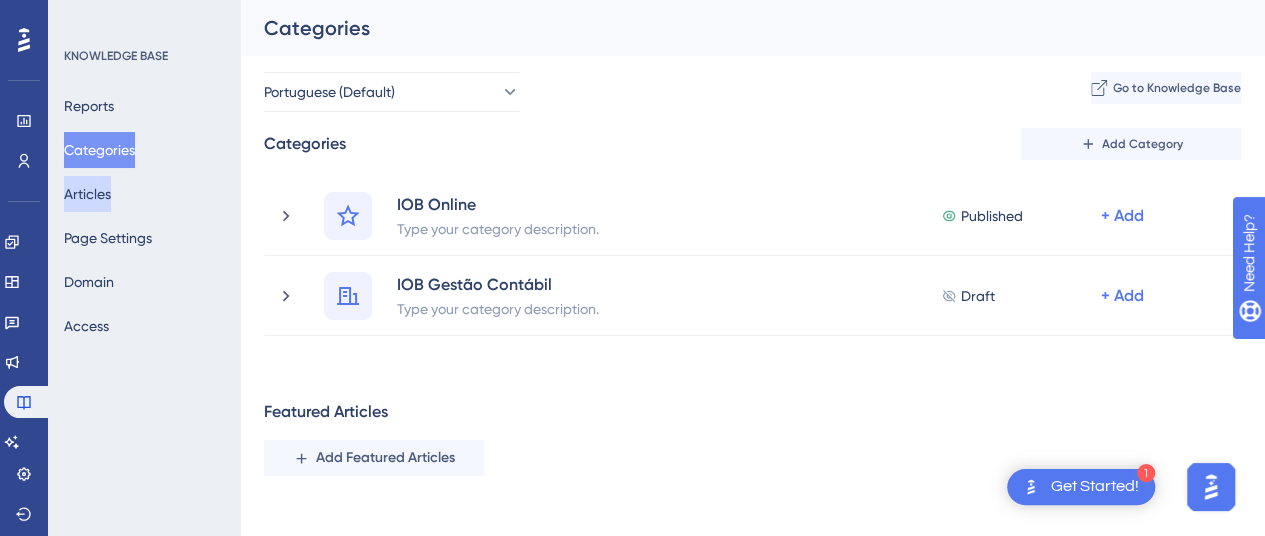 drag, startPoint x: 98, startPoint y: 191, endPoint x: 238, endPoint y: 190, distance: 140.00357 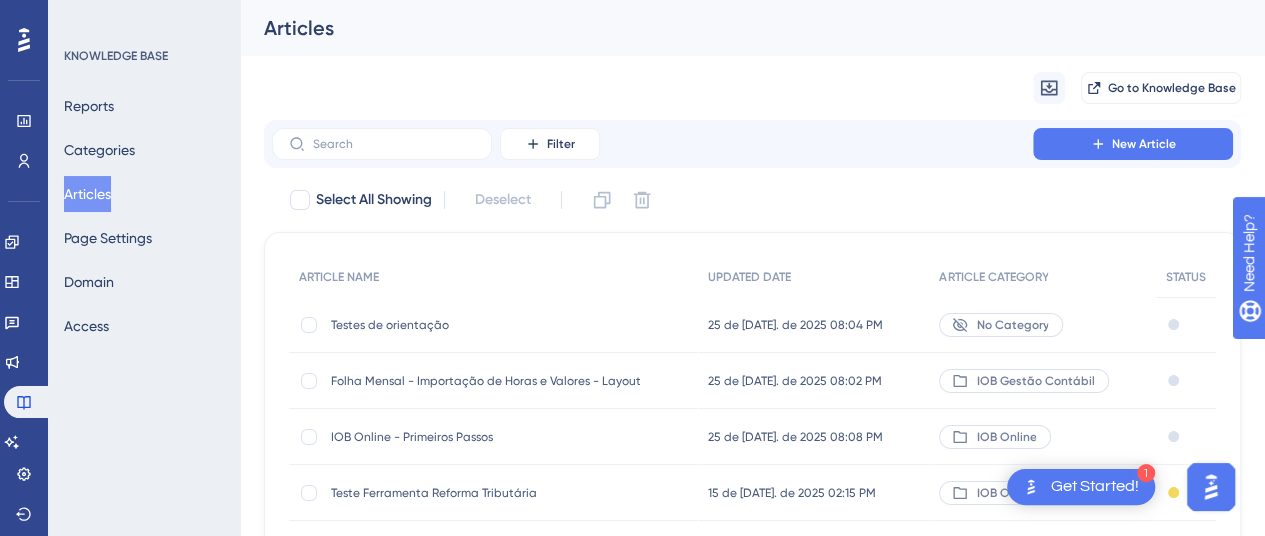 click on "Folha Mensal - Importação de Horas e Valores - Layout" at bounding box center (491, 381) 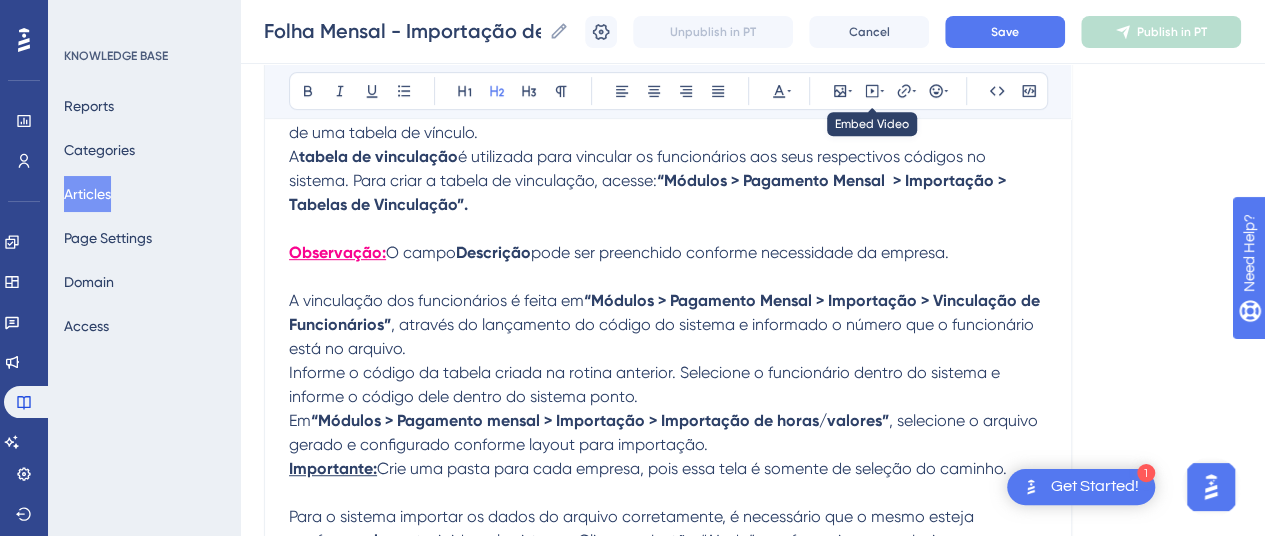 scroll, scrollTop: 0, scrollLeft: 0, axis: both 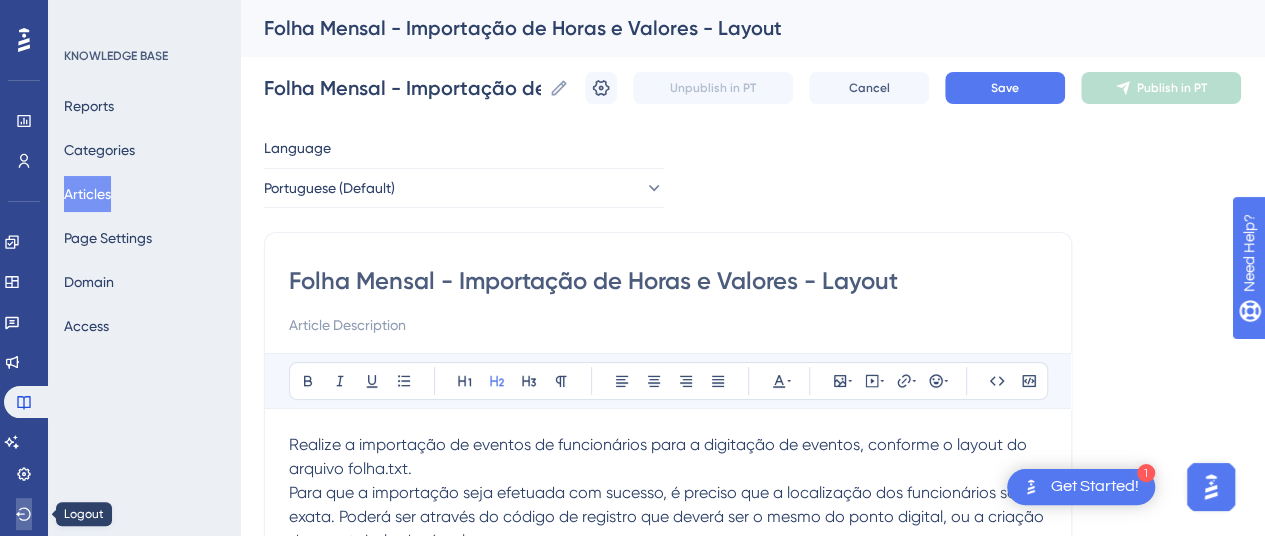 click at bounding box center (24, 514) 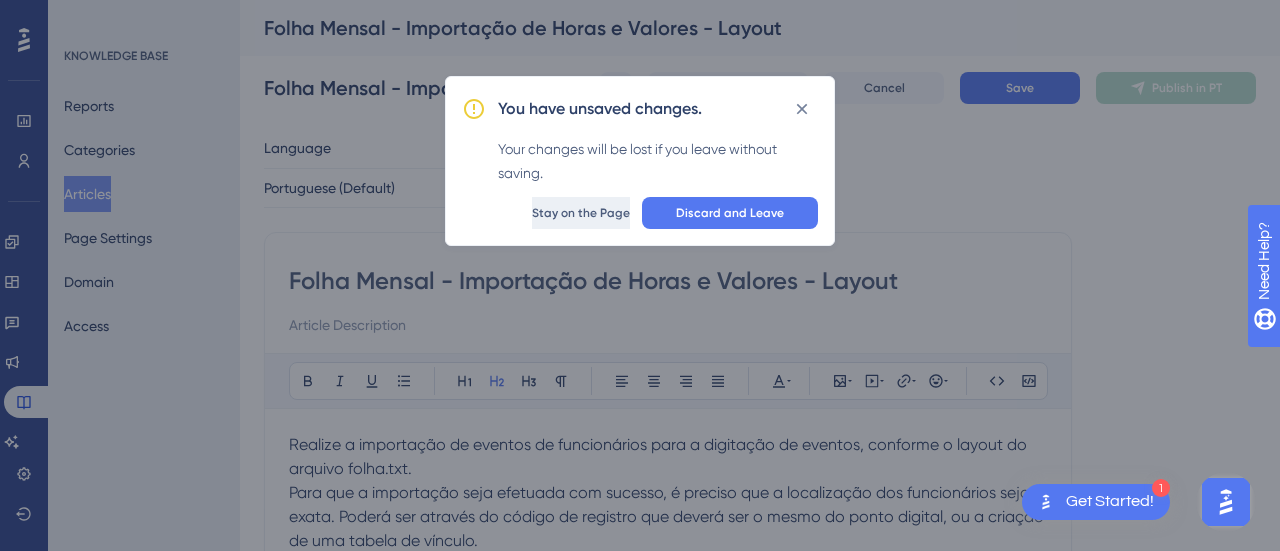 click on "Stay on the Page" at bounding box center [581, 213] 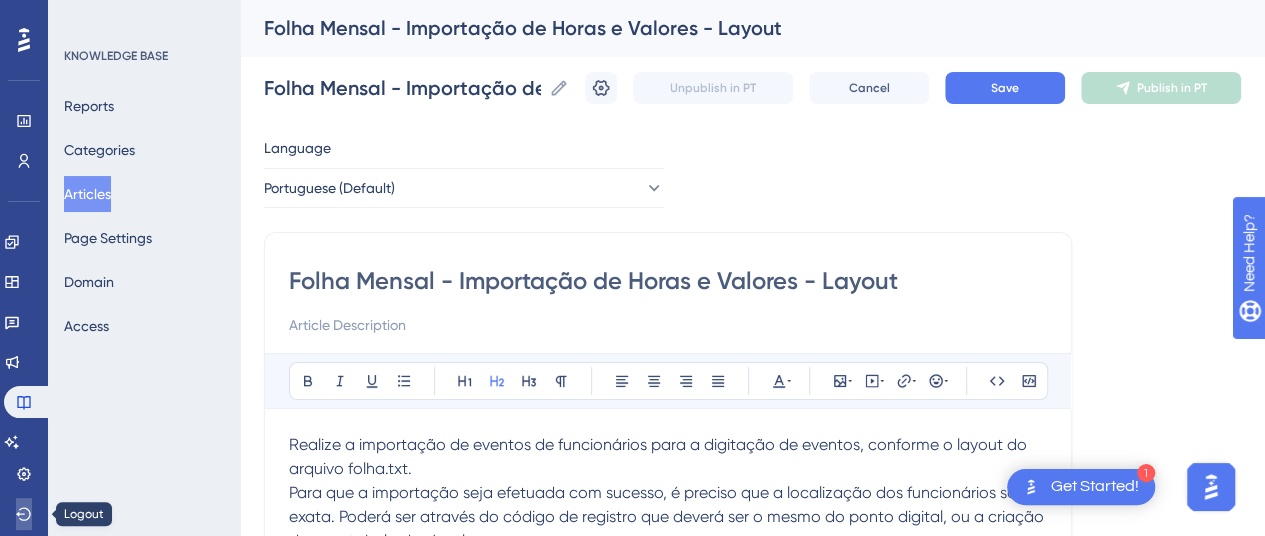 click 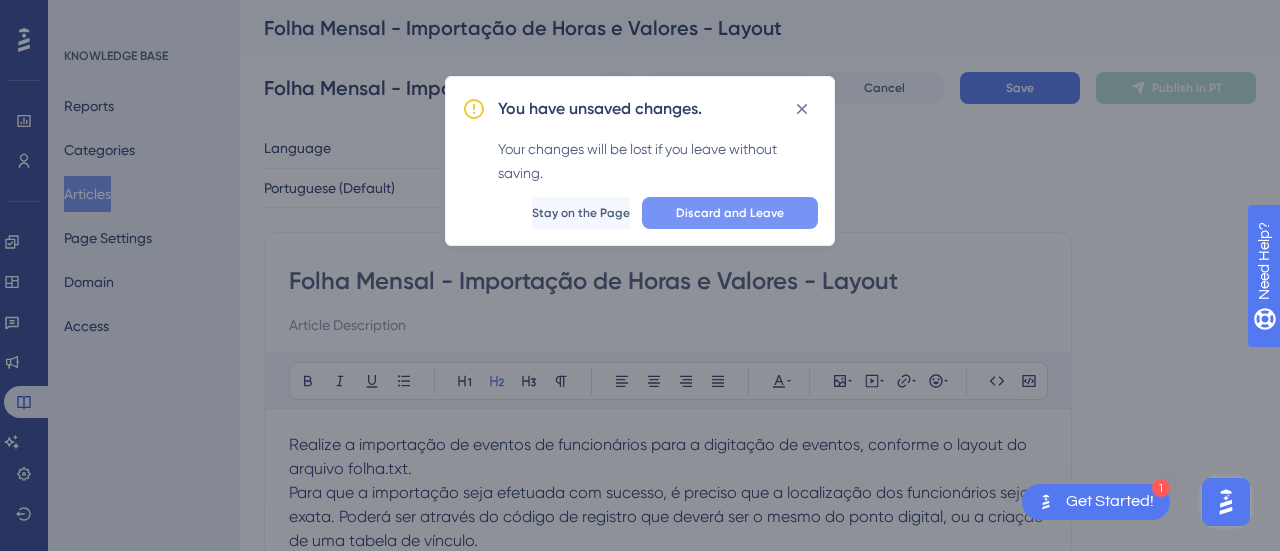 click on "Discard and Leave" at bounding box center [730, 213] 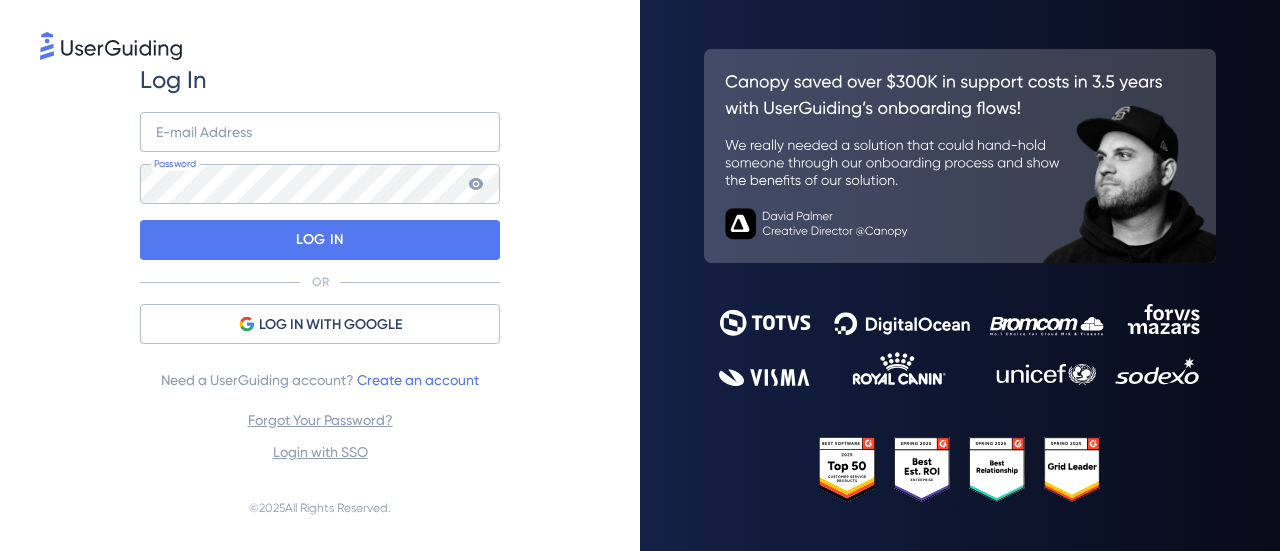 scroll, scrollTop: 0, scrollLeft: 0, axis: both 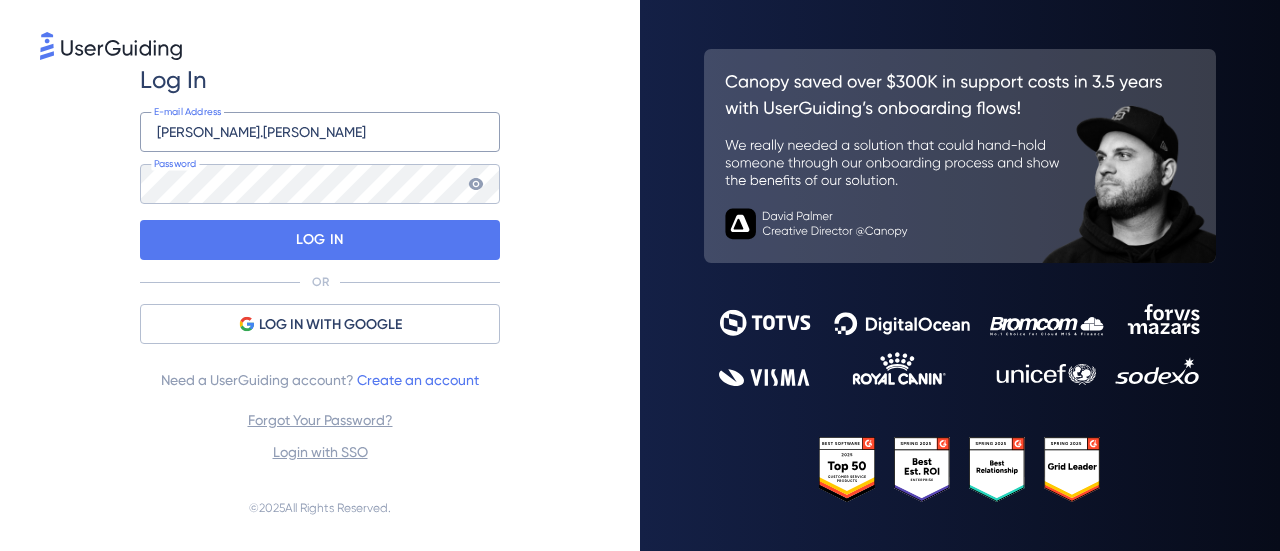 type on "[PERSON_NAME][EMAIL_ADDRESS][DOMAIN_NAME]" 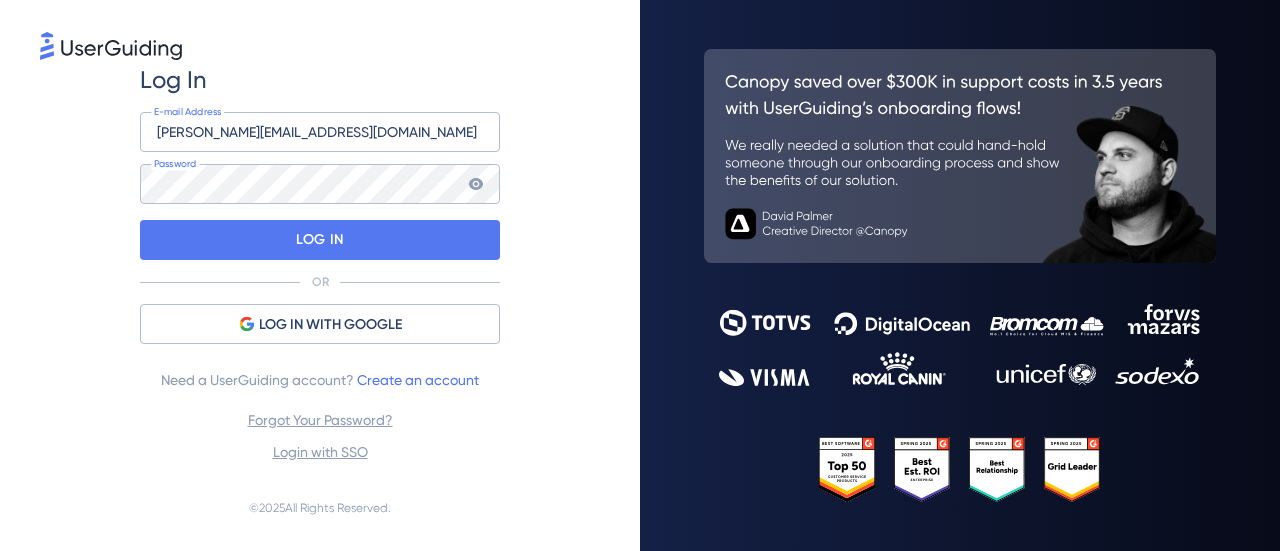 click 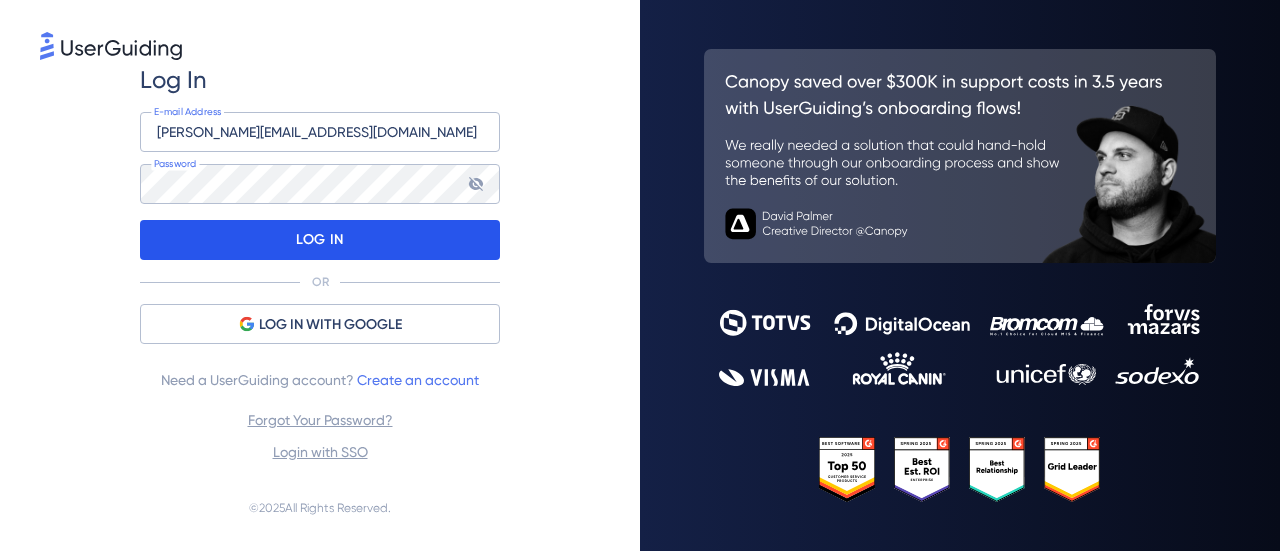 click on "LOG IN" at bounding box center [320, 240] 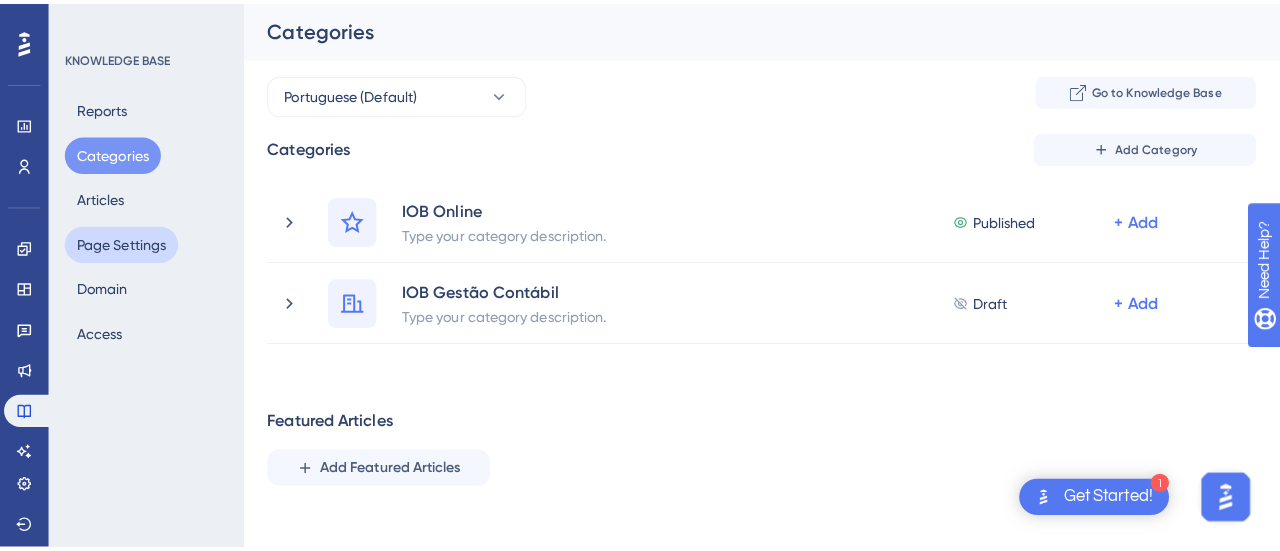 scroll, scrollTop: 0, scrollLeft: 0, axis: both 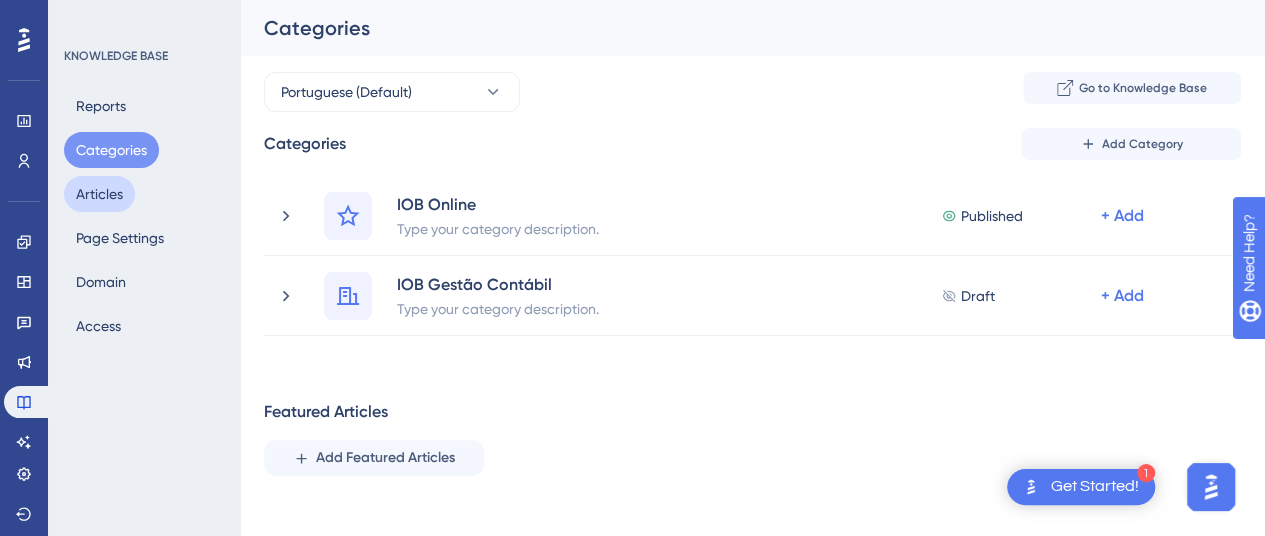 click on "Articles" at bounding box center (99, 194) 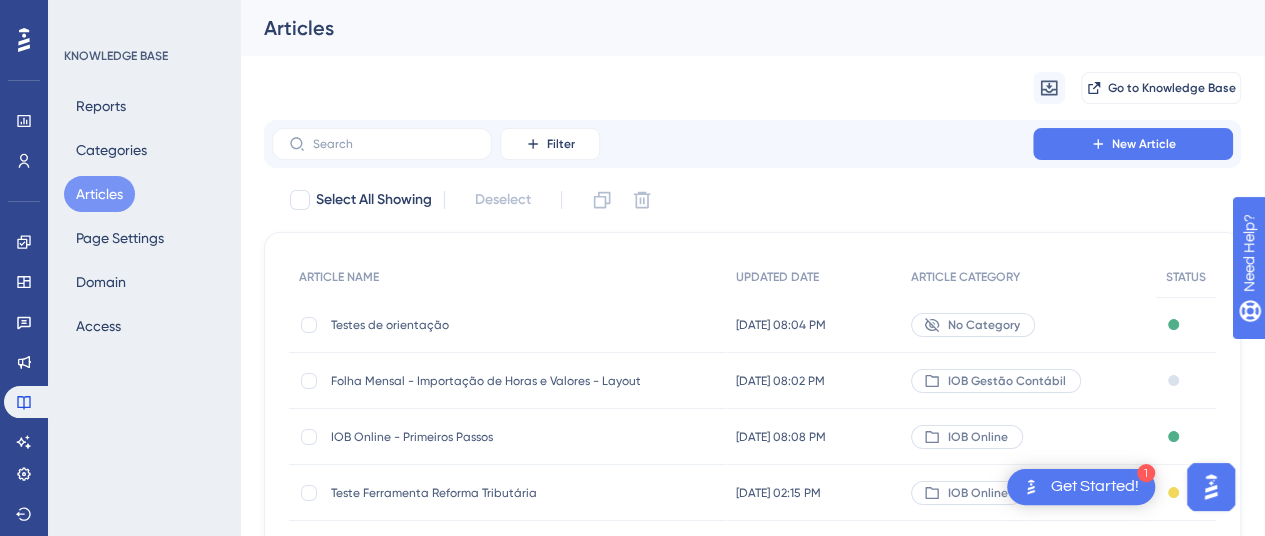 click on "Folha Mensal - Importação de Horas e Valores - Layout" at bounding box center [491, 381] 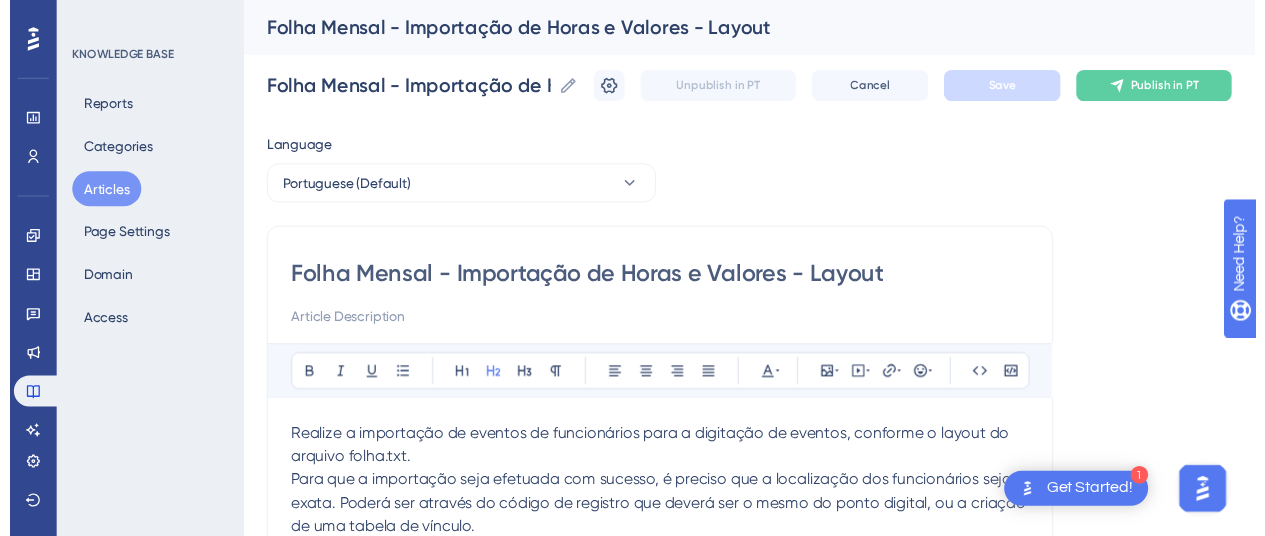 scroll, scrollTop: 666, scrollLeft: 0, axis: vertical 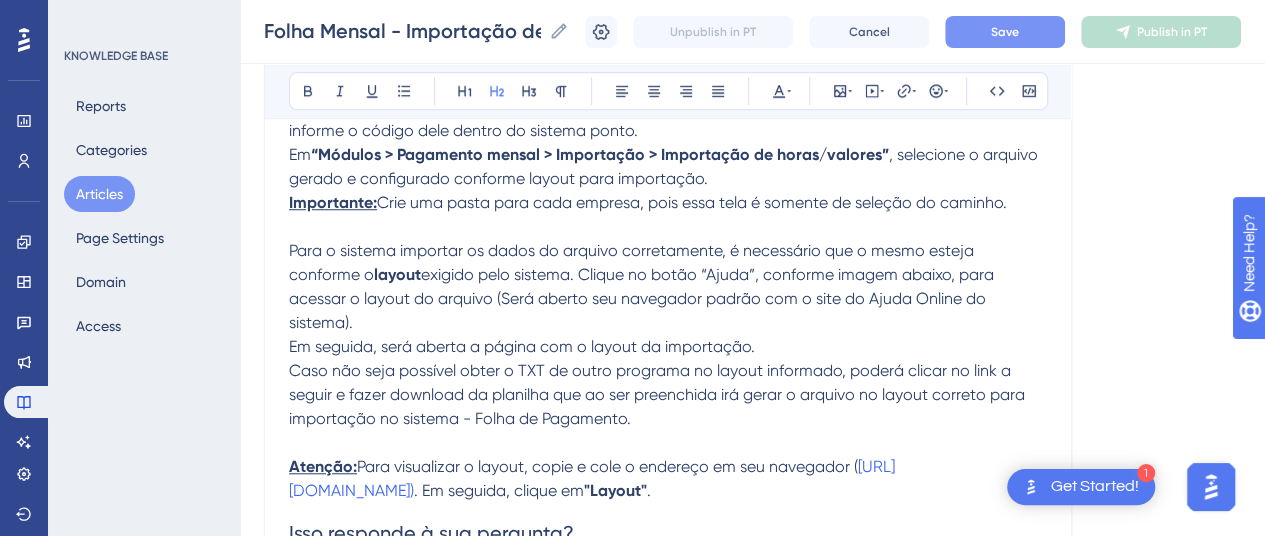 click on "Save" at bounding box center (1005, 32) 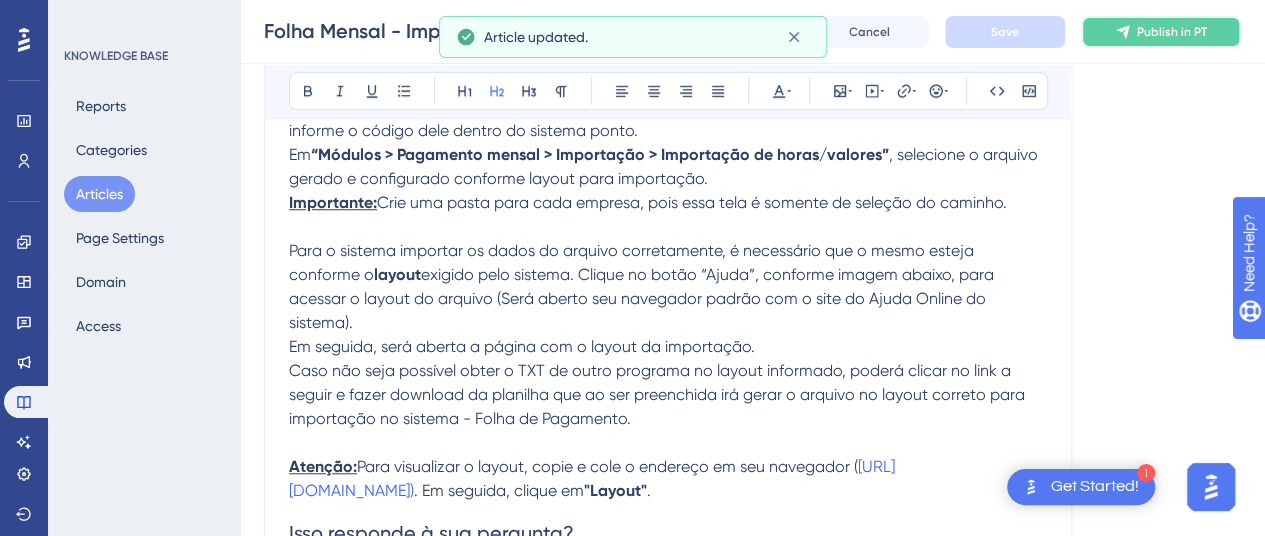 click on "Publish in PT" at bounding box center [1172, 32] 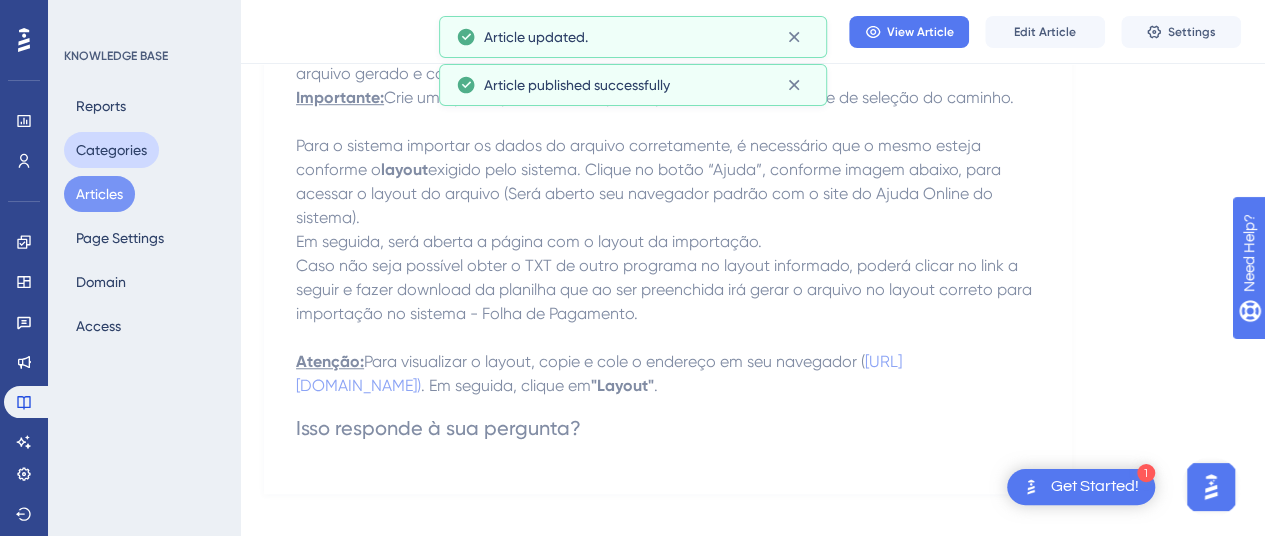 click on "Categories" at bounding box center [111, 150] 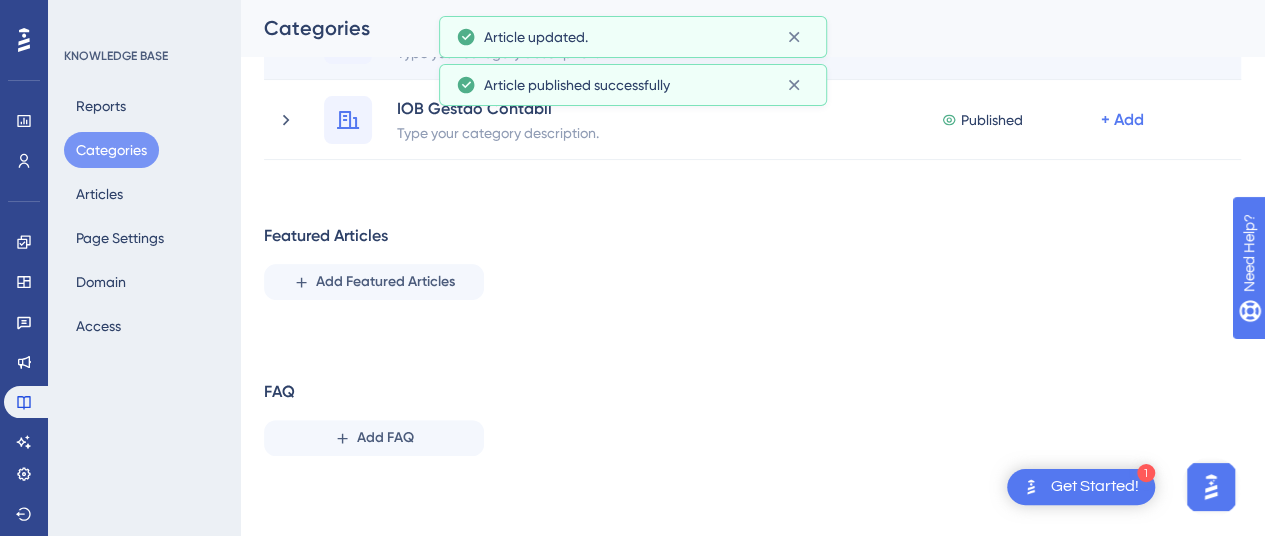 scroll, scrollTop: 0, scrollLeft: 0, axis: both 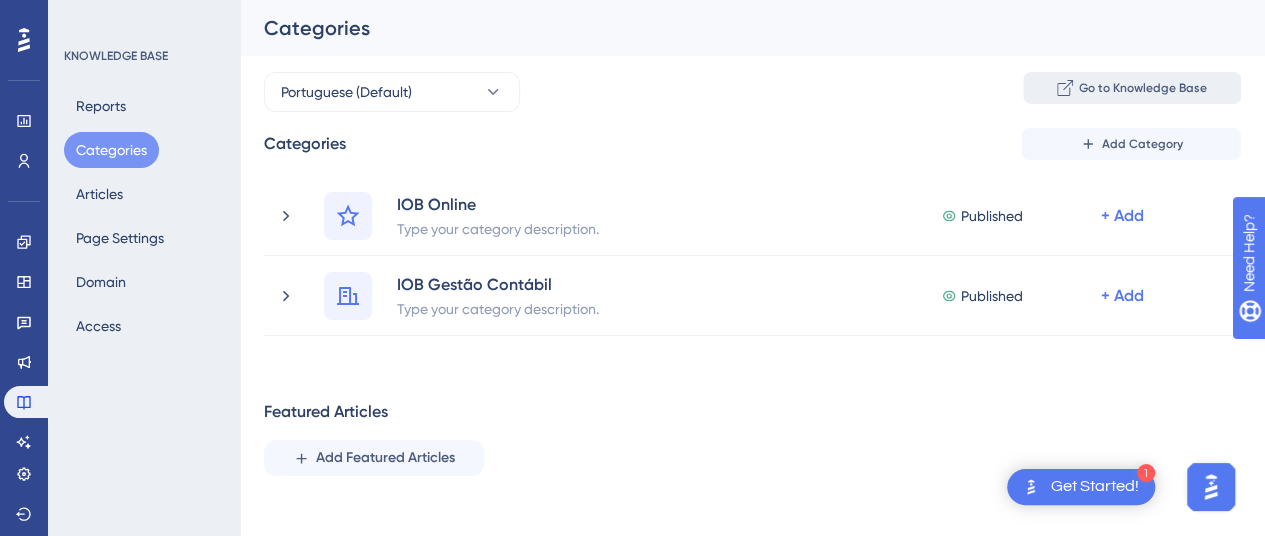 click on "Go to Knowledge Base" at bounding box center (1143, 88) 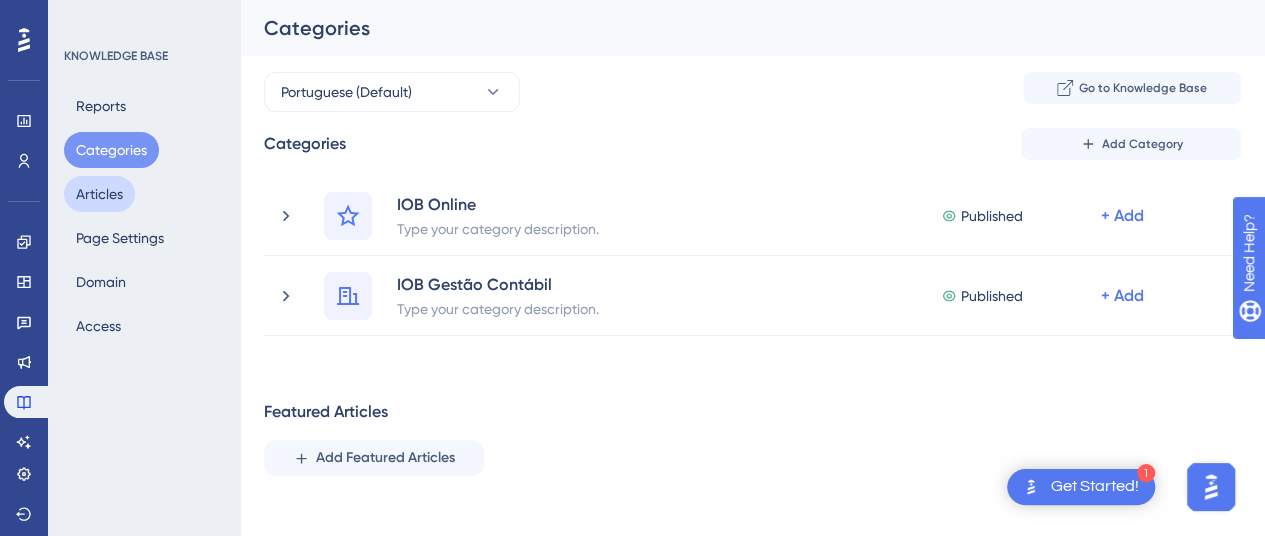 click on "Articles" at bounding box center [99, 194] 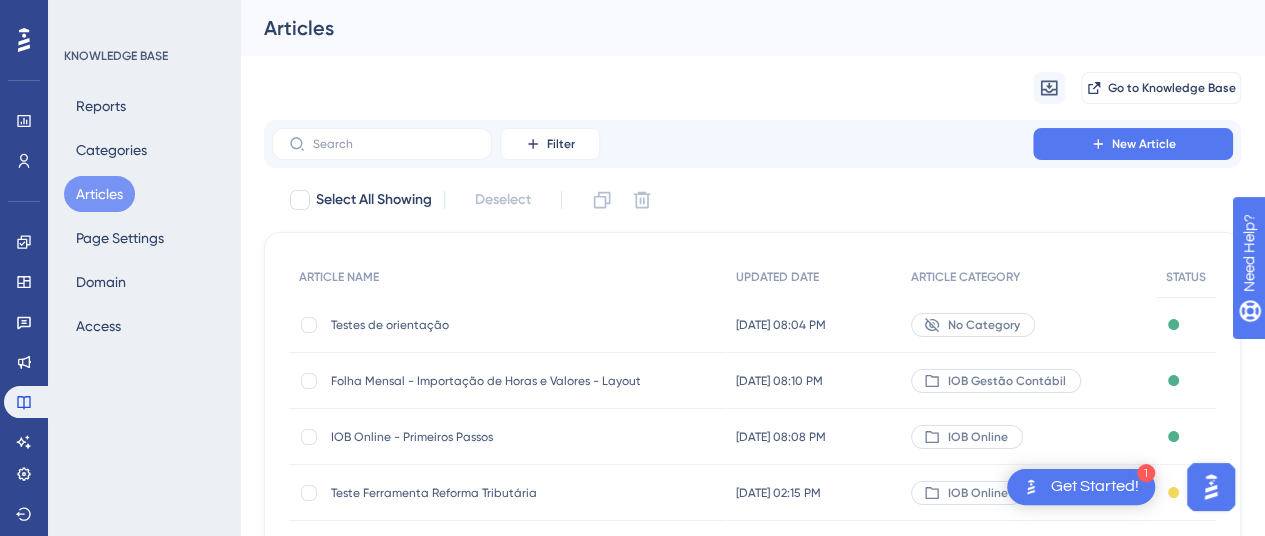 click on "Folha Mensal - Importação de Horas e Valores - Layout" at bounding box center (491, 381) 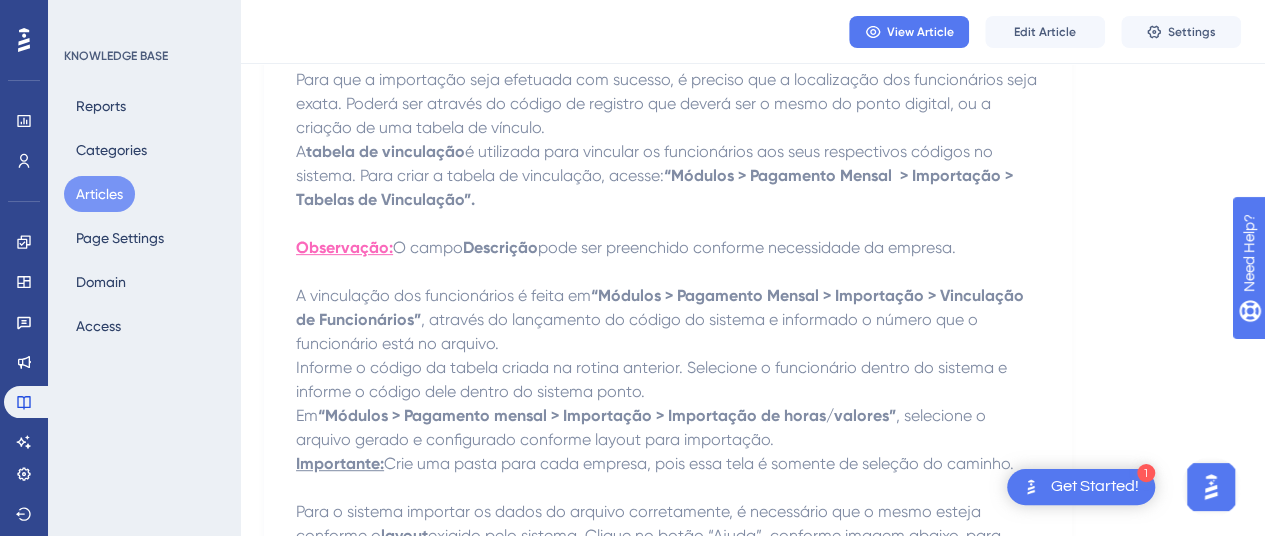 scroll, scrollTop: 400, scrollLeft: 0, axis: vertical 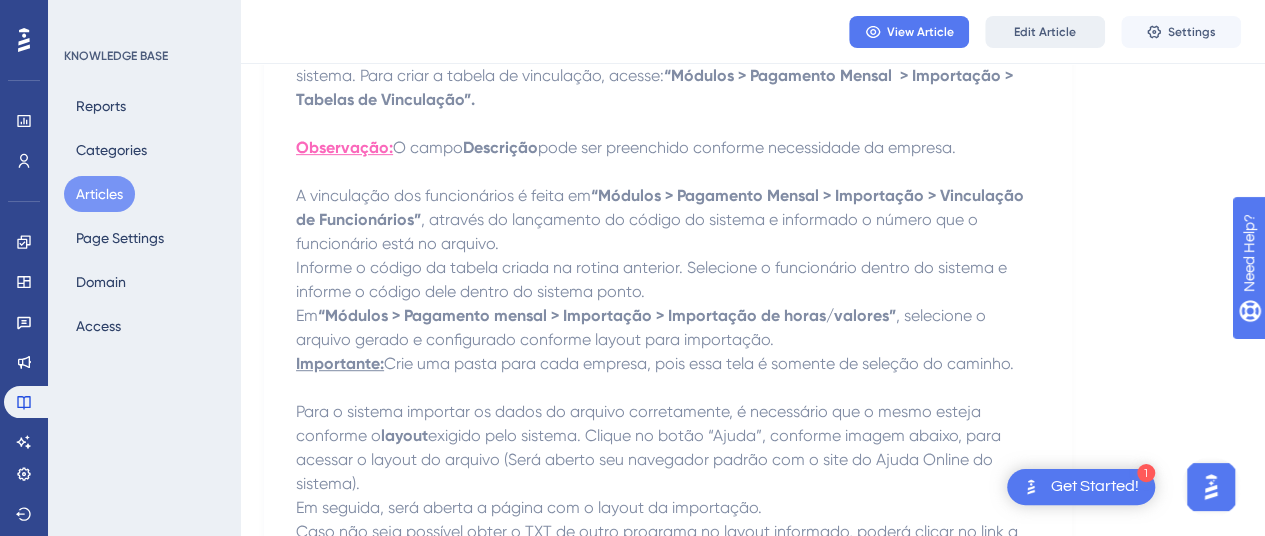 click on "Edit Article" at bounding box center (1045, 32) 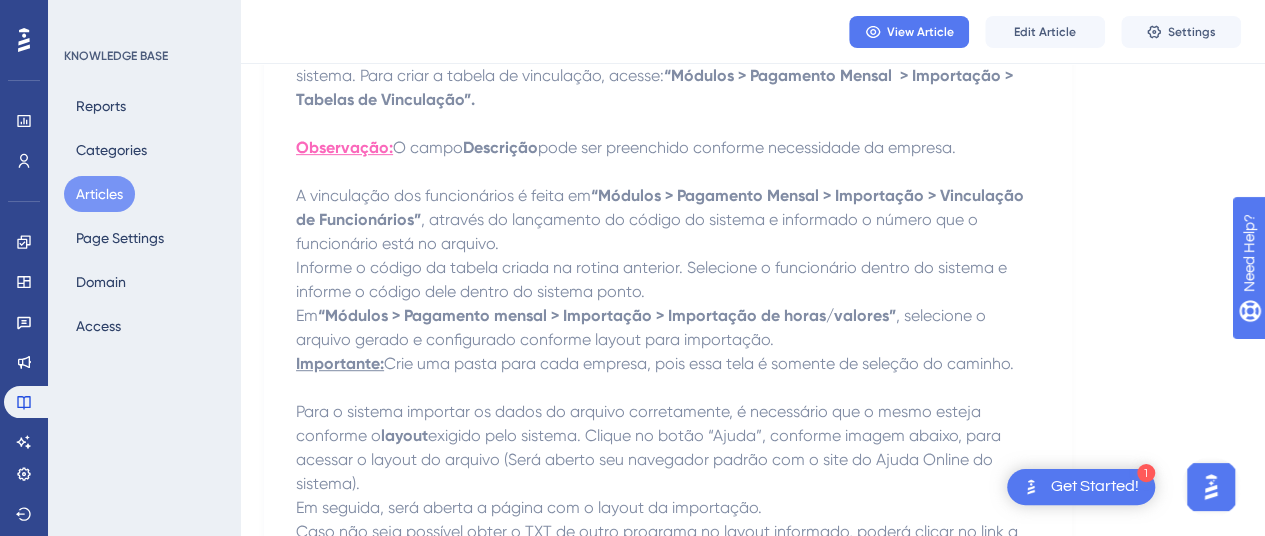 scroll, scrollTop: 658, scrollLeft: 0, axis: vertical 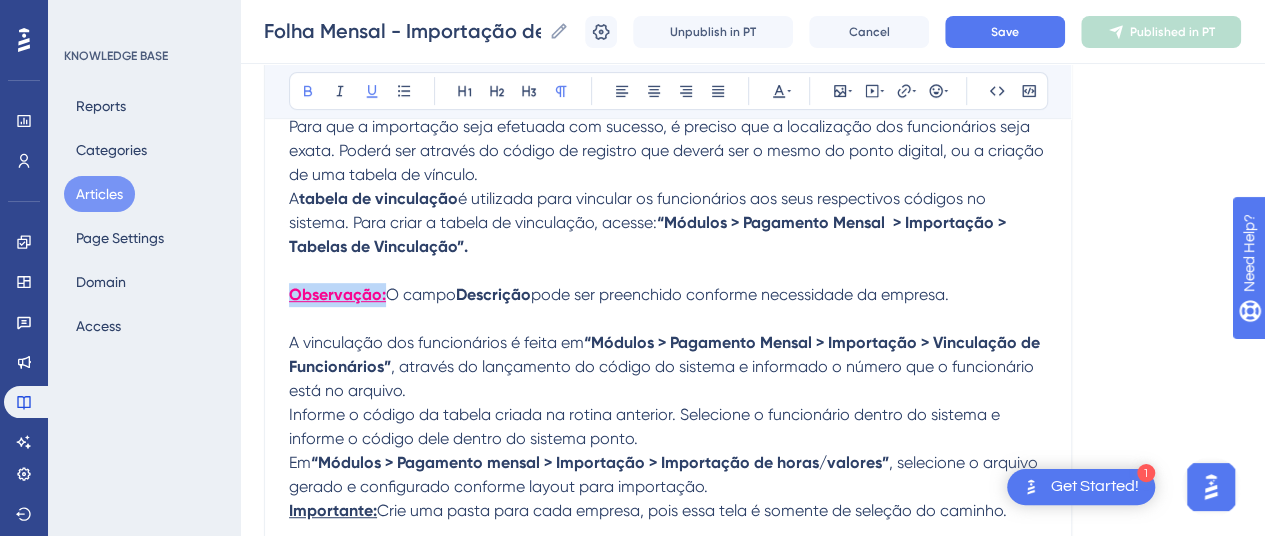 drag, startPoint x: 346, startPoint y: 295, endPoint x: 240, endPoint y: 290, distance: 106.11786 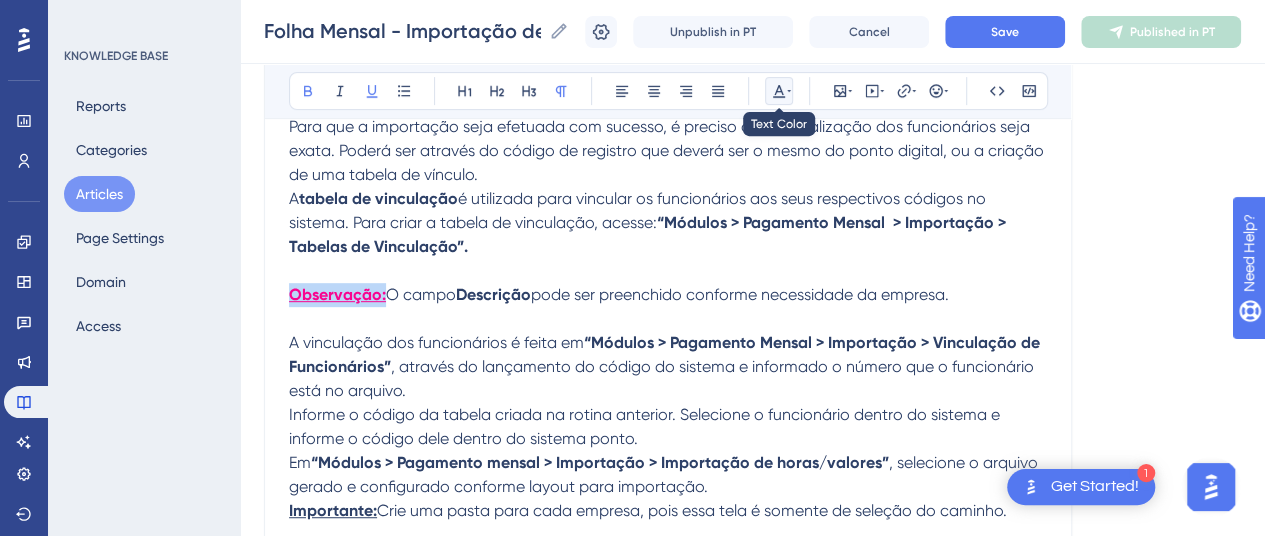 click 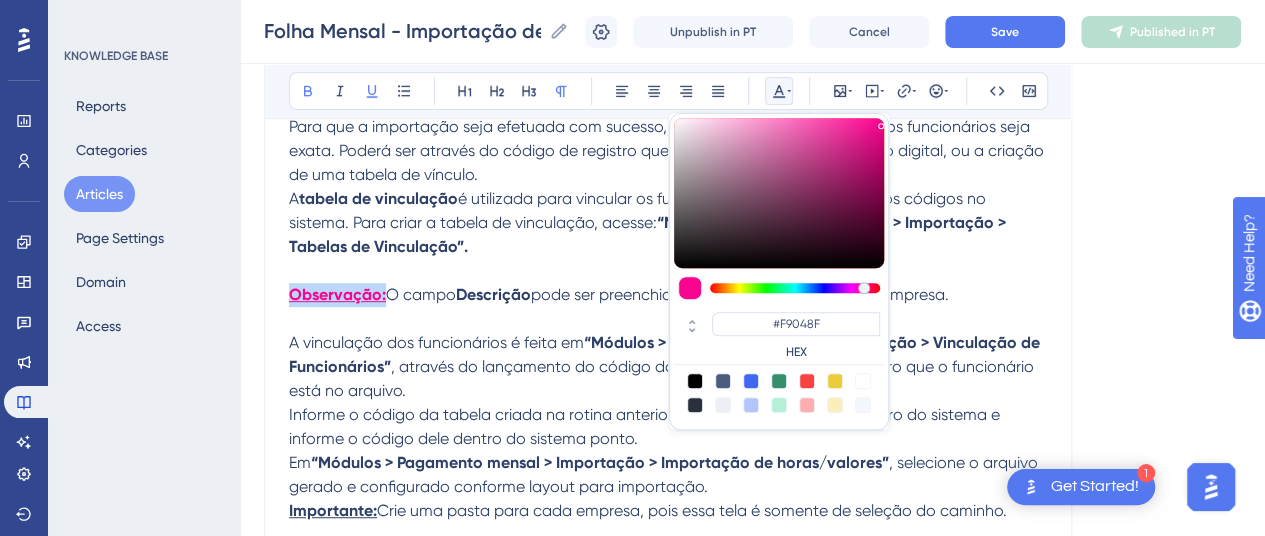 click on "HEX" at bounding box center [796, 352] 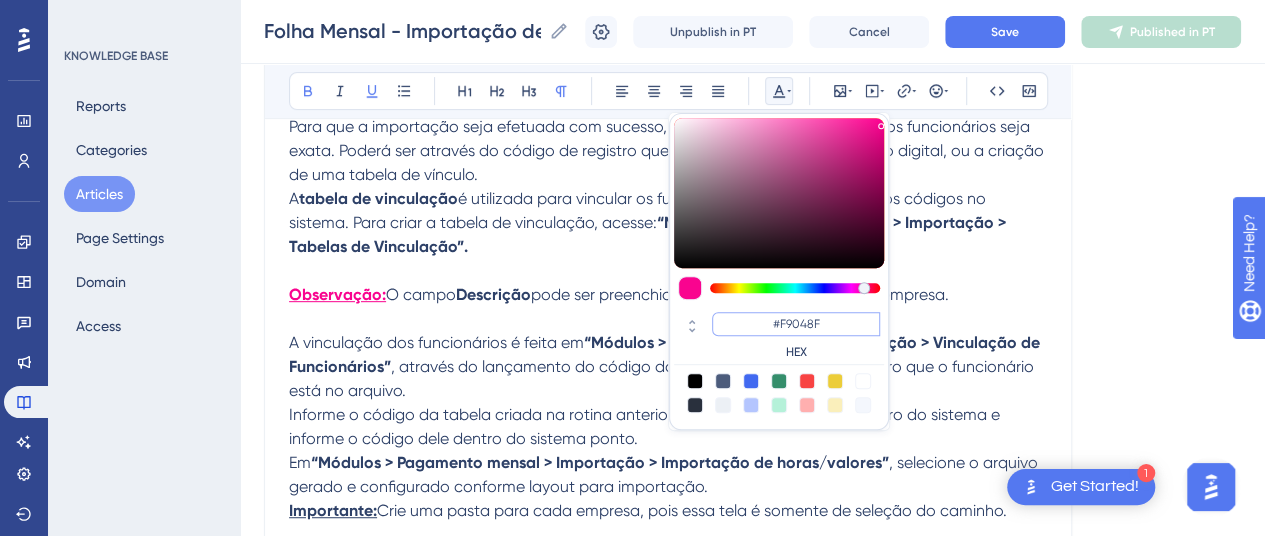 click on "#F9048F" at bounding box center [796, 324] 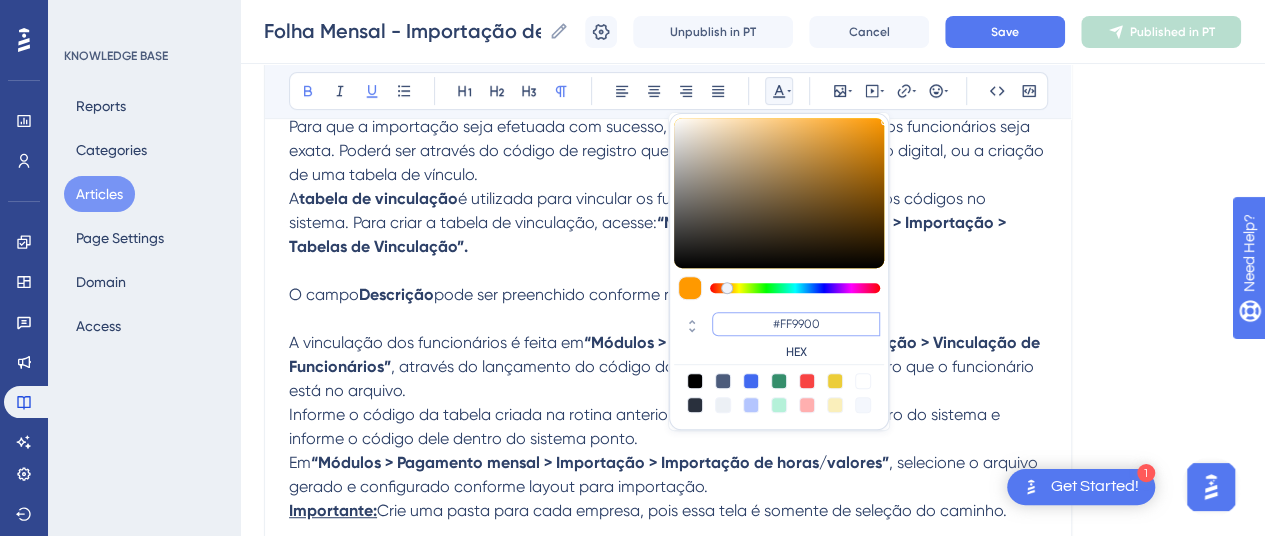 click on "#FF9900" at bounding box center (796, 324) 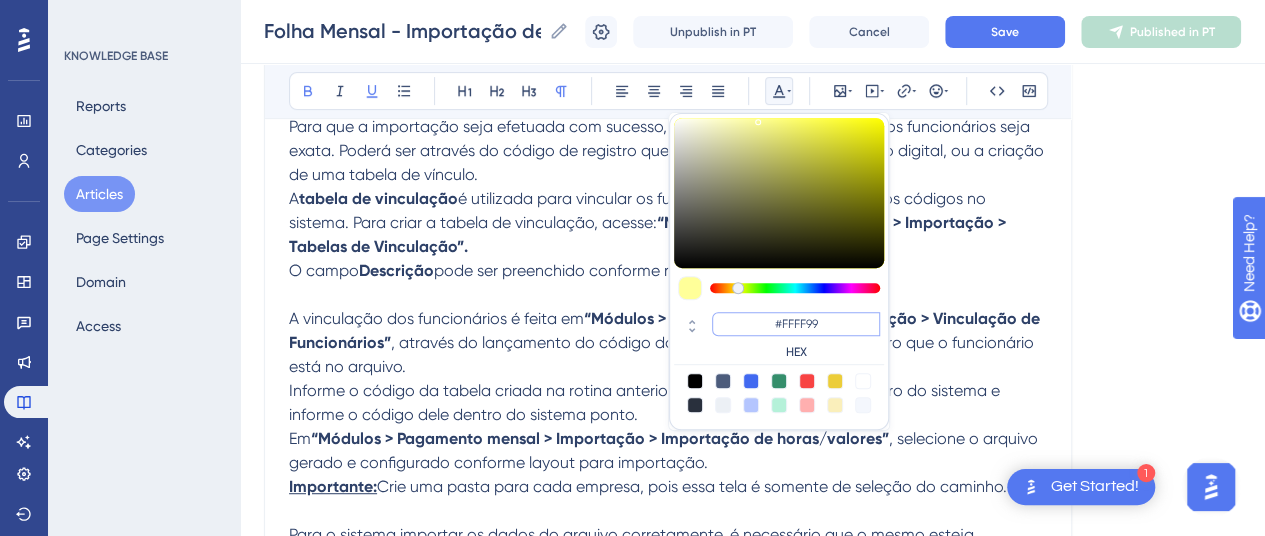click on "#FFFF99" at bounding box center [796, 324] 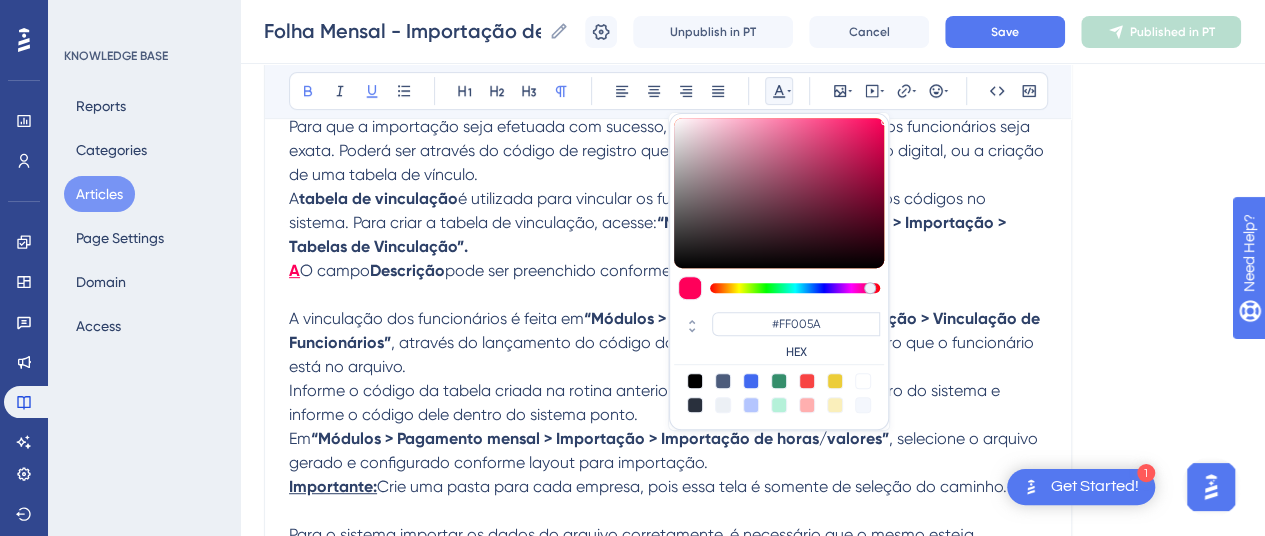 type 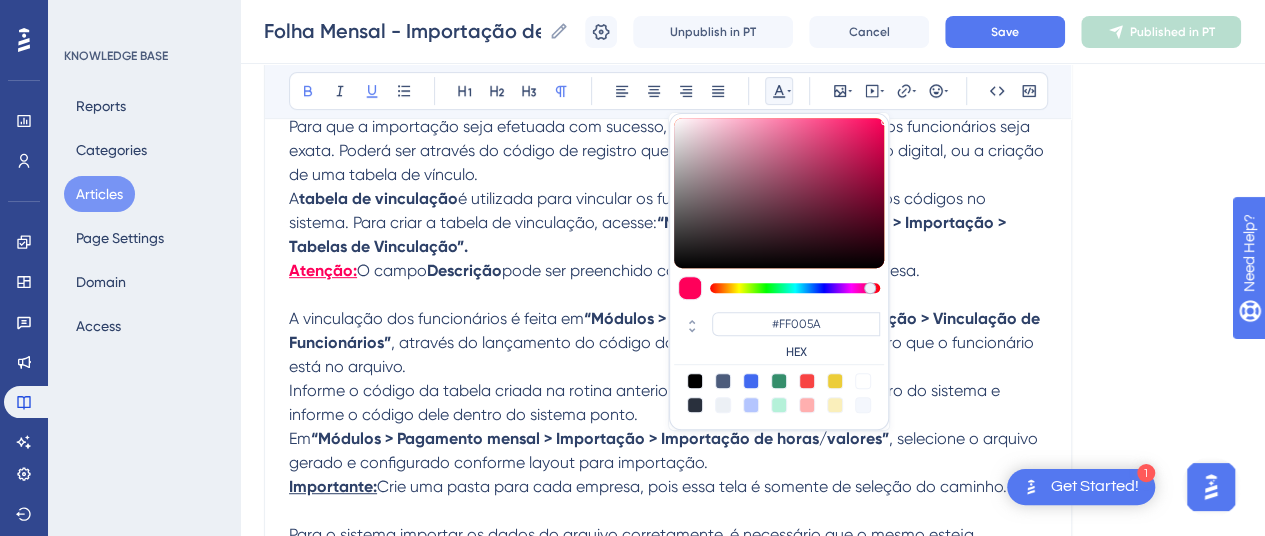 click on "Atenção:" at bounding box center (323, 270) 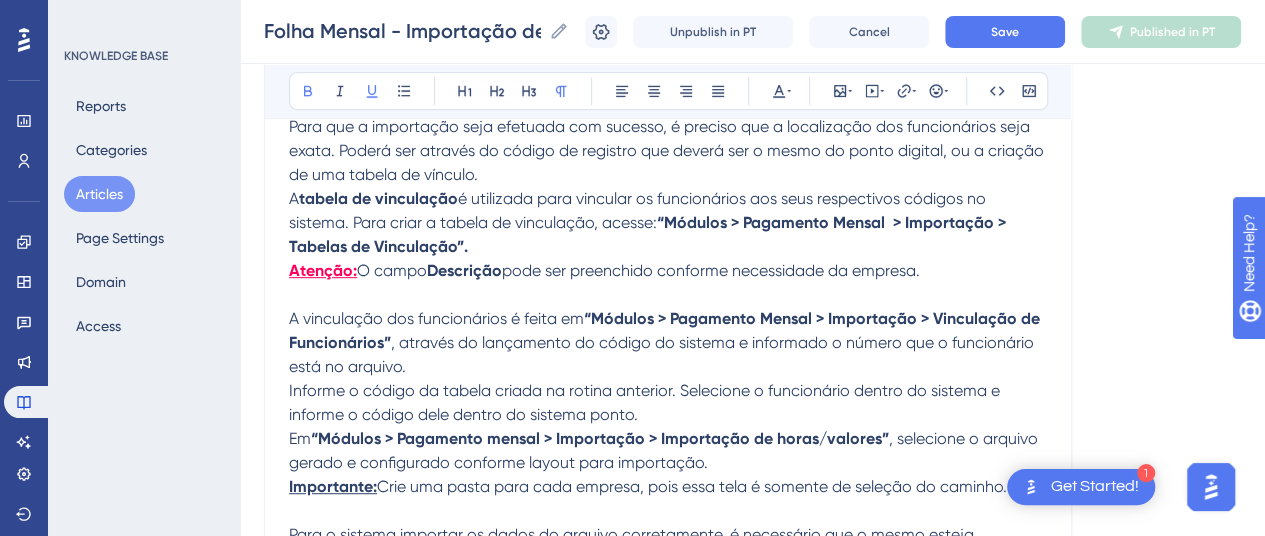 click on "Atenção:" at bounding box center [323, 270] 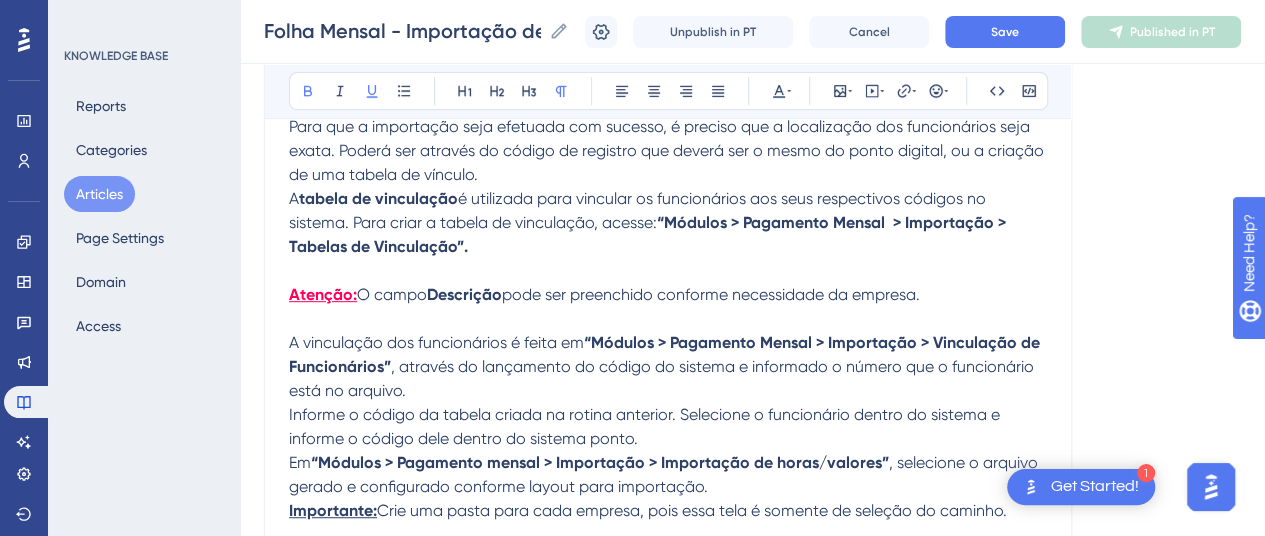 scroll, scrollTop: 458, scrollLeft: 0, axis: vertical 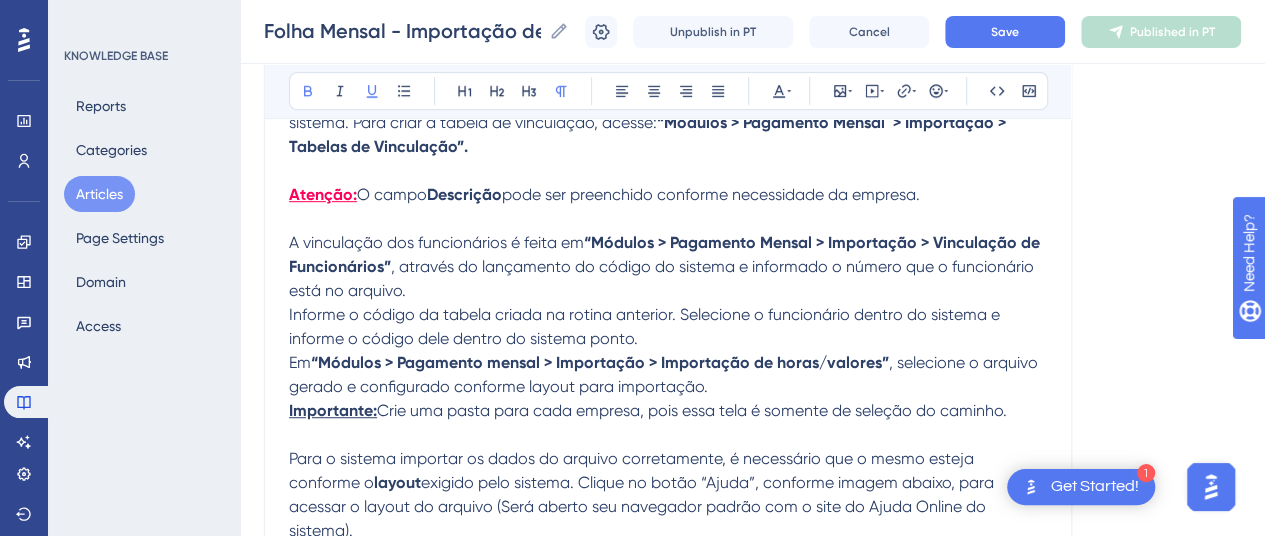 click on "Em  “Módulos > Pagamento mensal > Importação > Importação de horas/valores” , selecione o arquivo gerado e configurado conforme layout para importação." at bounding box center [668, 375] 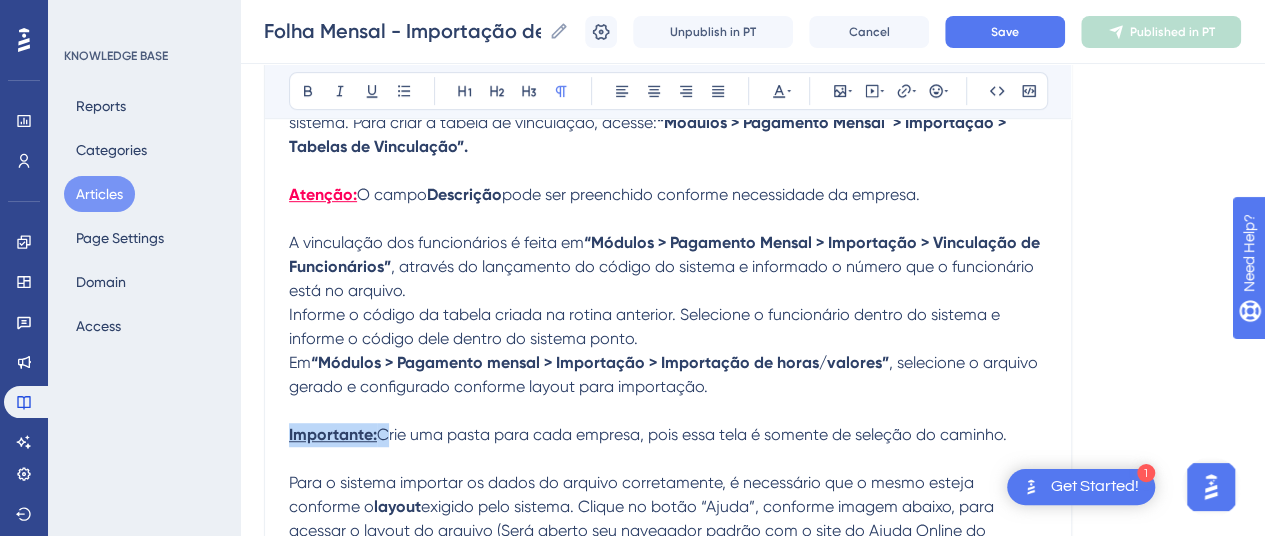 drag, startPoint x: 378, startPoint y: 431, endPoint x: 262, endPoint y: 429, distance: 116.01724 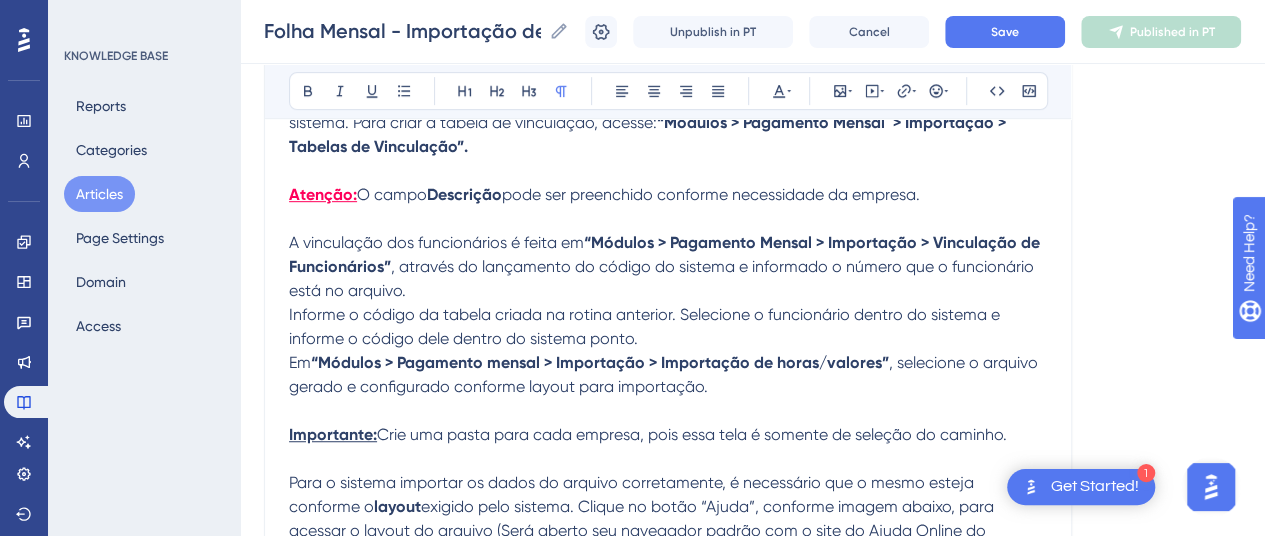 drag, startPoint x: 397, startPoint y: 454, endPoint x: 380, endPoint y: 445, distance: 19.235384 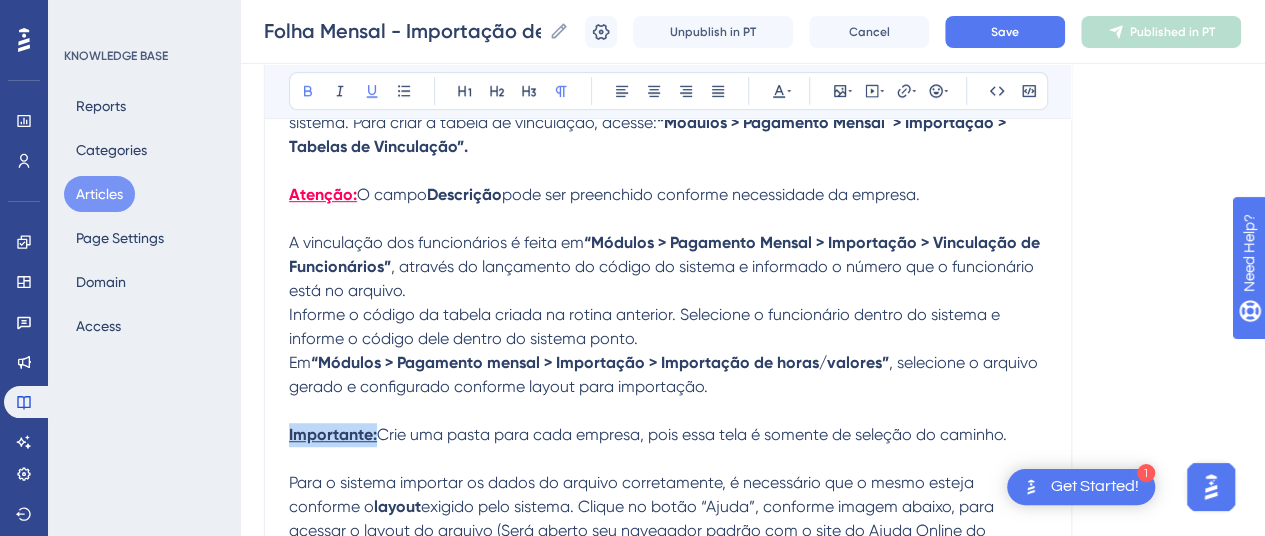 drag, startPoint x: 375, startPoint y: 438, endPoint x: 493, endPoint y: 455, distance: 119.218285 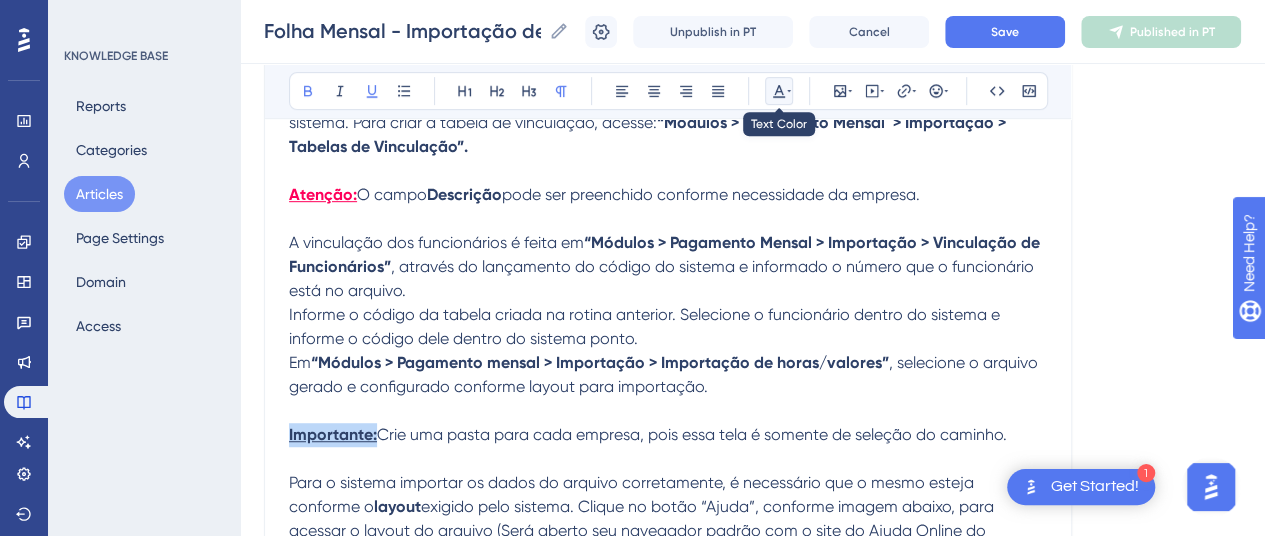 click 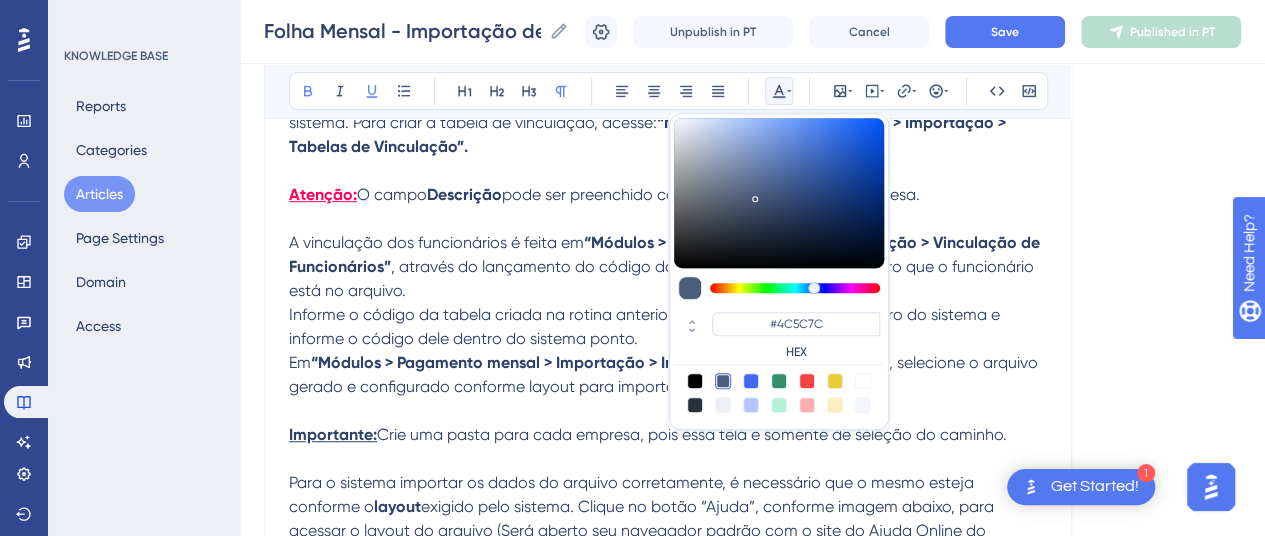 click at bounding box center (668, 411) 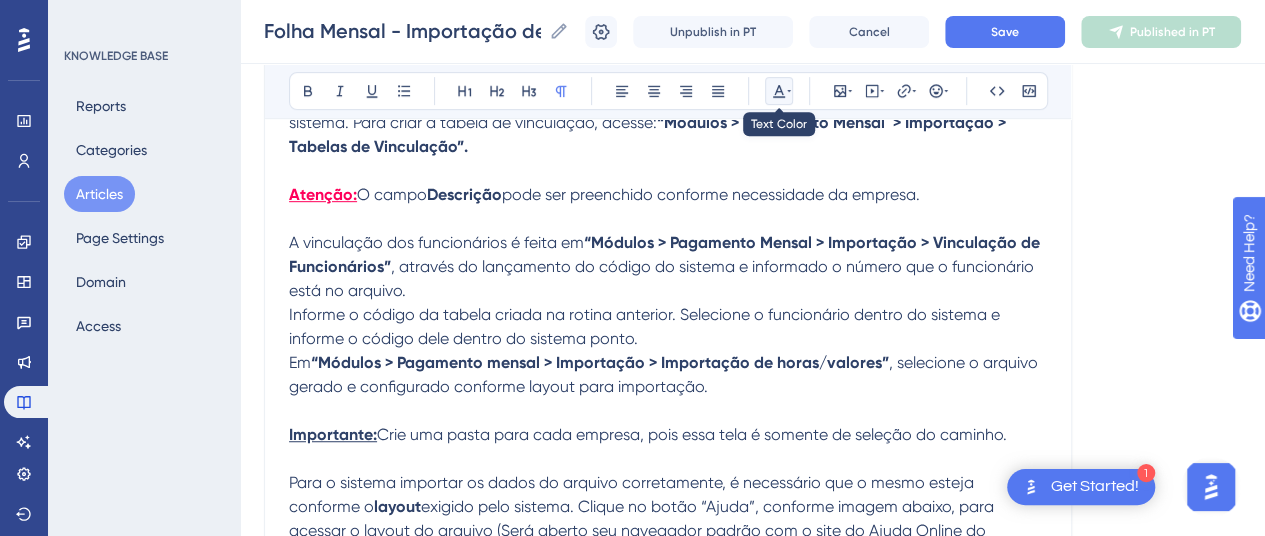 click 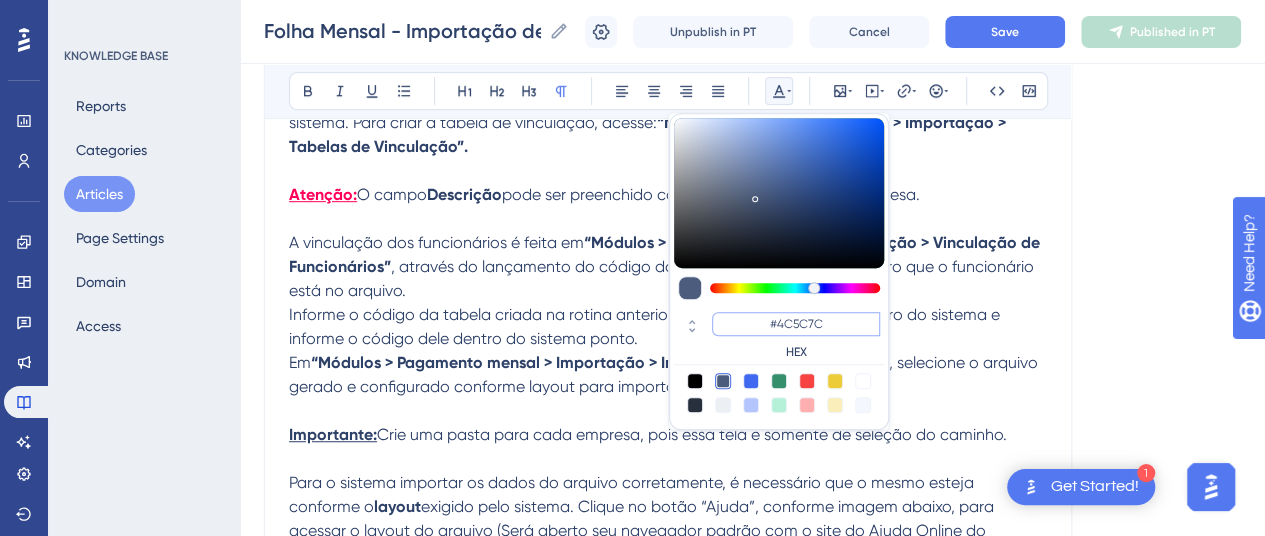 drag, startPoint x: 836, startPoint y: 321, endPoint x: 720, endPoint y: 316, distance: 116.10771 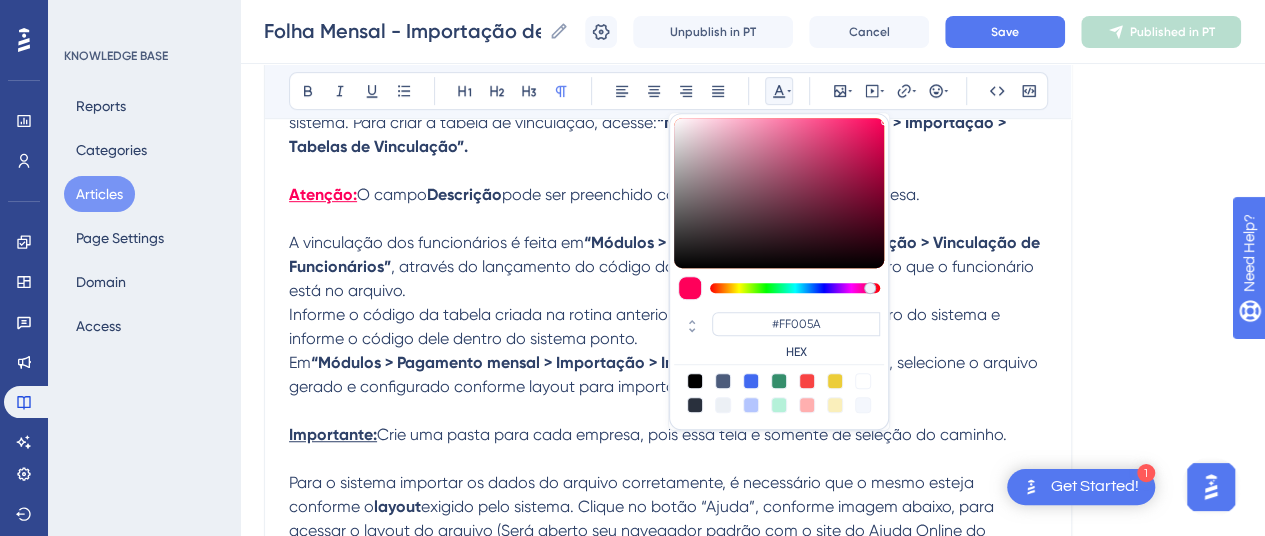 click at bounding box center [668, 411] 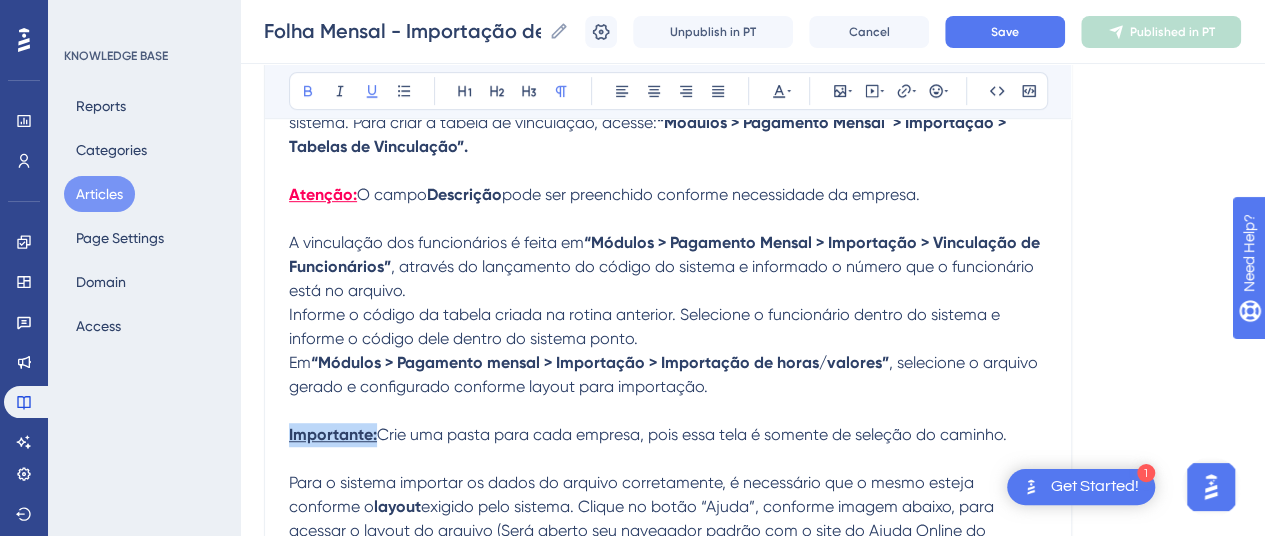 drag, startPoint x: 376, startPoint y: 436, endPoint x: 519, endPoint y: 455, distance: 144.25671 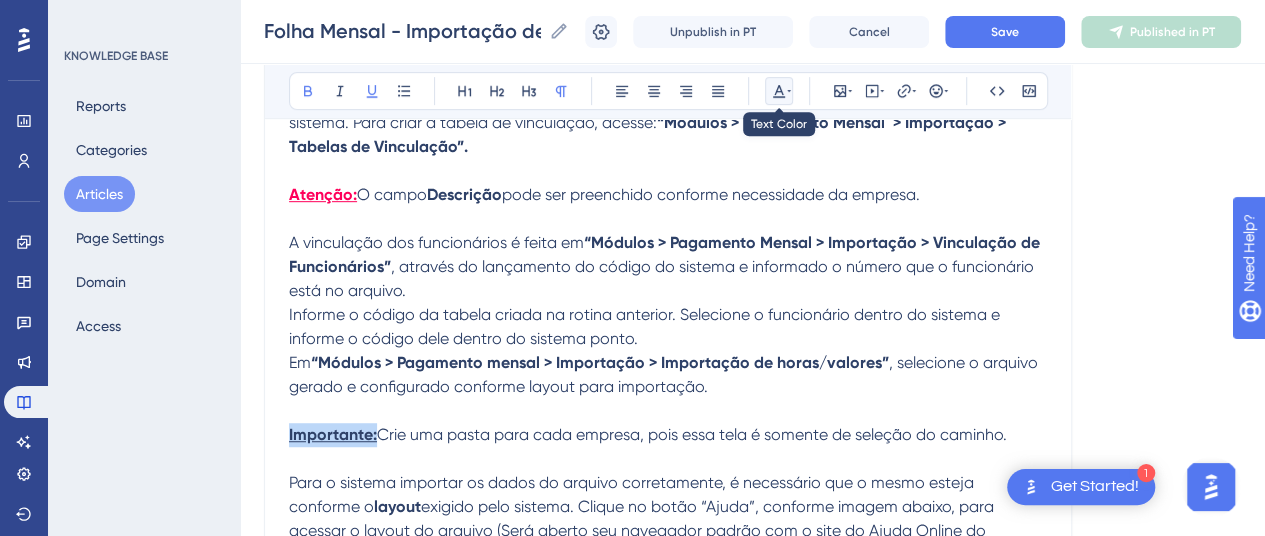 click 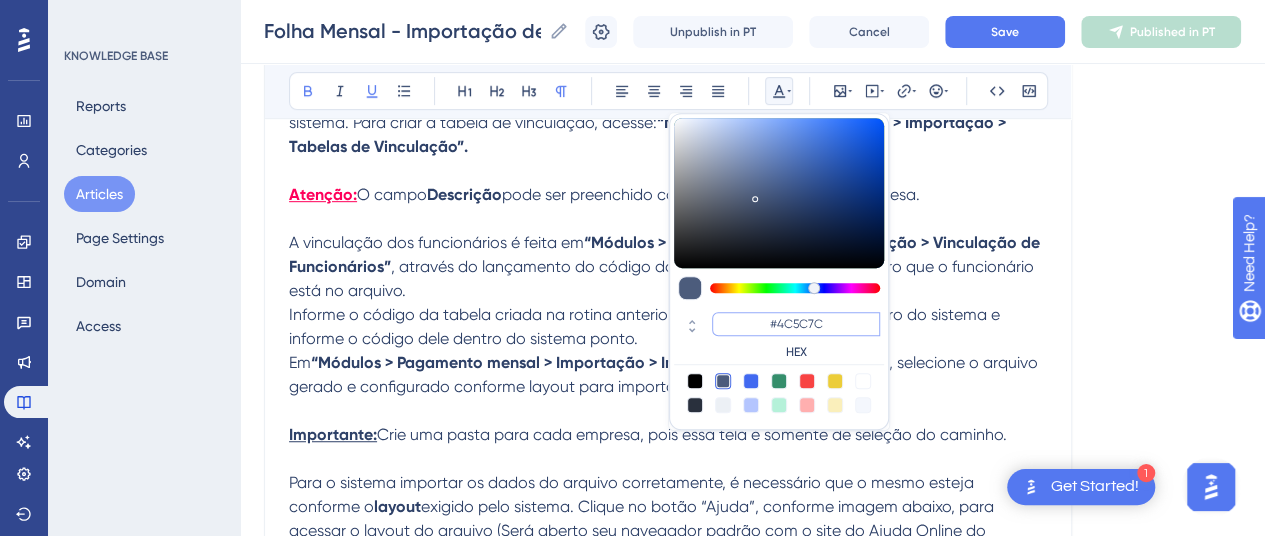 drag, startPoint x: 814, startPoint y: 323, endPoint x: 713, endPoint y: 317, distance: 101.17806 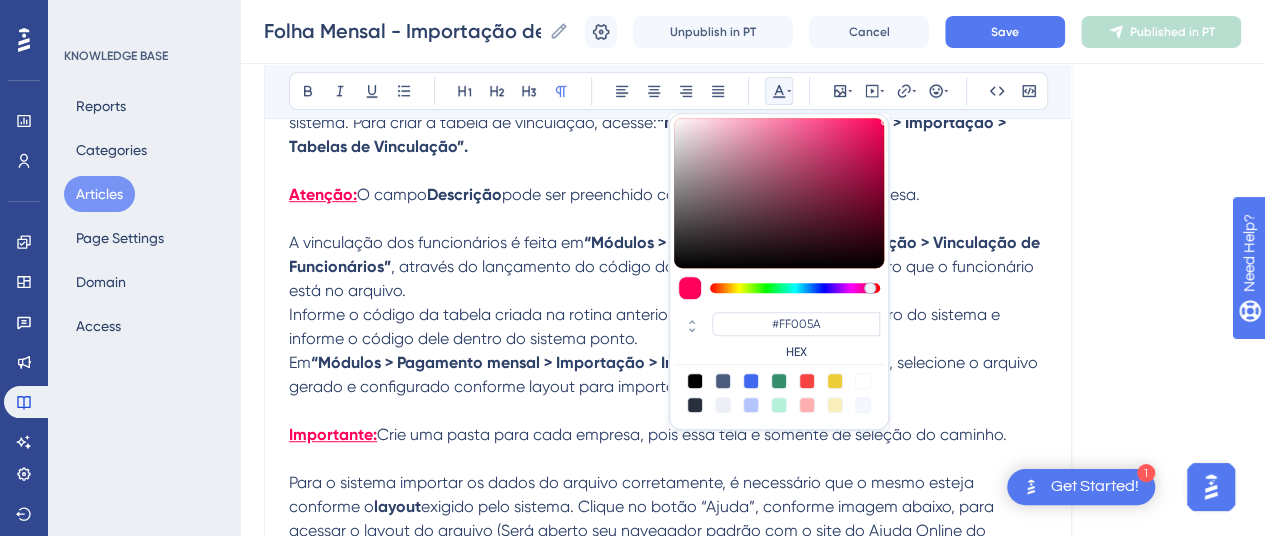 click on "Para o sistema importar os dados do arquivo corretamente, é necessário que o mesmo esteja conforme o" at bounding box center [633, 494] 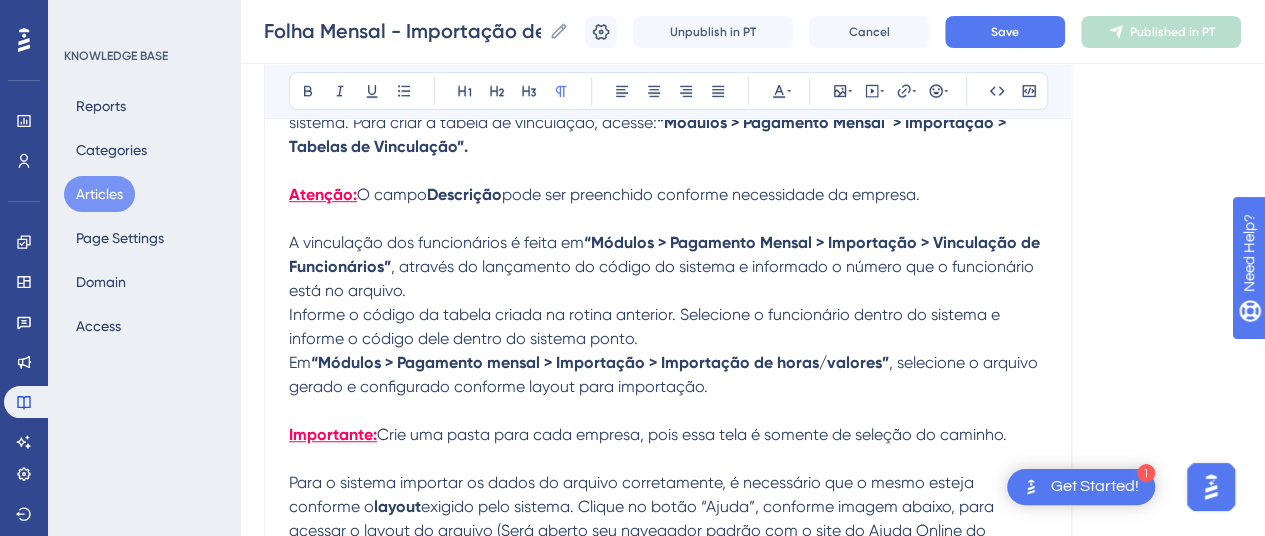 click at bounding box center [668, 411] 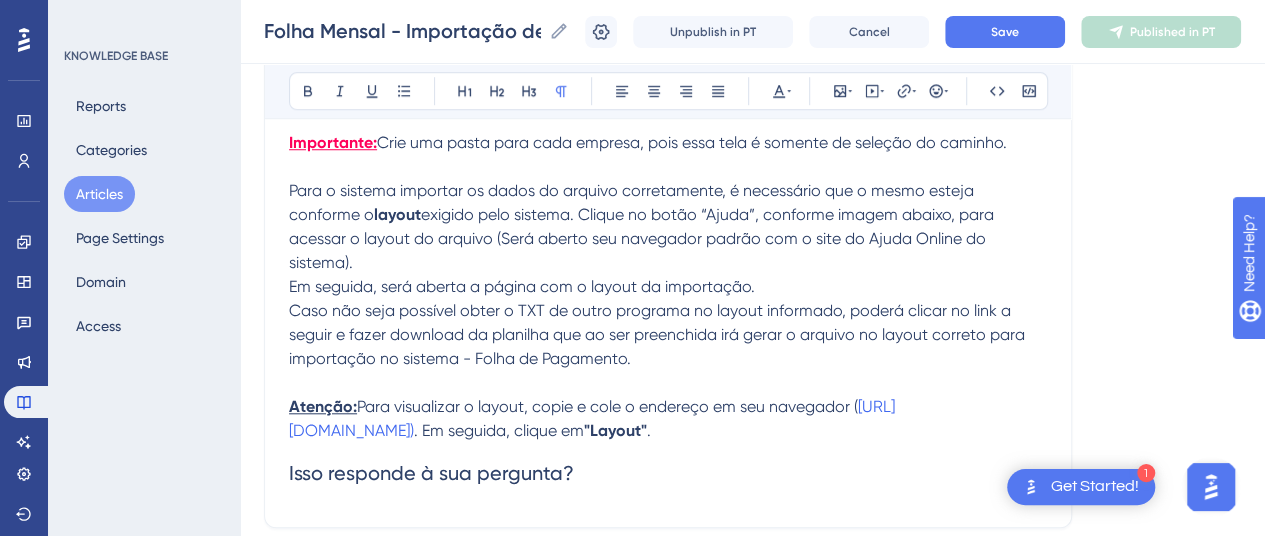 scroll, scrollTop: 758, scrollLeft: 0, axis: vertical 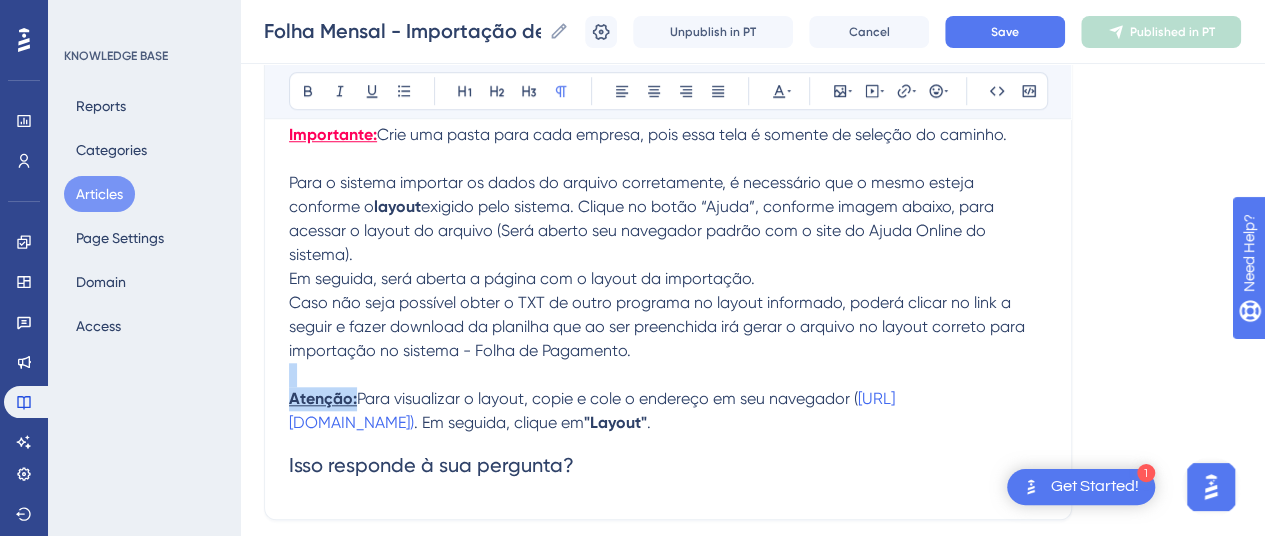 drag, startPoint x: 354, startPoint y: 378, endPoint x: 244, endPoint y: 353, distance: 112.805145 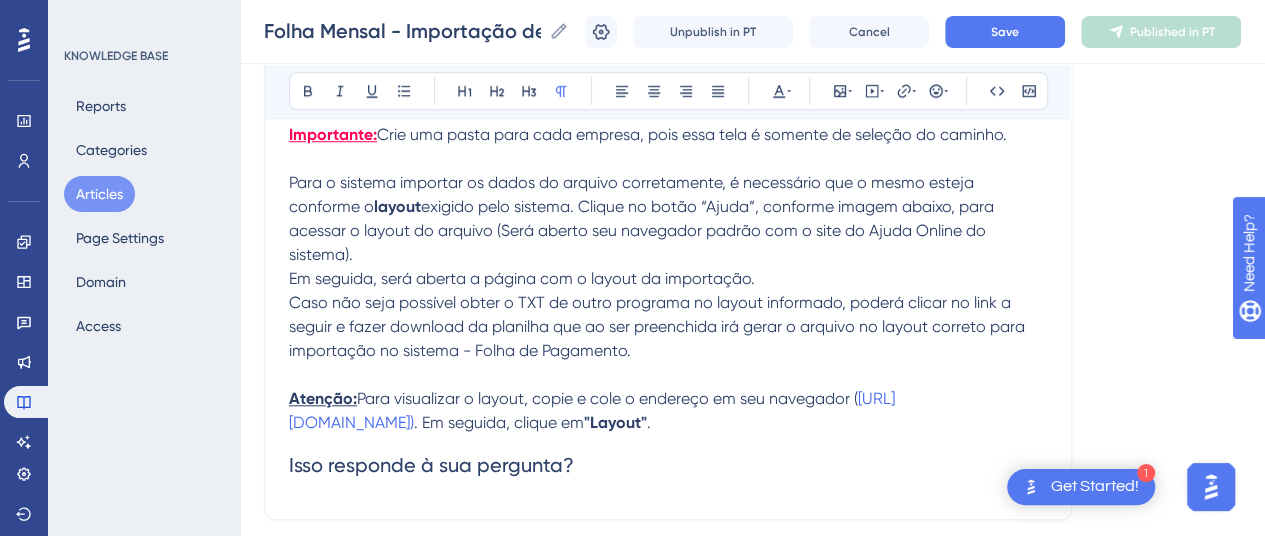 click on "Atenção:  Para visualizar o layout, copie e cole o endereço em seu navegador ( [URL][DOMAIN_NAME]) . Em seguida, clique em  "Layout" ." at bounding box center [668, 411] 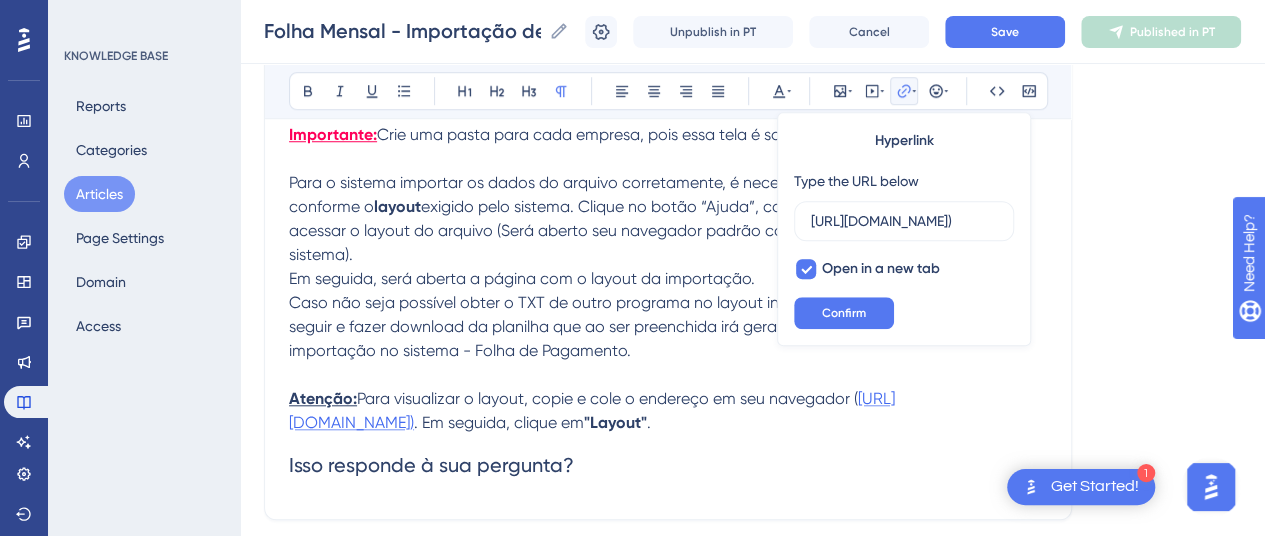 scroll, scrollTop: 0, scrollLeft: 275, axis: horizontal 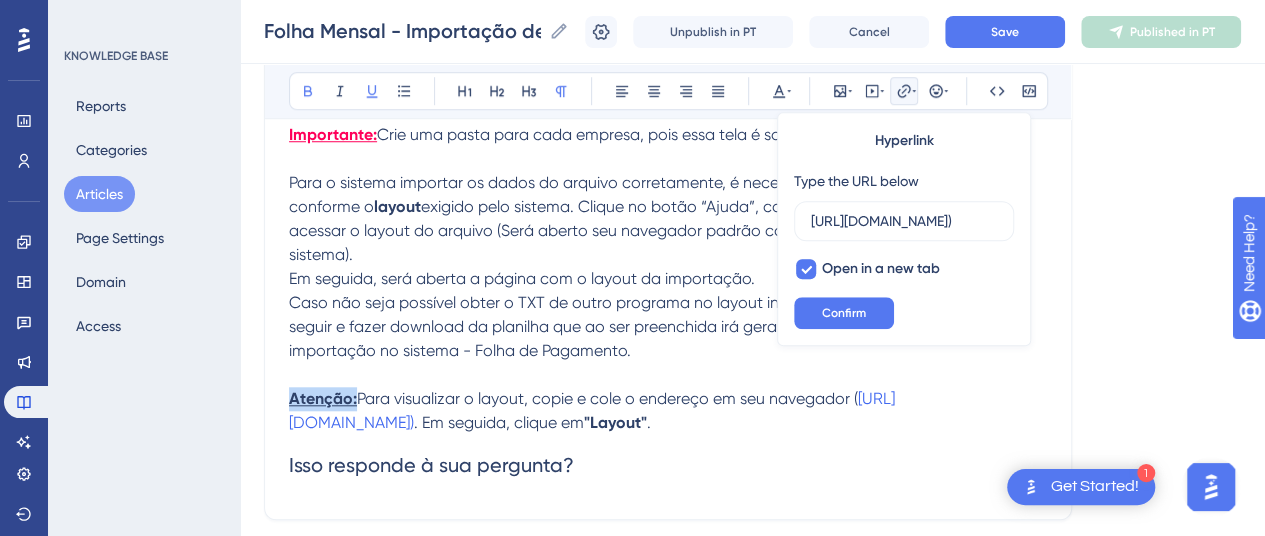 drag, startPoint x: 353, startPoint y: 378, endPoint x: 264, endPoint y: 369, distance: 89.453896 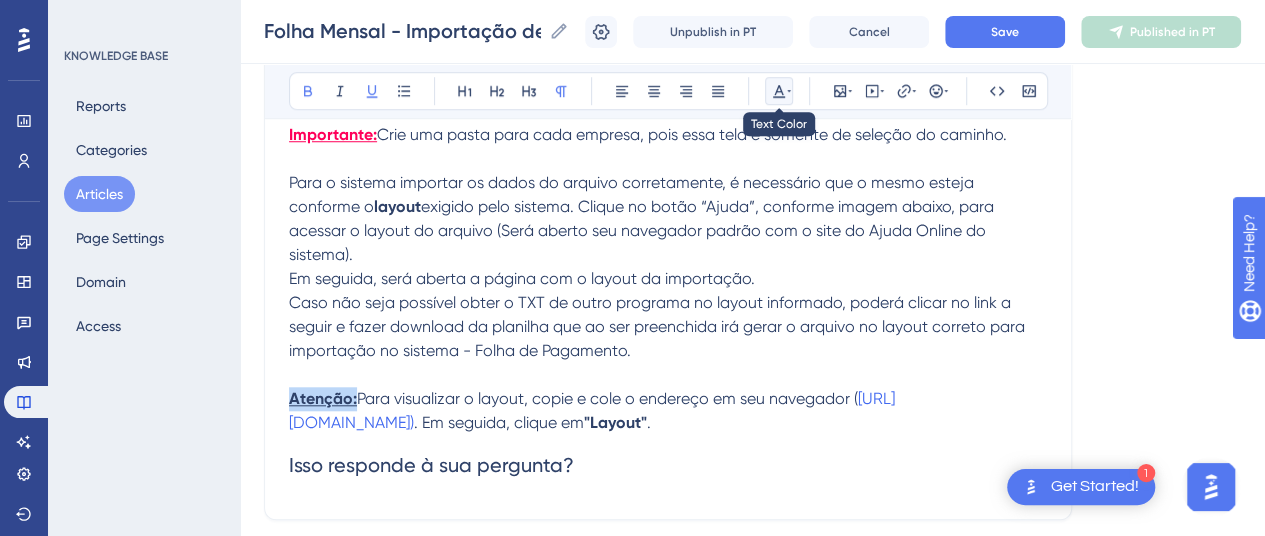 click 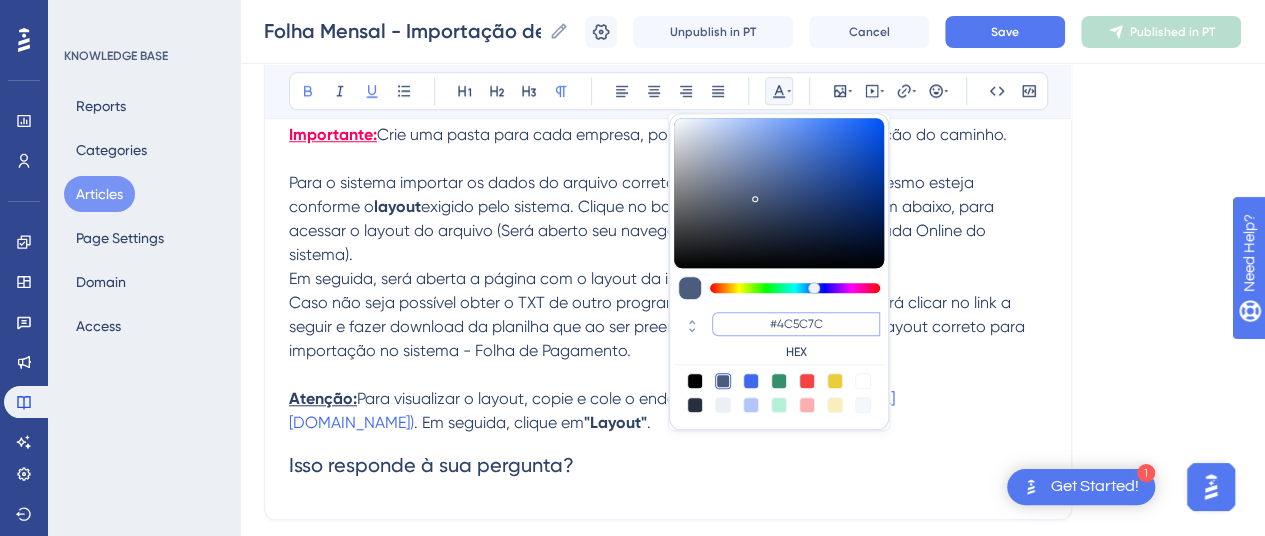 drag, startPoint x: 834, startPoint y: 328, endPoint x: 742, endPoint y: 315, distance: 92.91394 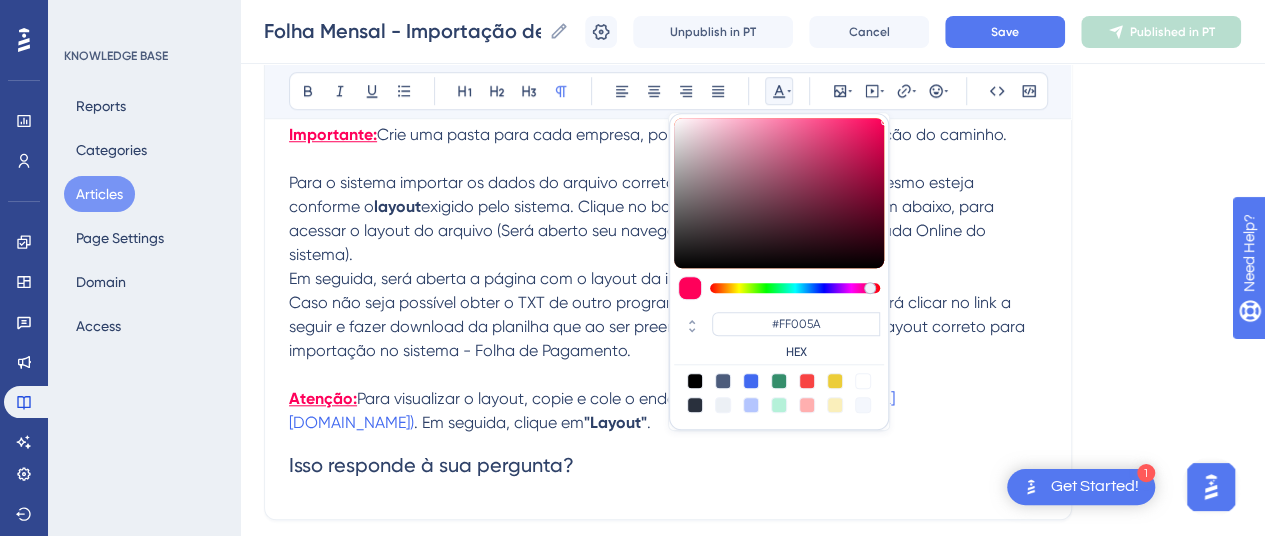 click at bounding box center (668, 375) 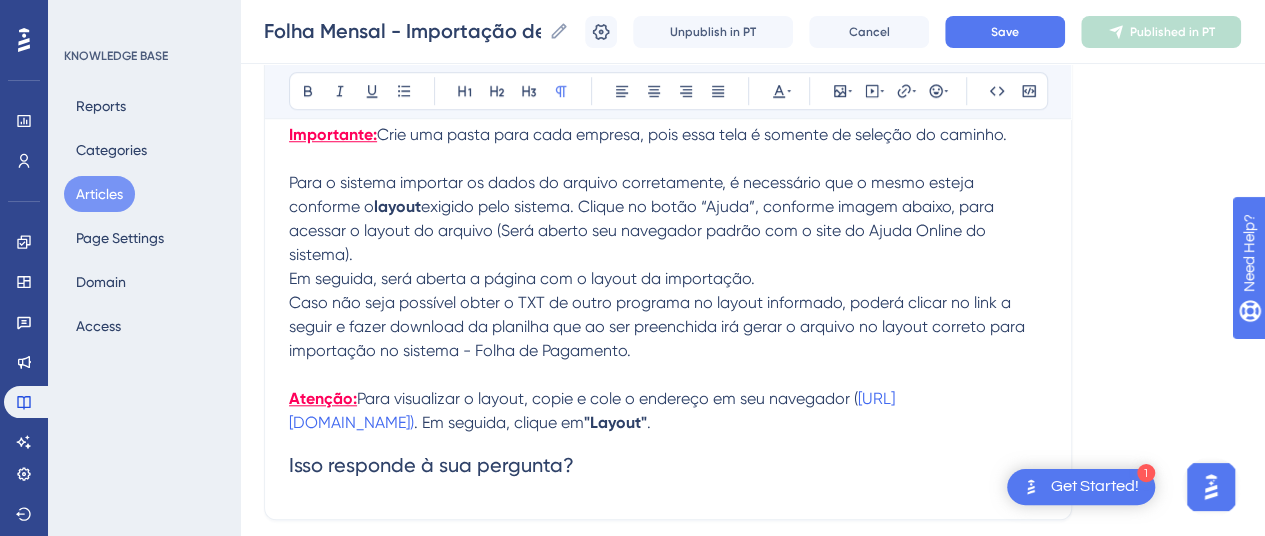 scroll, scrollTop: 858, scrollLeft: 0, axis: vertical 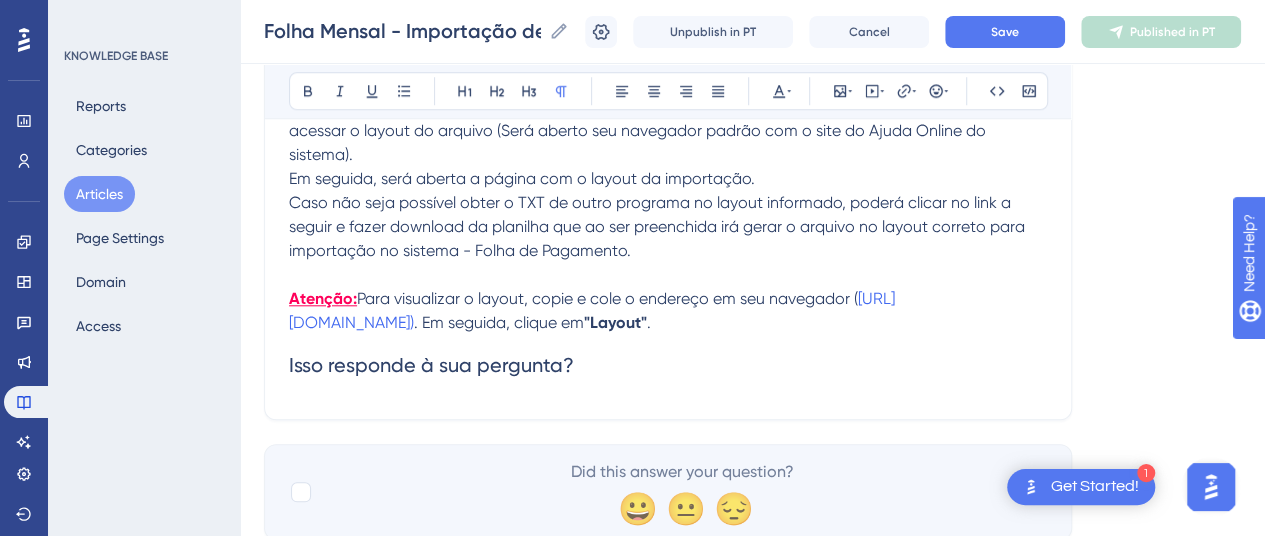click on "Atenção:  Para visualizar o layout, copie e cole o endereço em seu navegador ( [URL][DOMAIN_NAME]) . Em seguida, clique em  "Layout" ." at bounding box center [668, 311] 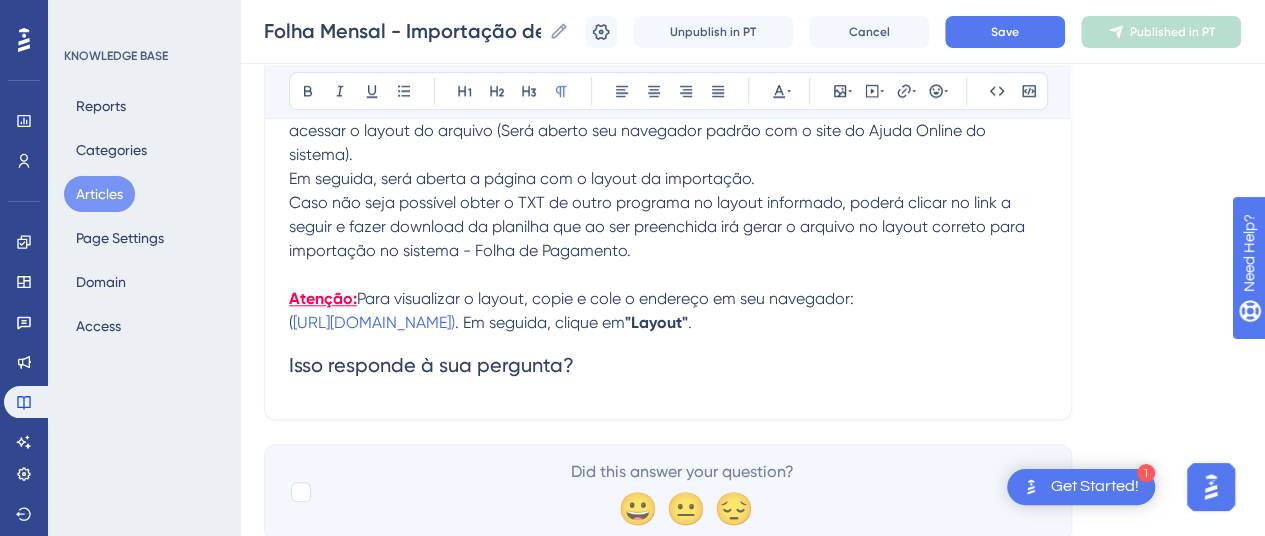 drag, startPoint x: 829, startPoint y: 289, endPoint x: 859, endPoint y: 294, distance: 30.413813 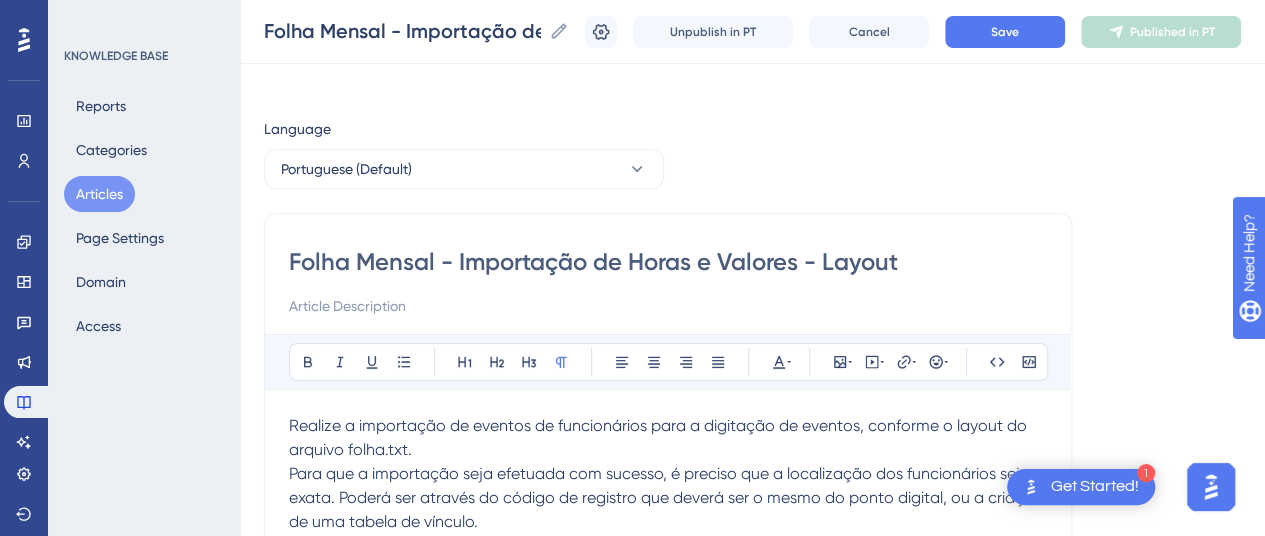 scroll, scrollTop: 0, scrollLeft: 0, axis: both 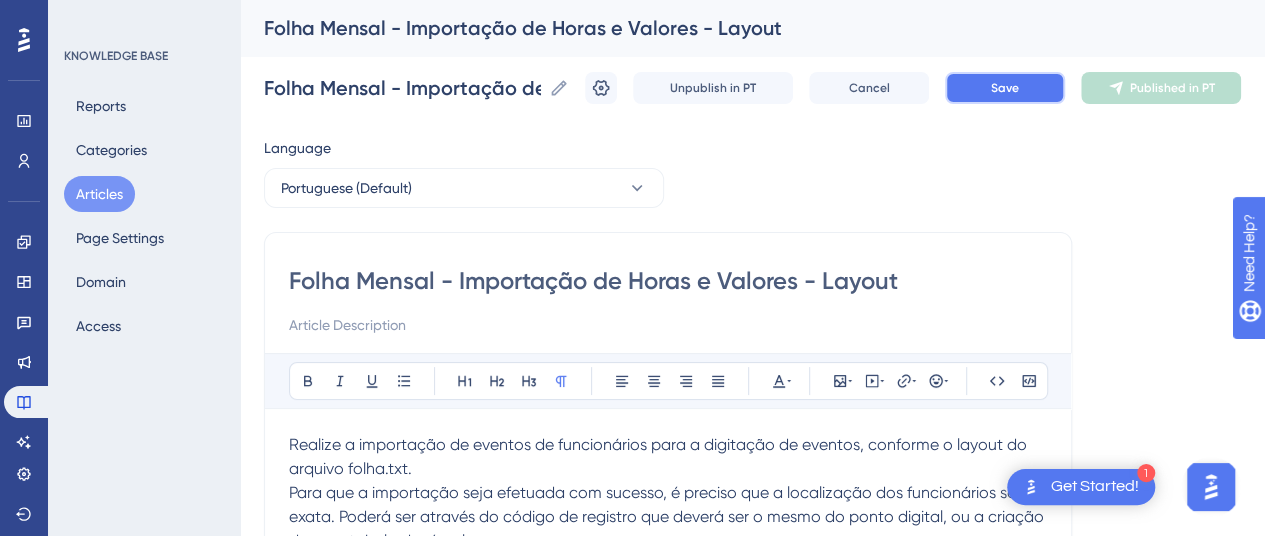 click on "Save" at bounding box center (1005, 88) 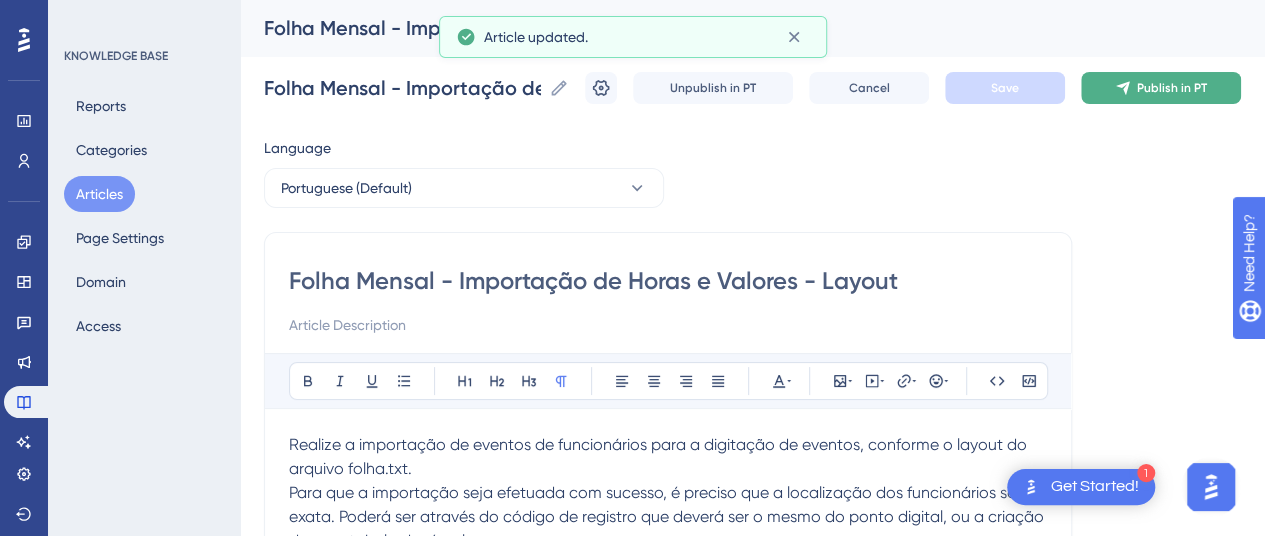 click 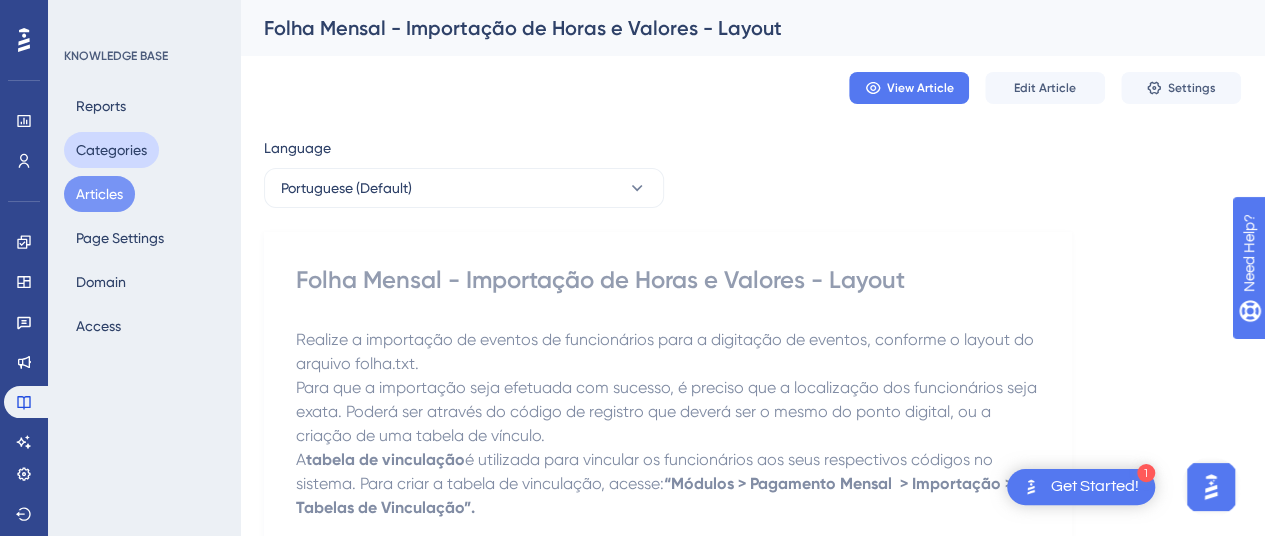 click on "Categories" at bounding box center [111, 150] 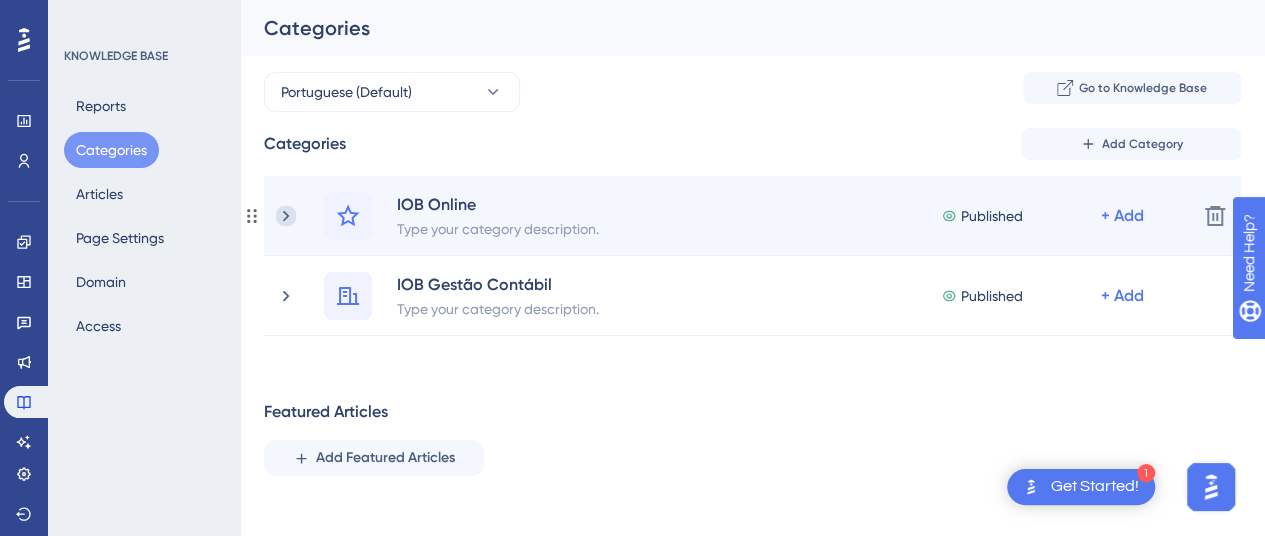click 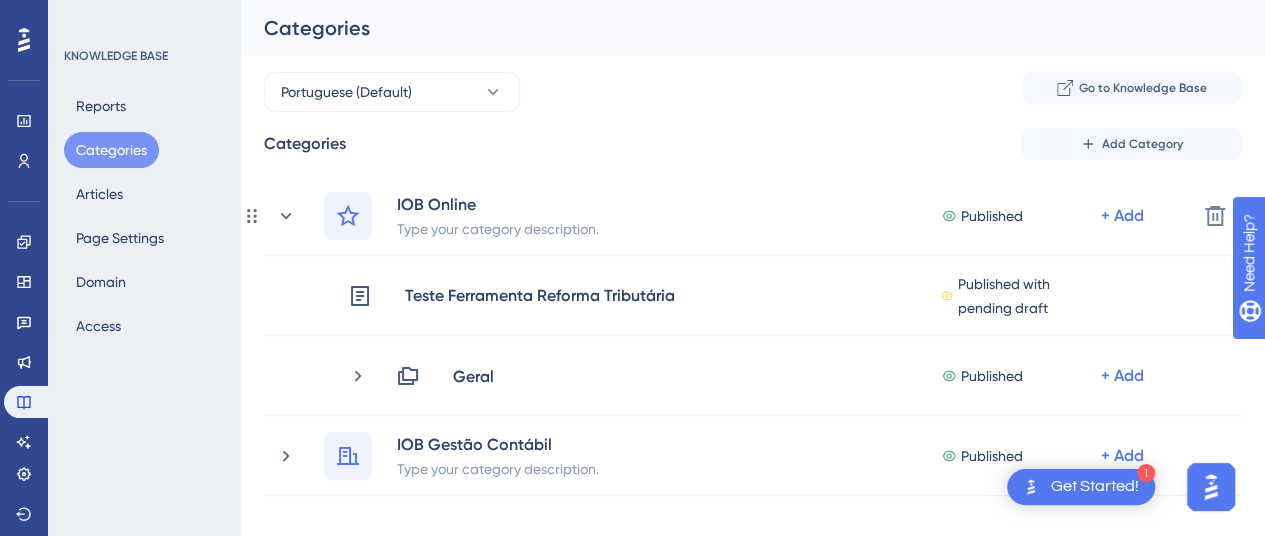 click 